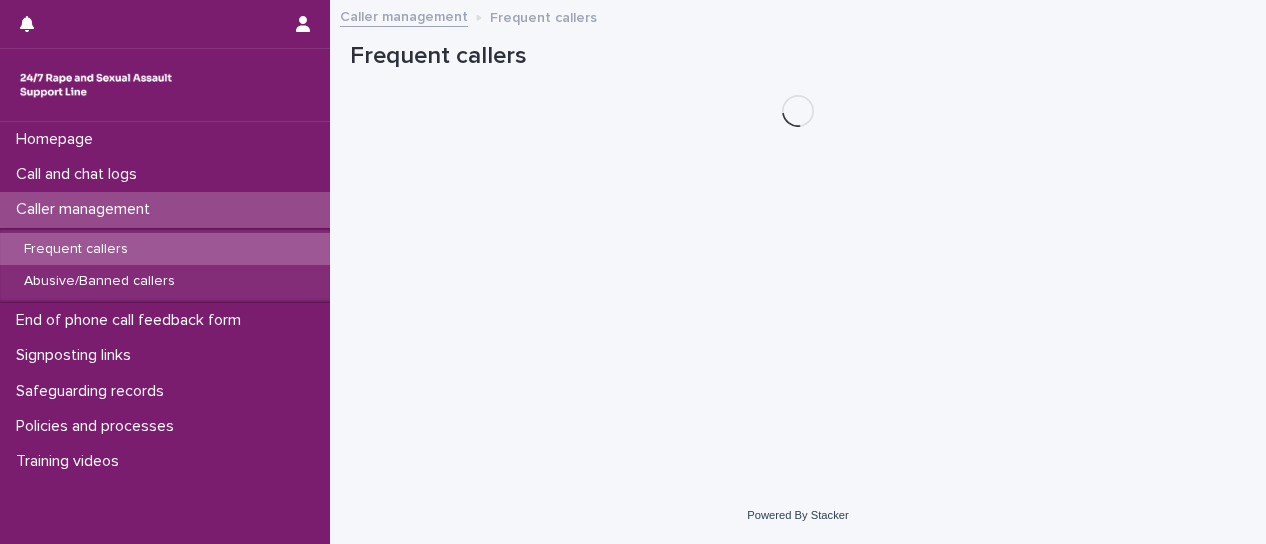scroll, scrollTop: 0, scrollLeft: 0, axis: both 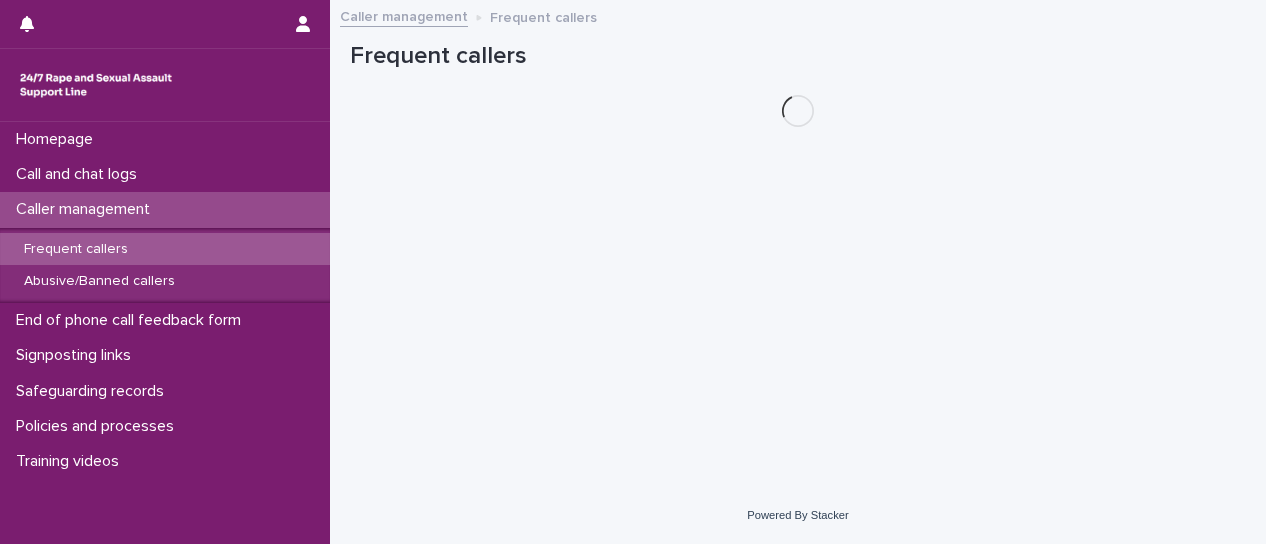 click on "Frequent callers" at bounding box center [76, 249] 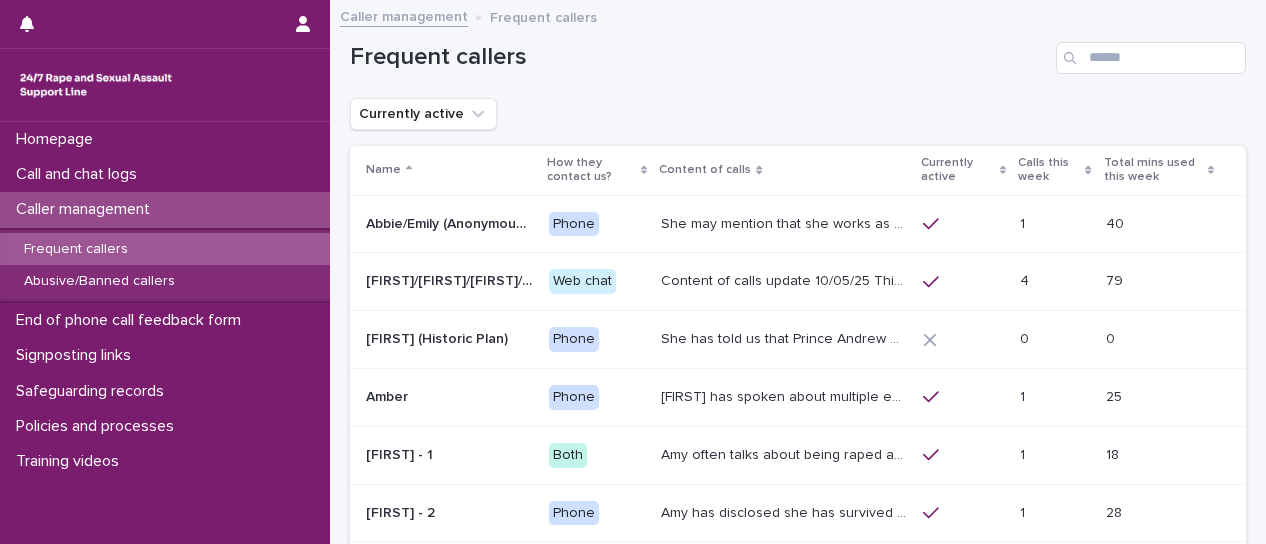 click on "Calls this week" at bounding box center [1049, 170] 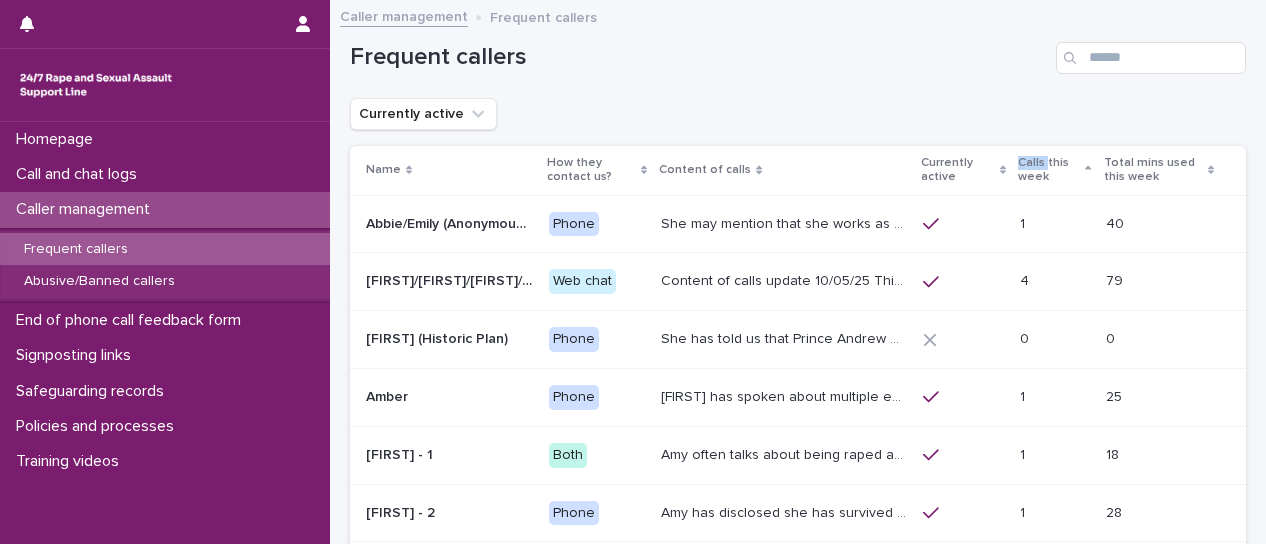 click on "Calls this week" at bounding box center [1049, 170] 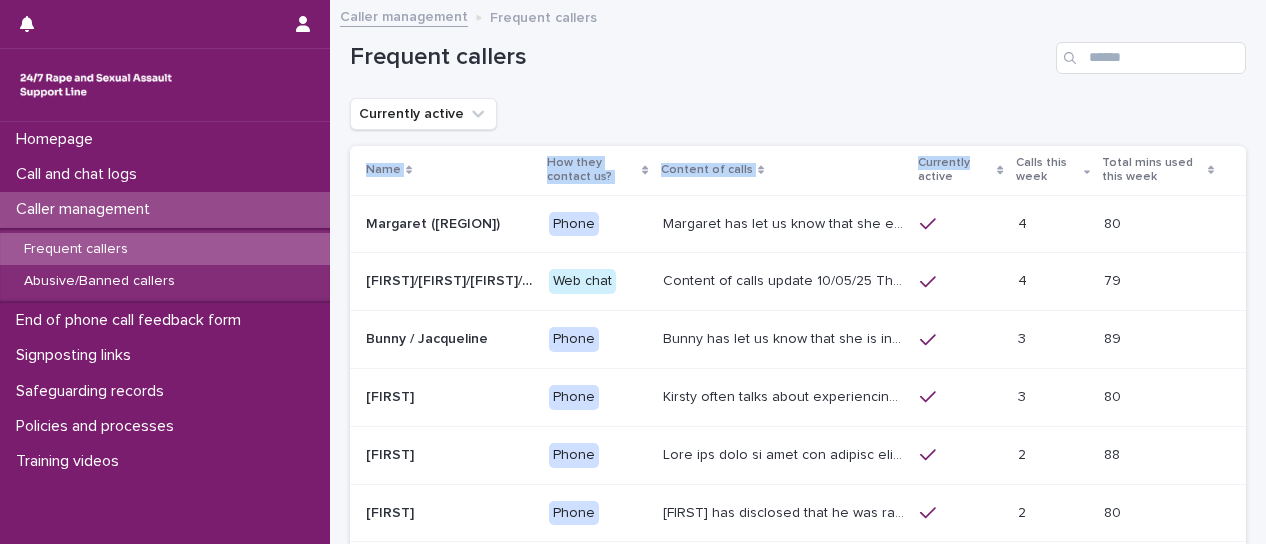 drag, startPoint x: 976, startPoint y: 129, endPoint x: 955, endPoint y: 192, distance: 66.40783 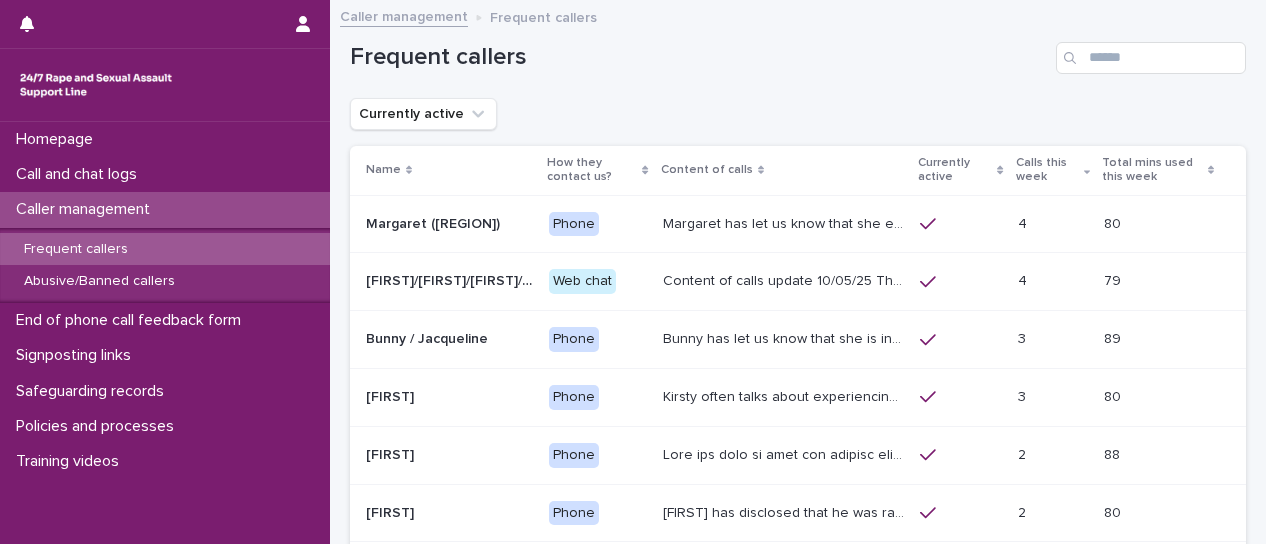 click on "Frequent callers" at bounding box center [798, 50] 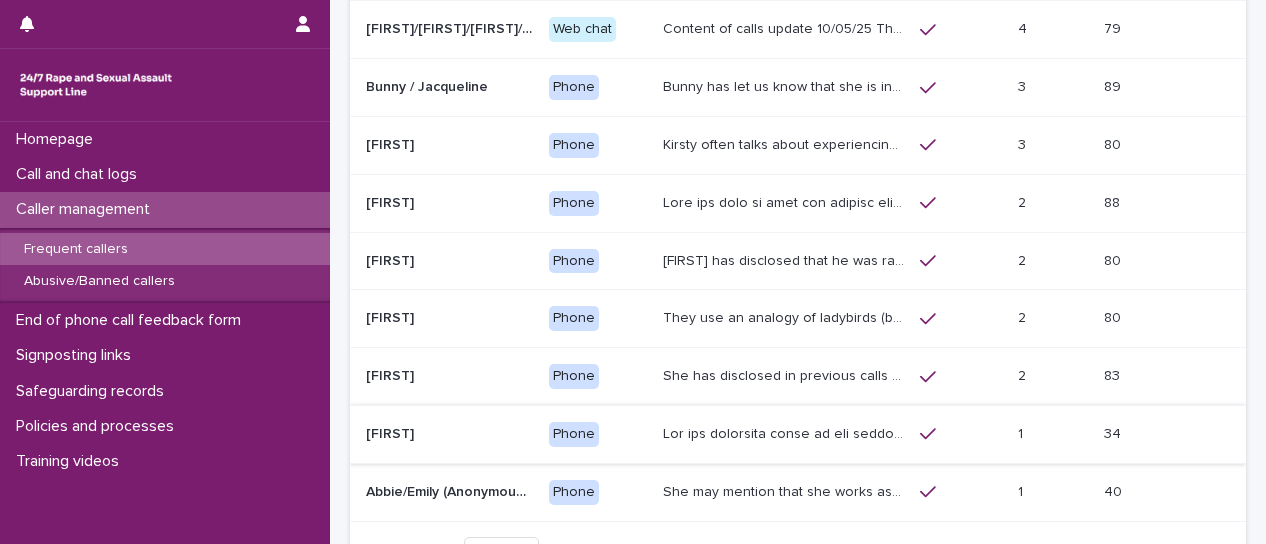 scroll, scrollTop: 152, scrollLeft: 0, axis: vertical 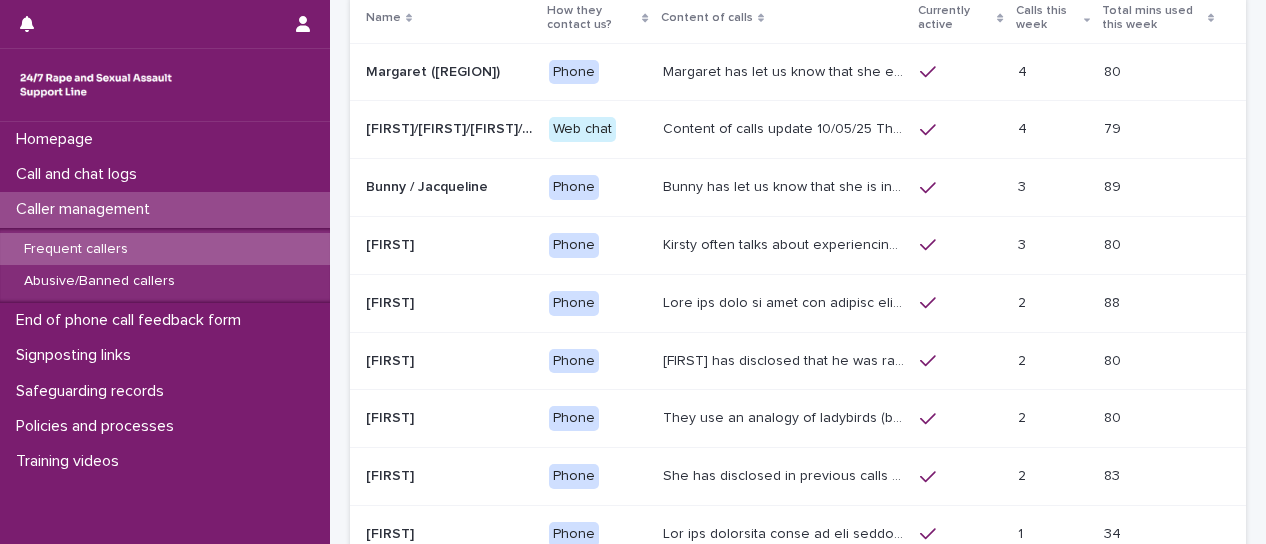 click on "Bunny has let us know that she is in her 50s, and lives in [REGION].
She has talked through experiences of sexual violence including exploitation facilitated by her mum; abuse within her marriage; by her ex-partner's Dad and her landlord Daniel
Bunny has disclosed to us that she is experiencing ongoing sexual harassment from Daniel and he raped her in early June 2024. Daniel has been arrested but is now on bail. 07/09/24- Bunny mentioned that Daniel is on bail until December as it has been extended.
Bunny often asks the HSW to make sense of her experiences and will say 'why is that?'.
Bunny's let us know (14.1.25) that her ex-husband was convicted of storing CSA images. She was not aware of his committing this offence at the time." at bounding box center [785, 185] 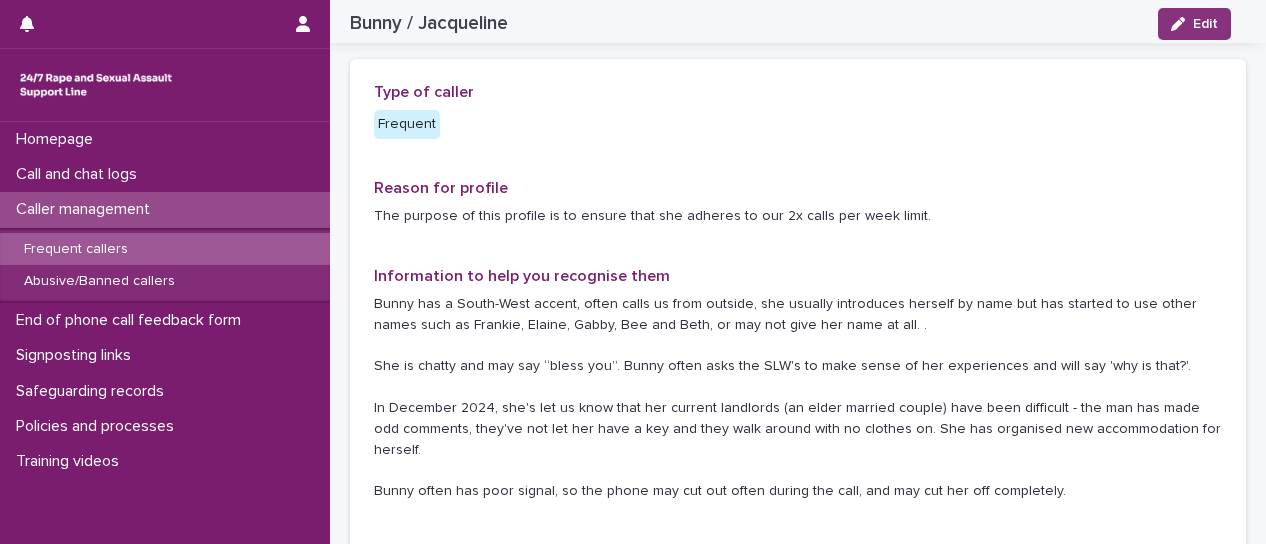 scroll, scrollTop: 0, scrollLeft: 0, axis: both 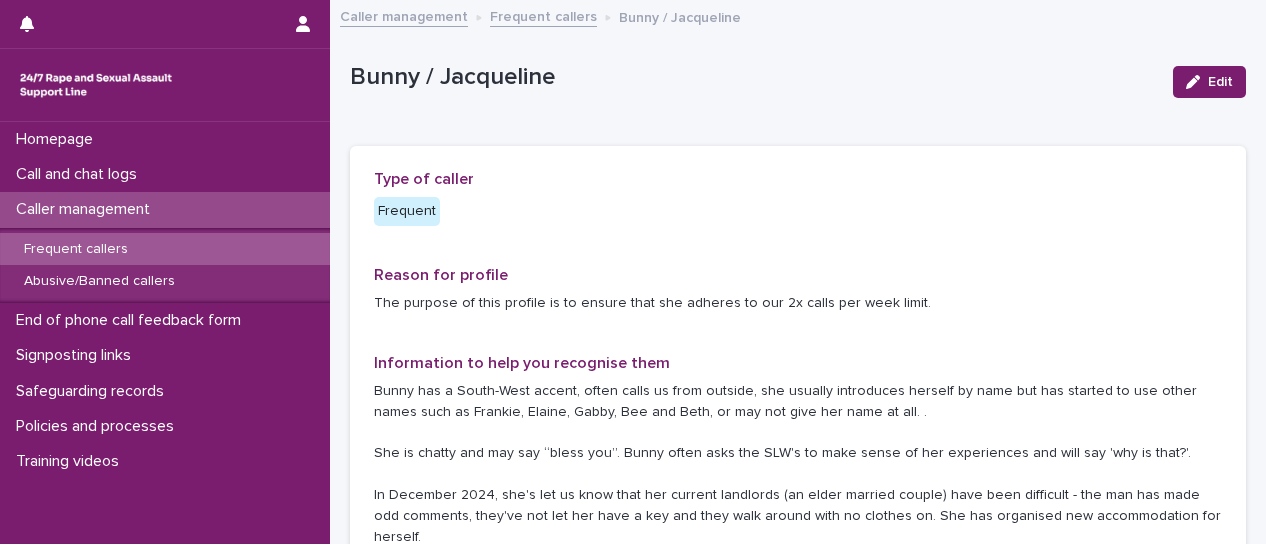 click on "Frequent callers" at bounding box center [543, 15] 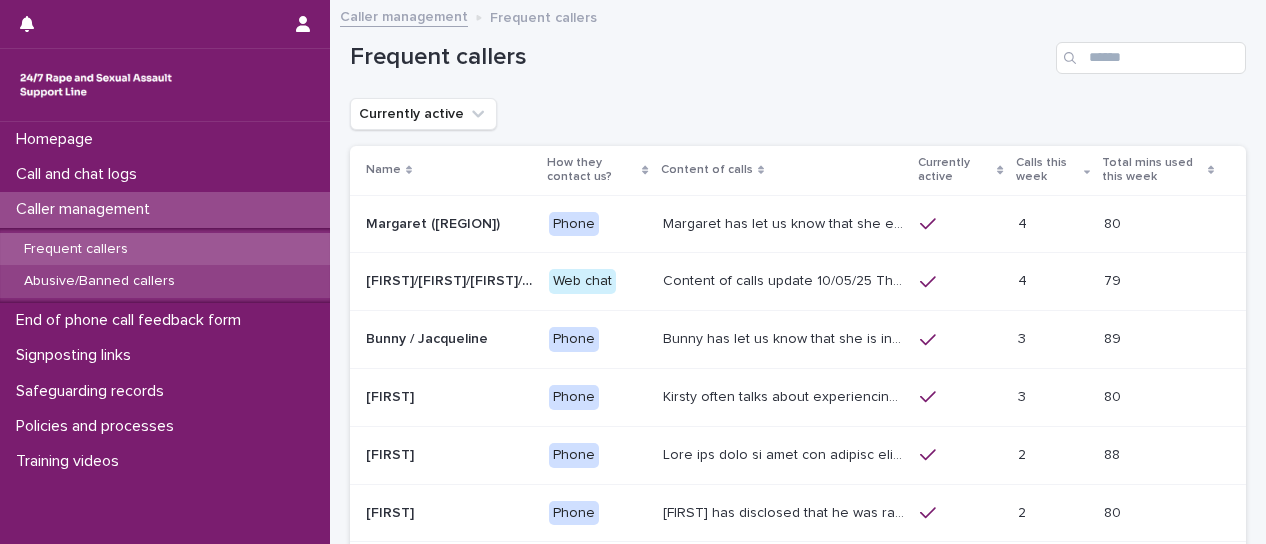 click on "Abusive/Banned callers" at bounding box center (99, 281) 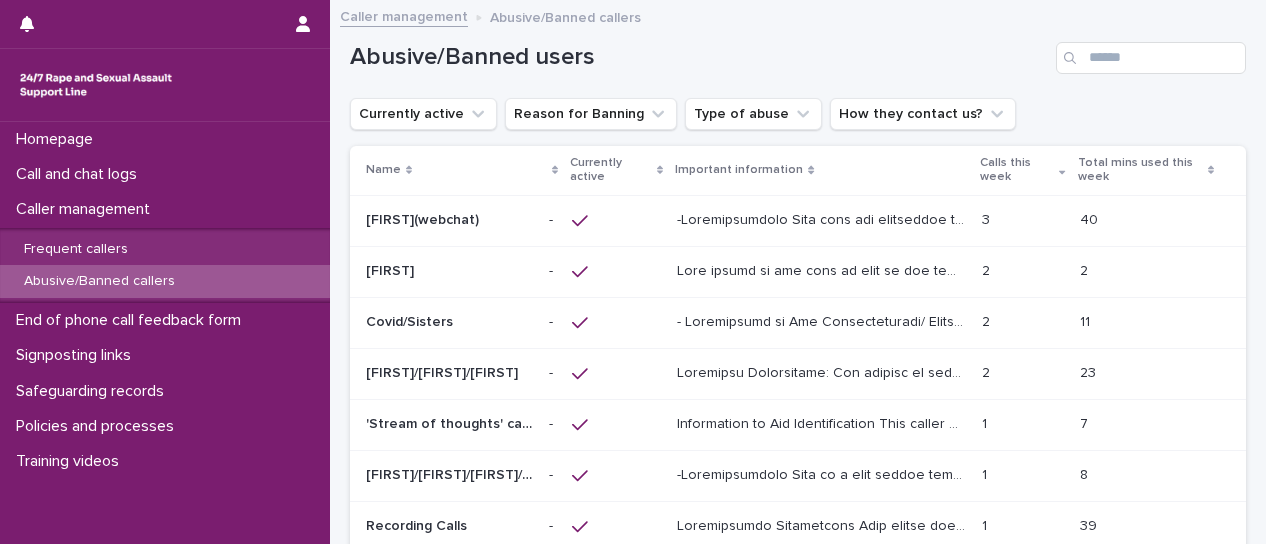 click at bounding box center [823, 269] 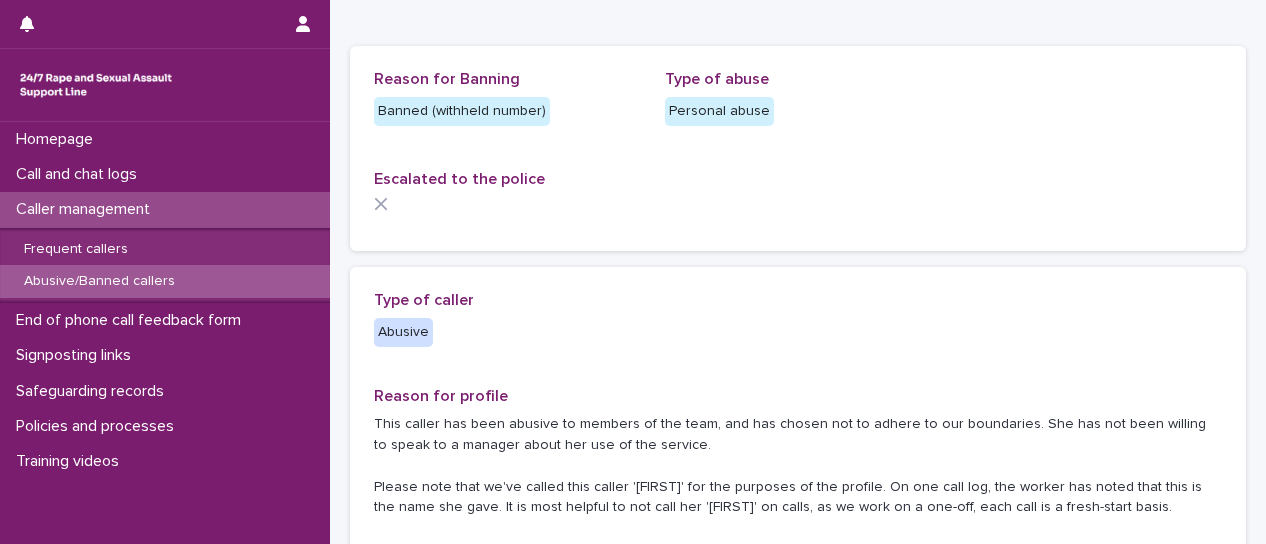 scroll, scrollTop: 0, scrollLeft: 0, axis: both 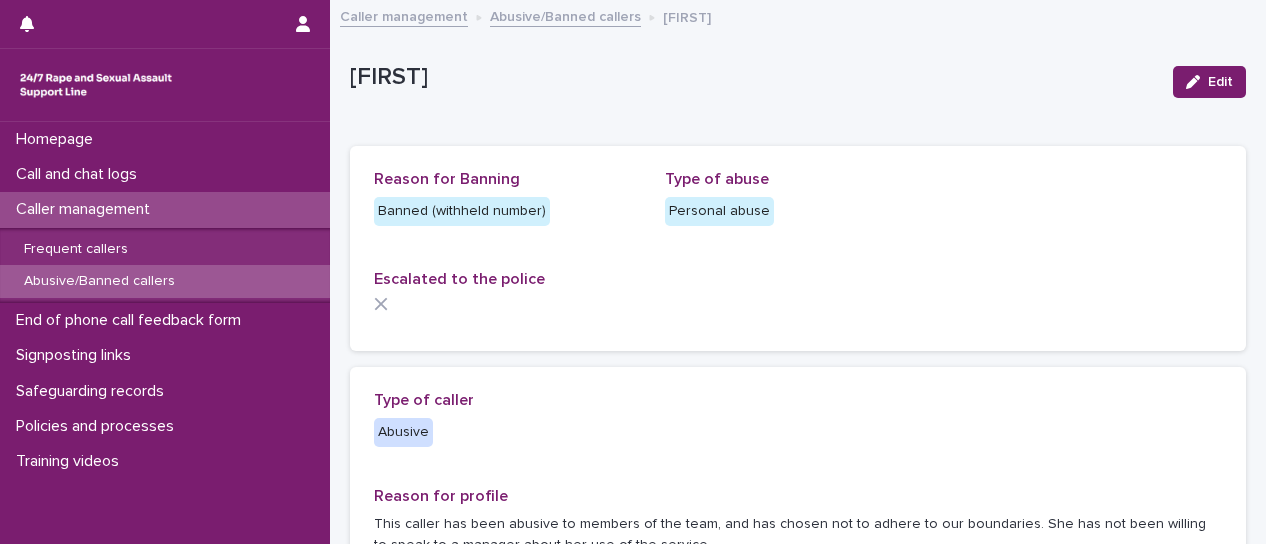 click on "Abusive/Banned callers" at bounding box center [565, 15] 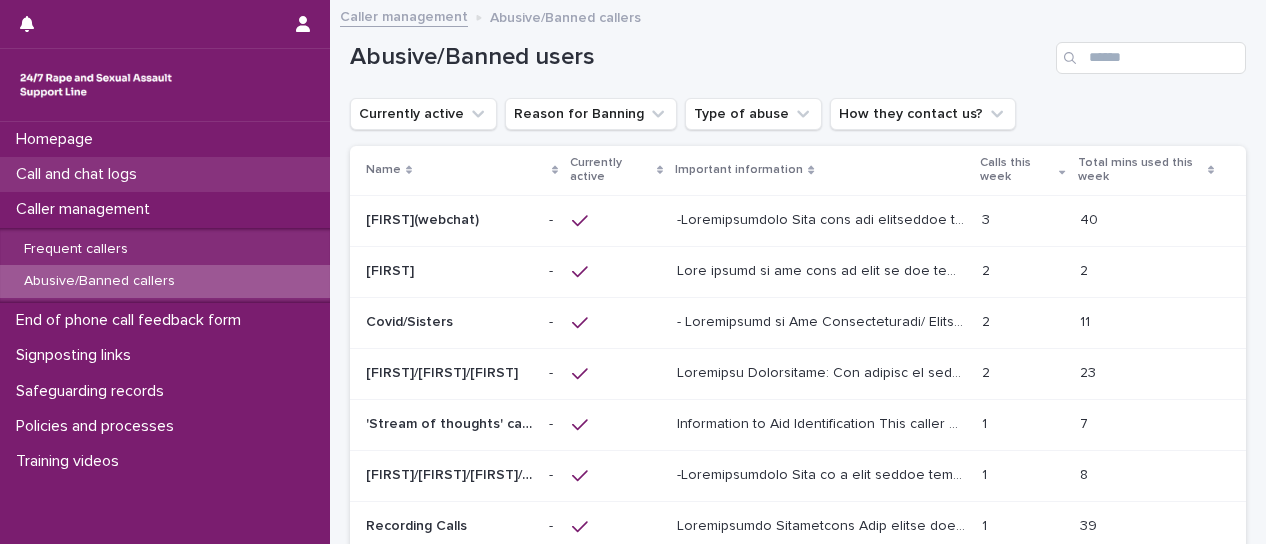 click on "Call and chat logs" at bounding box center [80, 174] 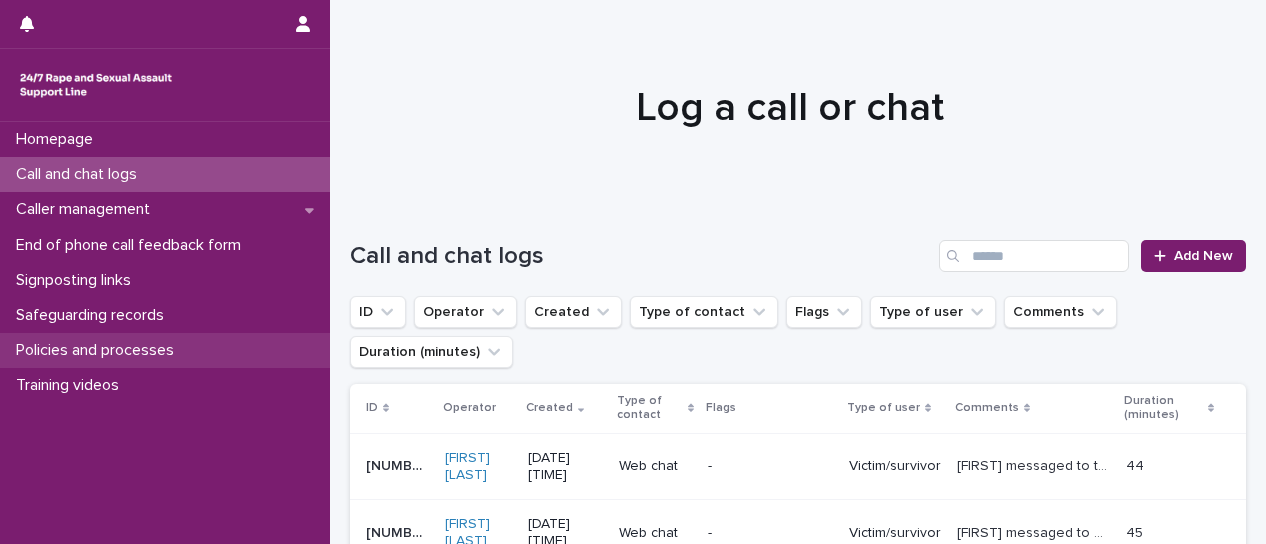 click on "Policies and processes" at bounding box center [99, 350] 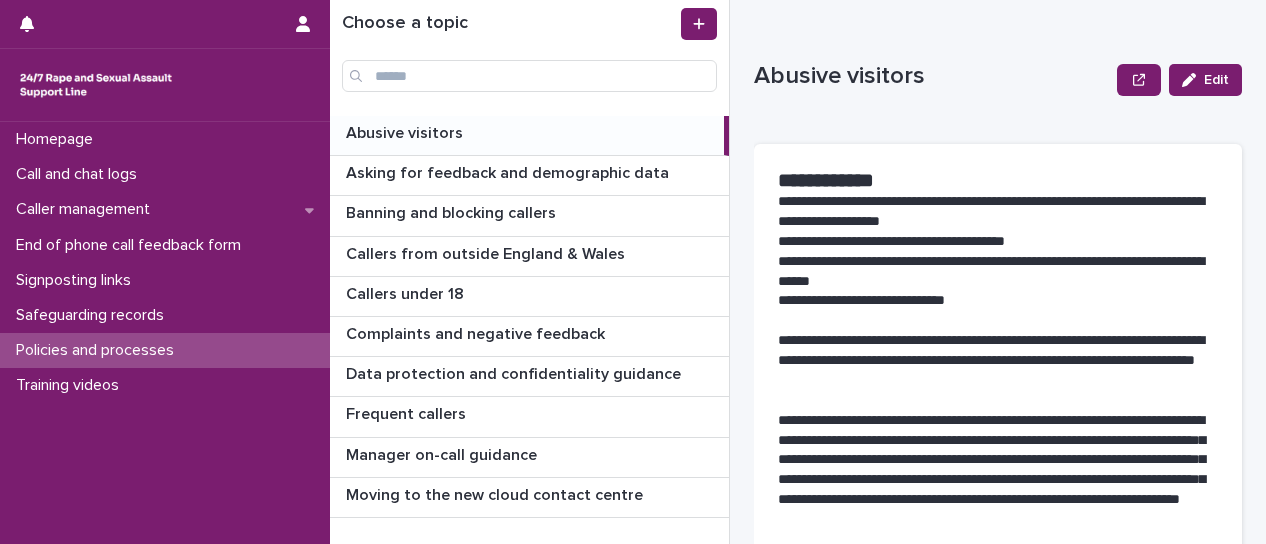 scroll, scrollTop: 36, scrollLeft: 0, axis: vertical 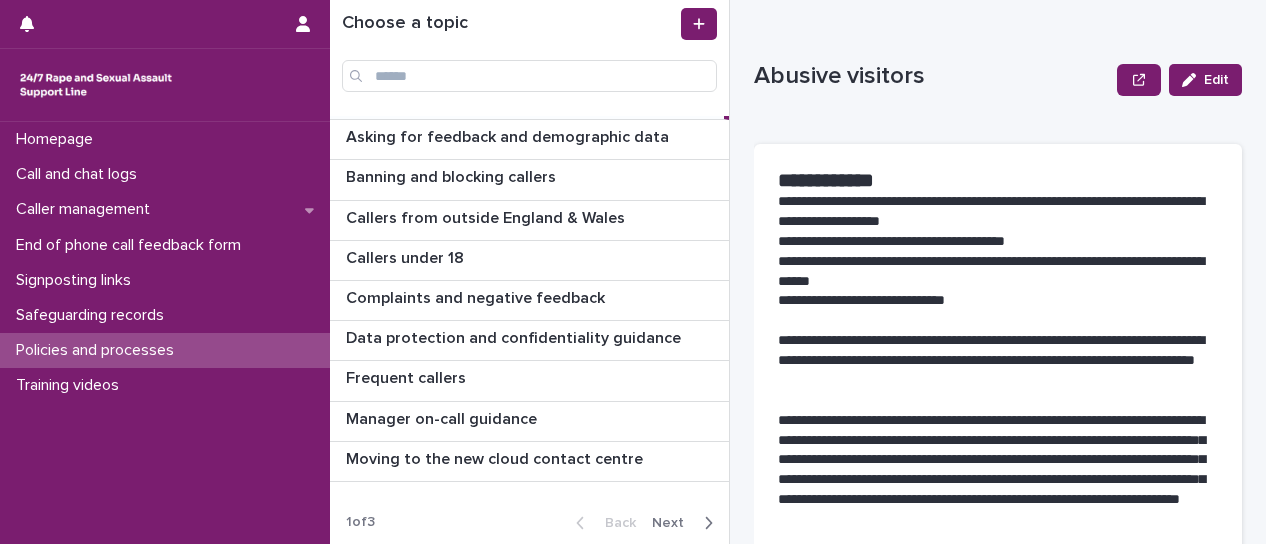 click on "Next" at bounding box center (674, 523) 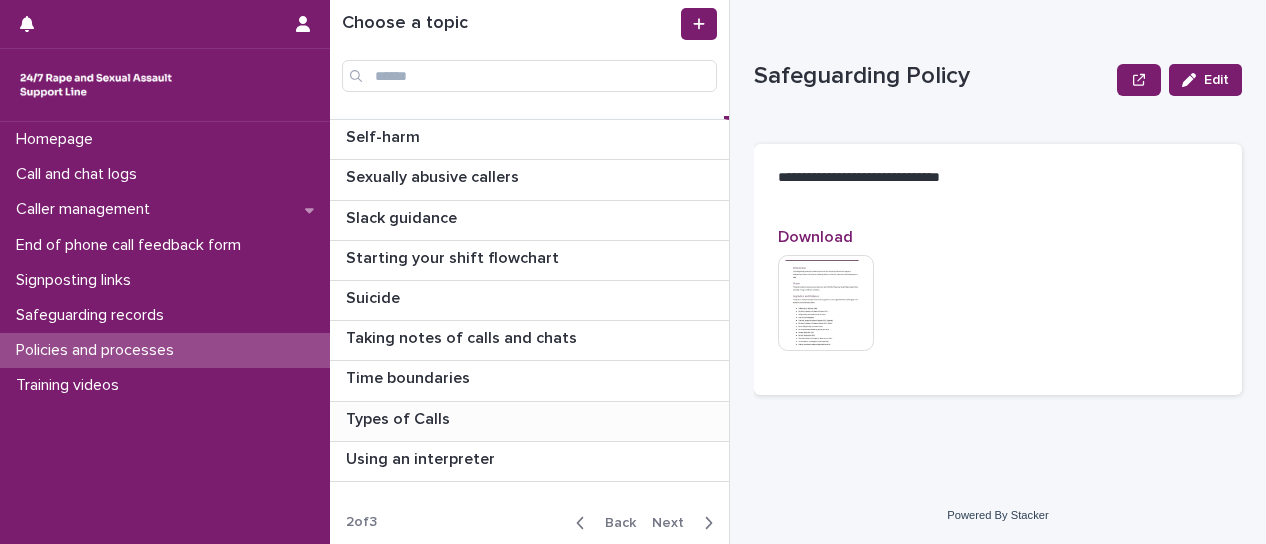 click on "Types of Calls" at bounding box center (400, 417) 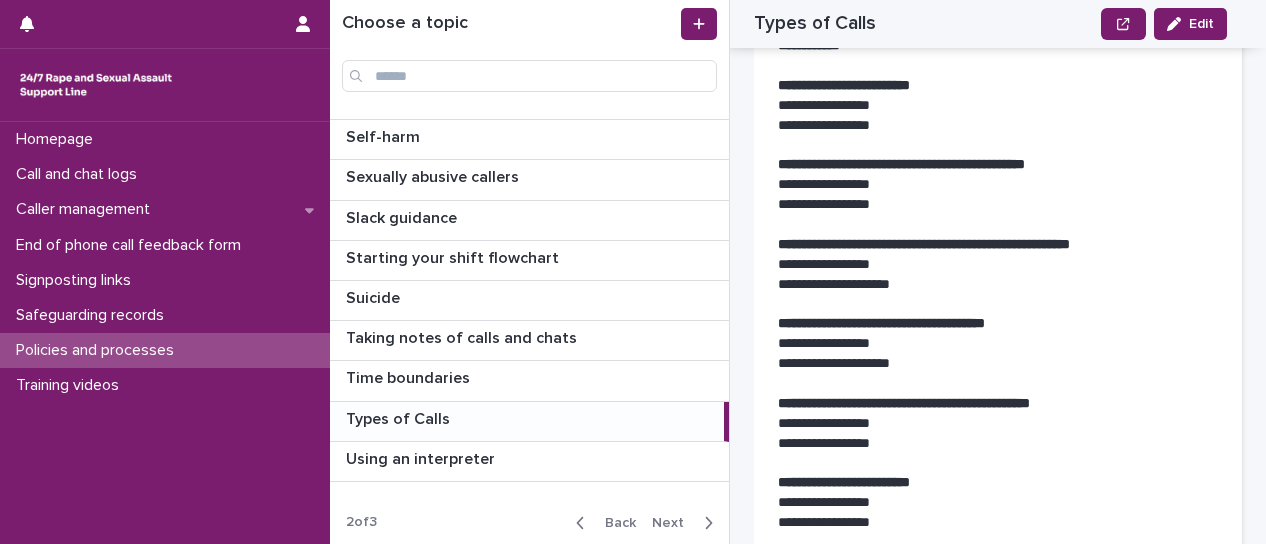 scroll, scrollTop: 6000, scrollLeft: 0, axis: vertical 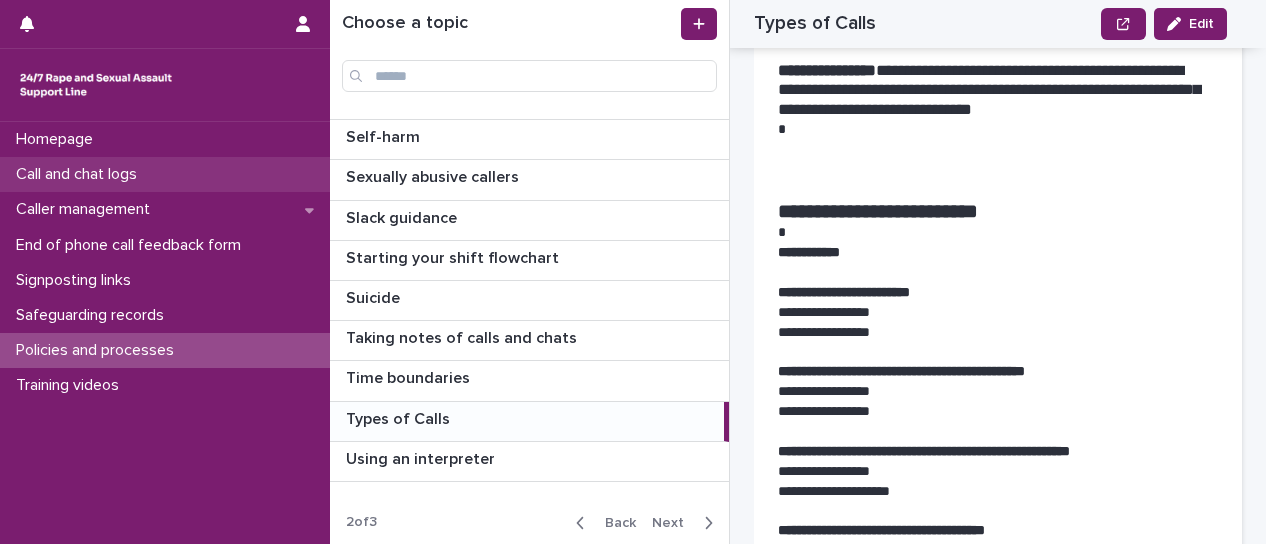 click on "Call and chat logs" at bounding box center [80, 174] 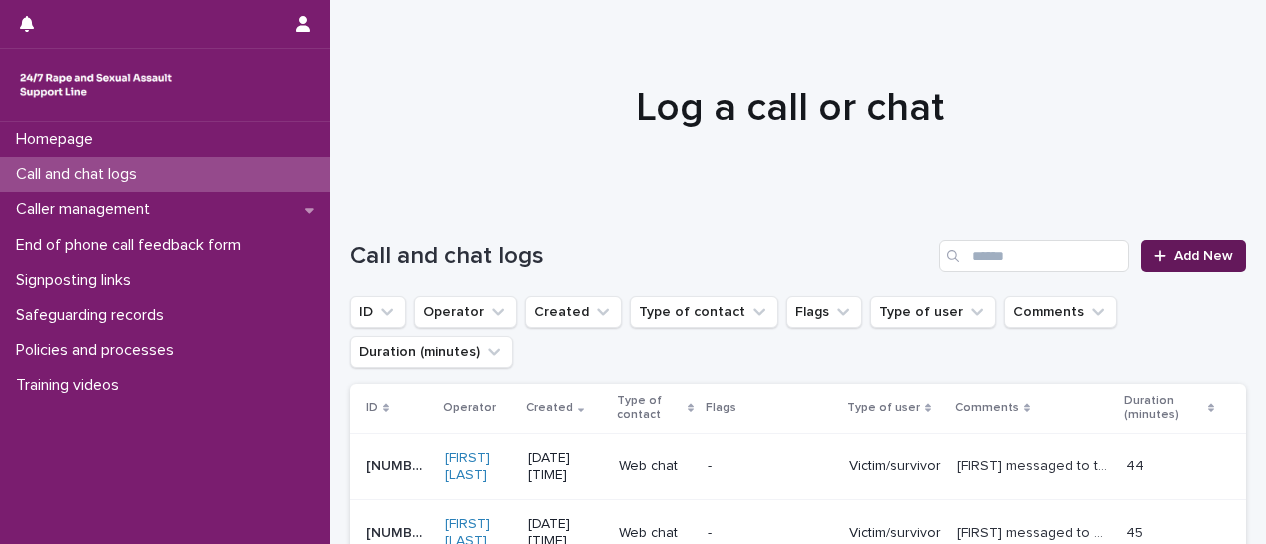 click on "Add New" at bounding box center (1193, 256) 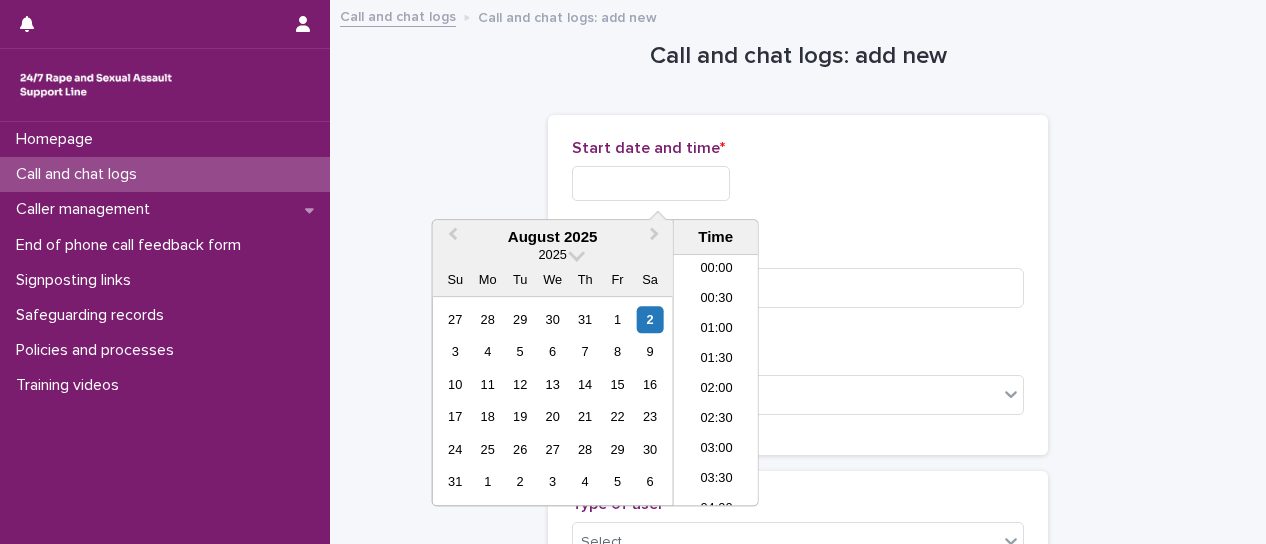 click at bounding box center [651, 183] 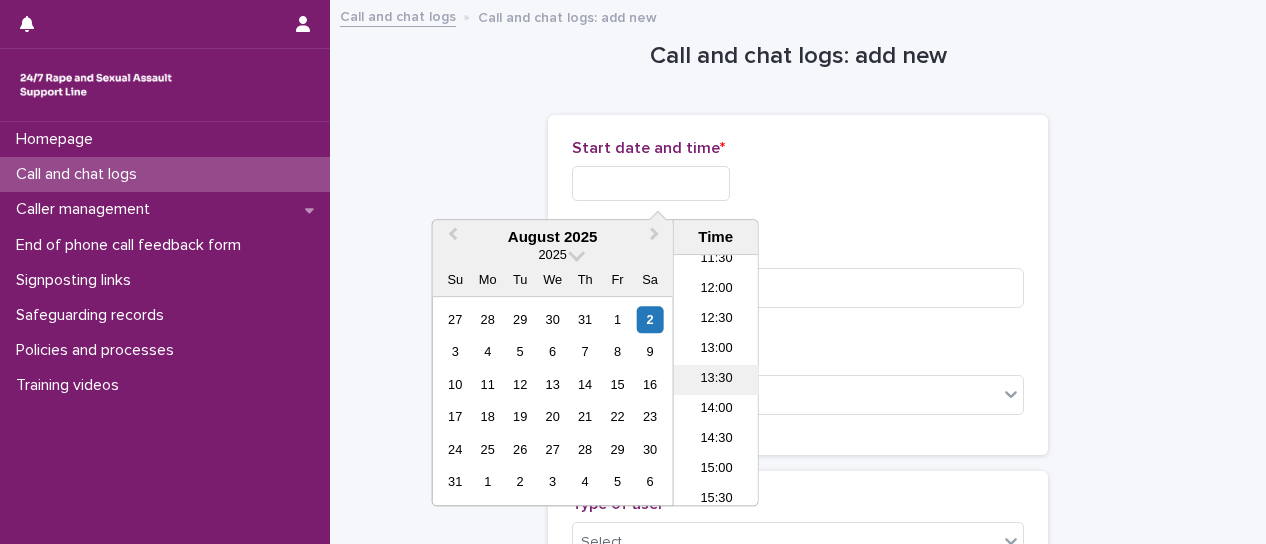 click on "13:30" at bounding box center (716, 380) 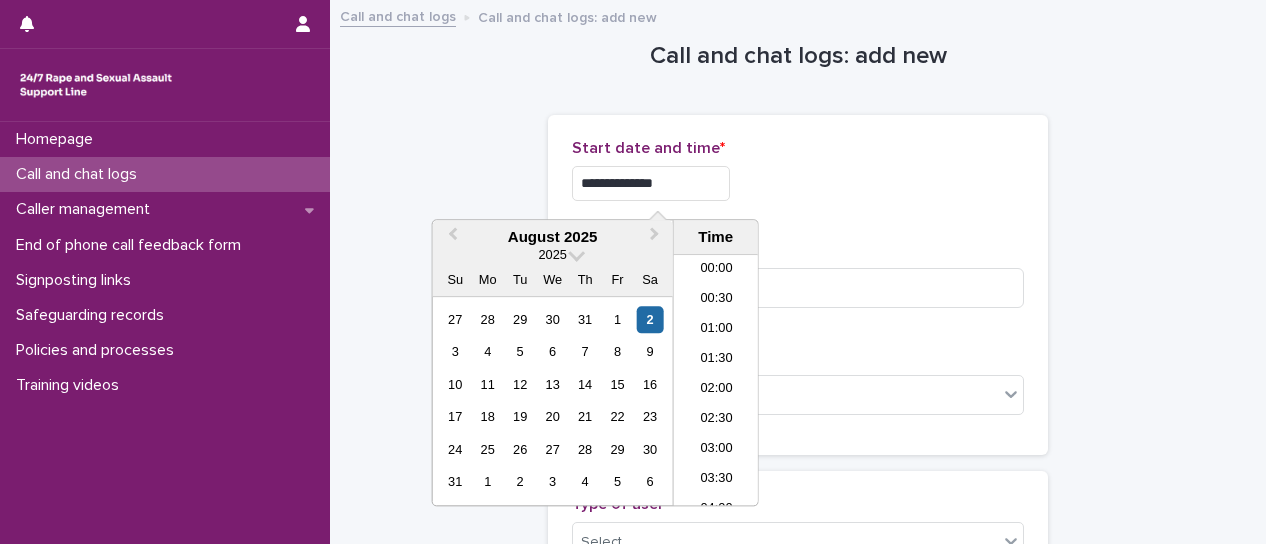 click on "**********" at bounding box center [651, 183] 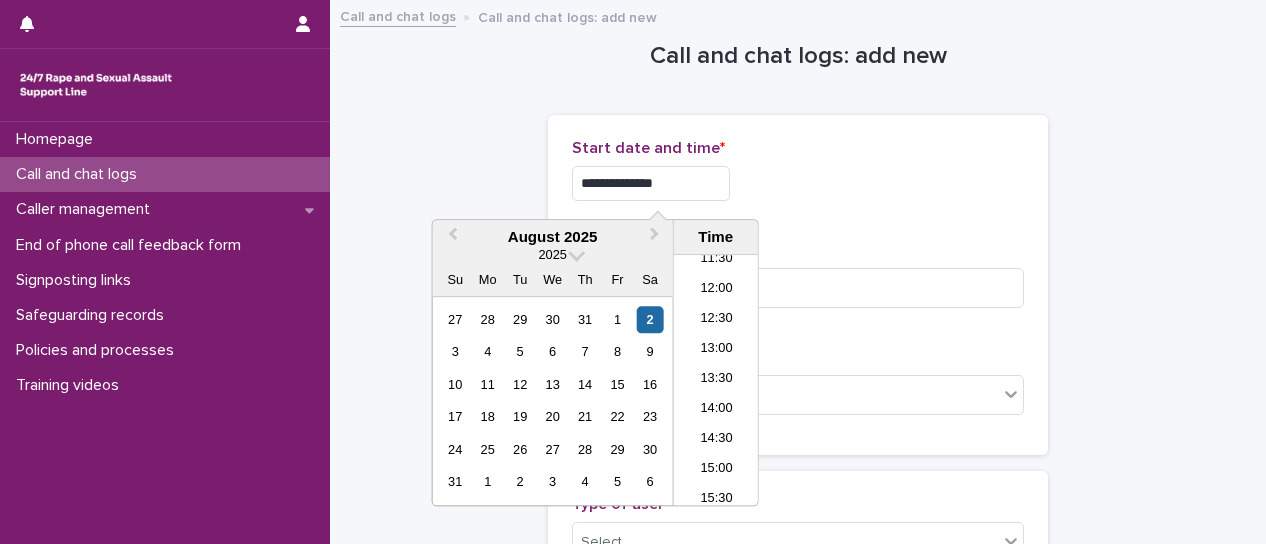 drag, startPoint x: 754, startPoint y: 190, endPoint x: 823, endPoint y: 357, distance: 180.69312 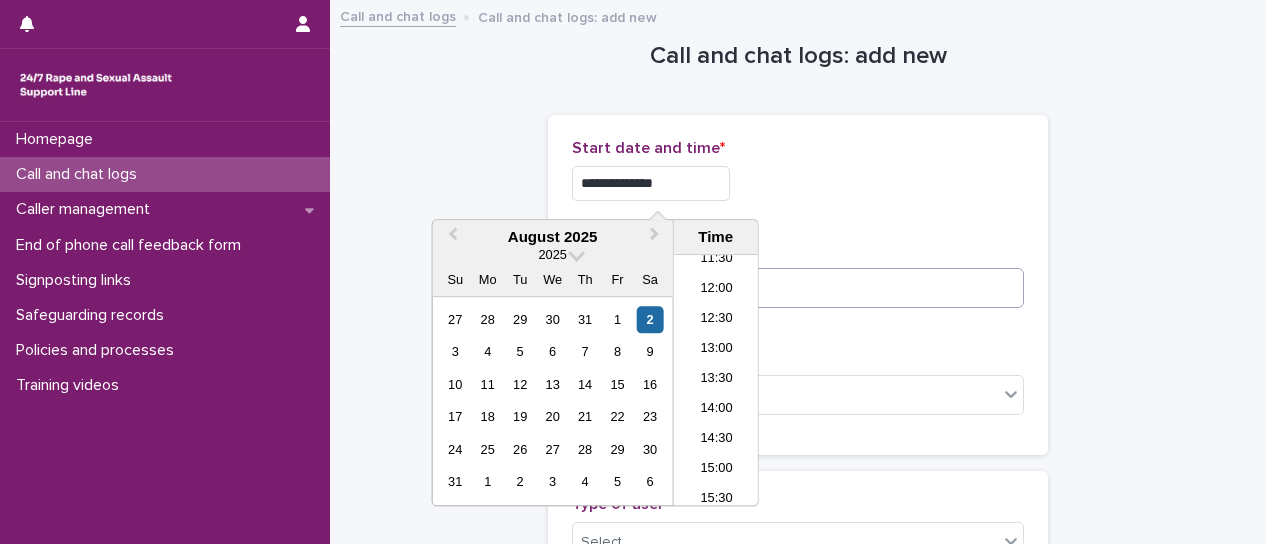 type on "**********" 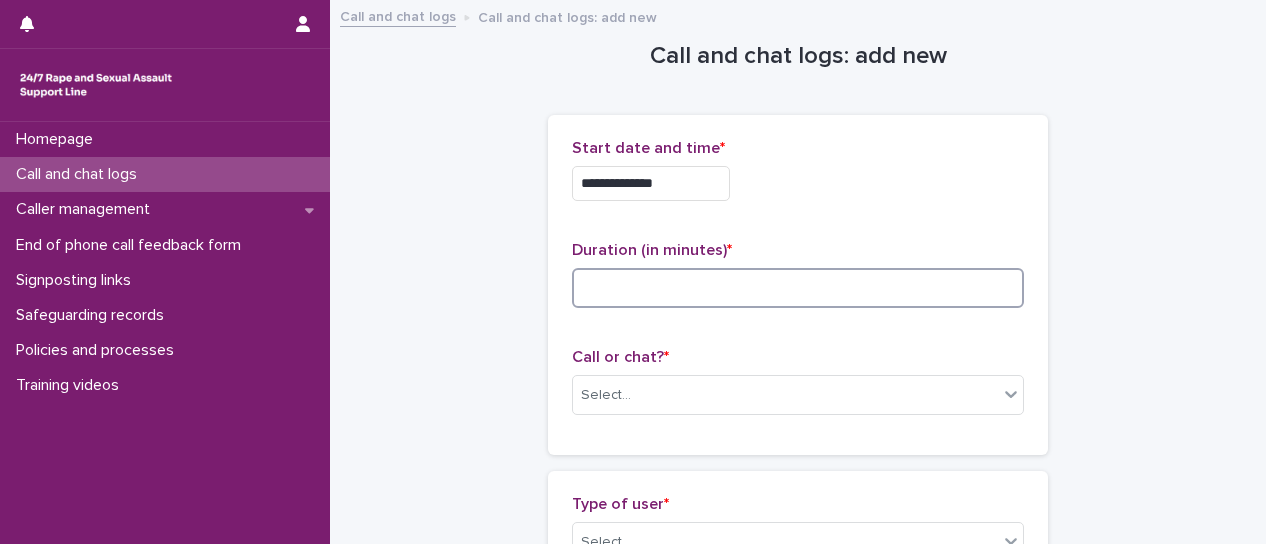 click at bounding box center [798, 288] 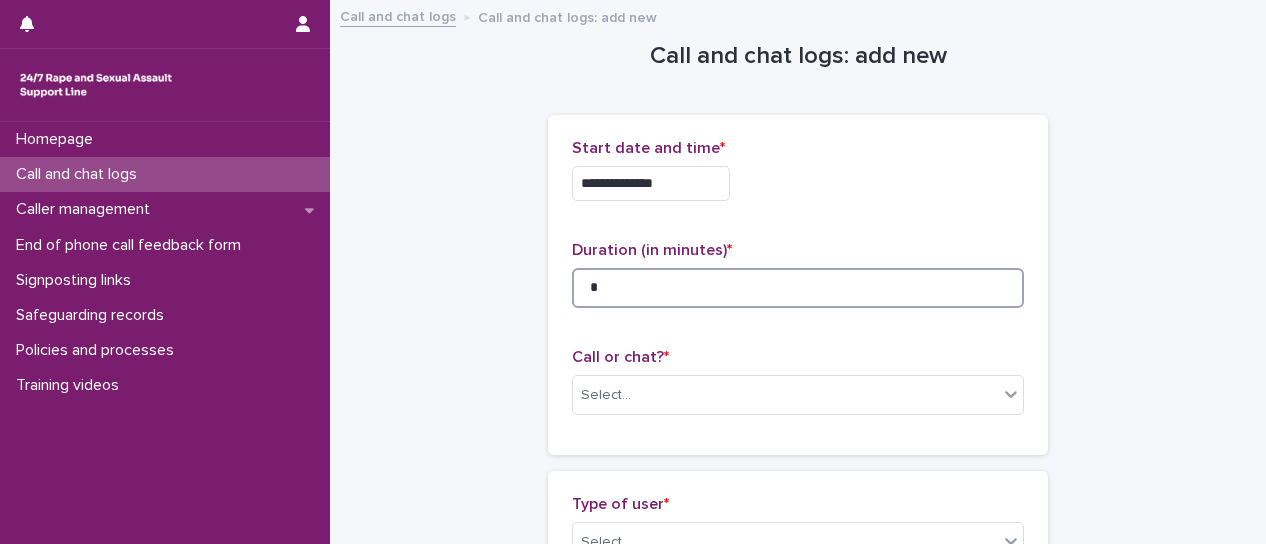type on "*" 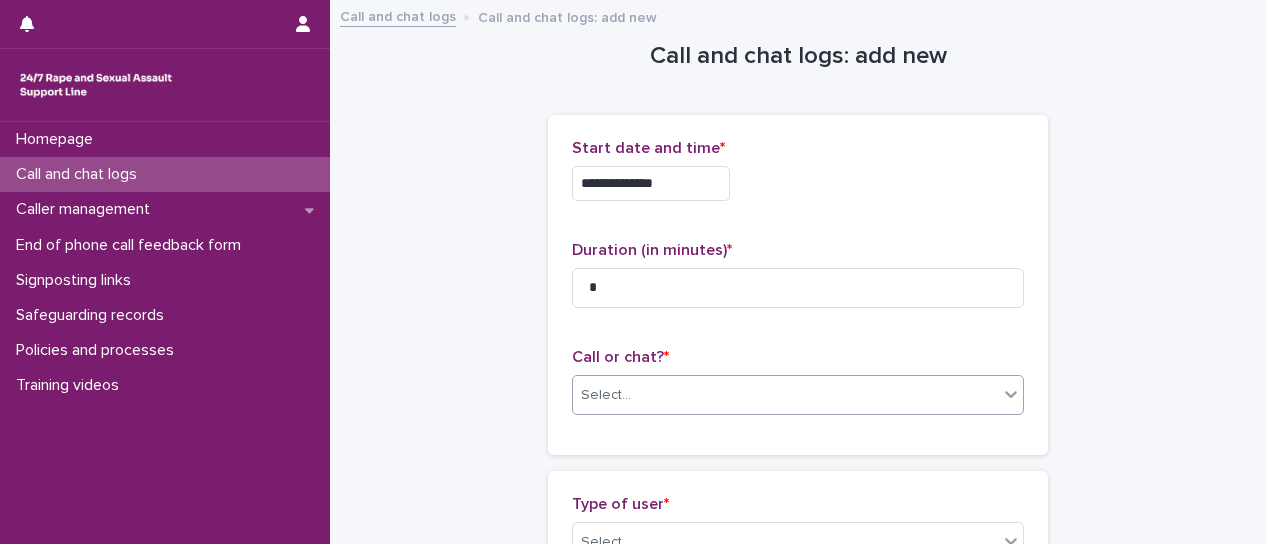 drag, startPoint x: 884, startPoint y: 359, endPoint x: 979, endPoint y: 403, distance: 104.69479 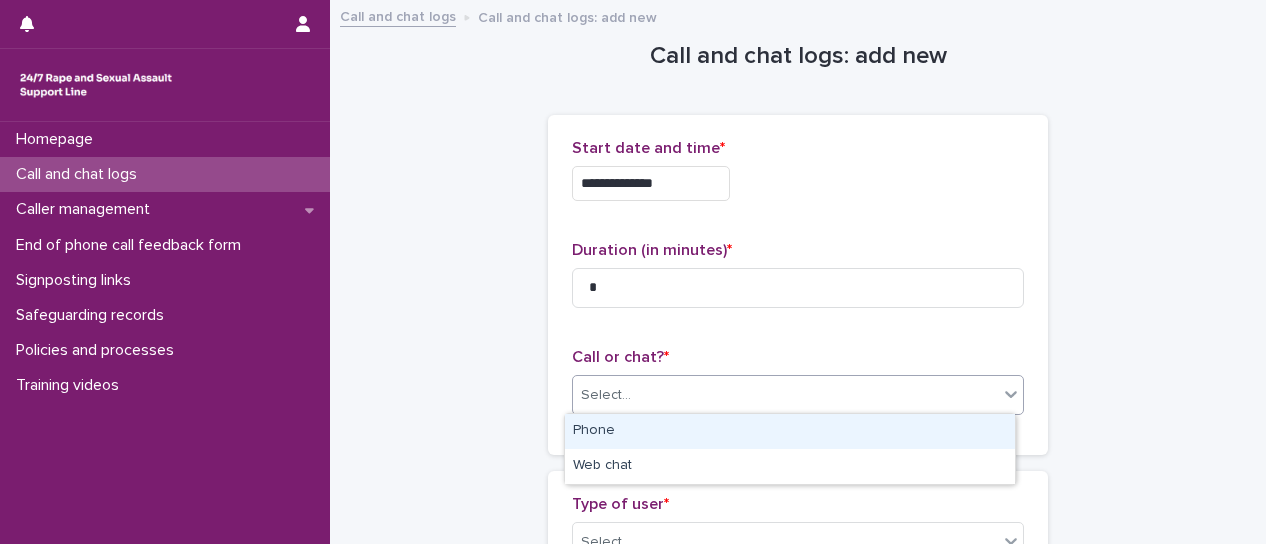 click on "Phone" at bounding box center (790, 431) 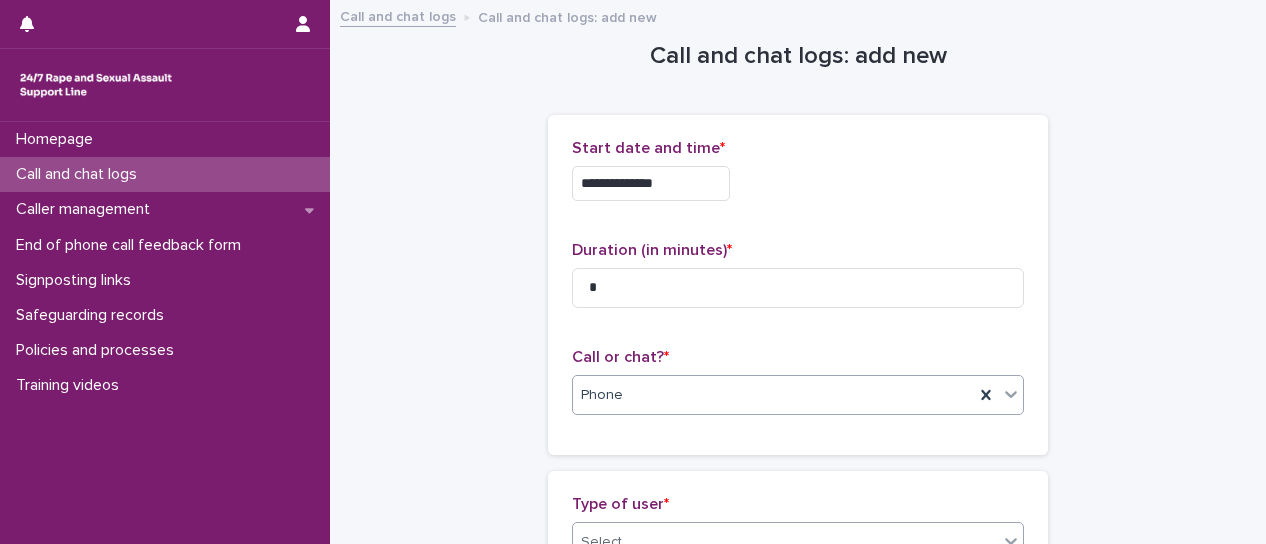 click 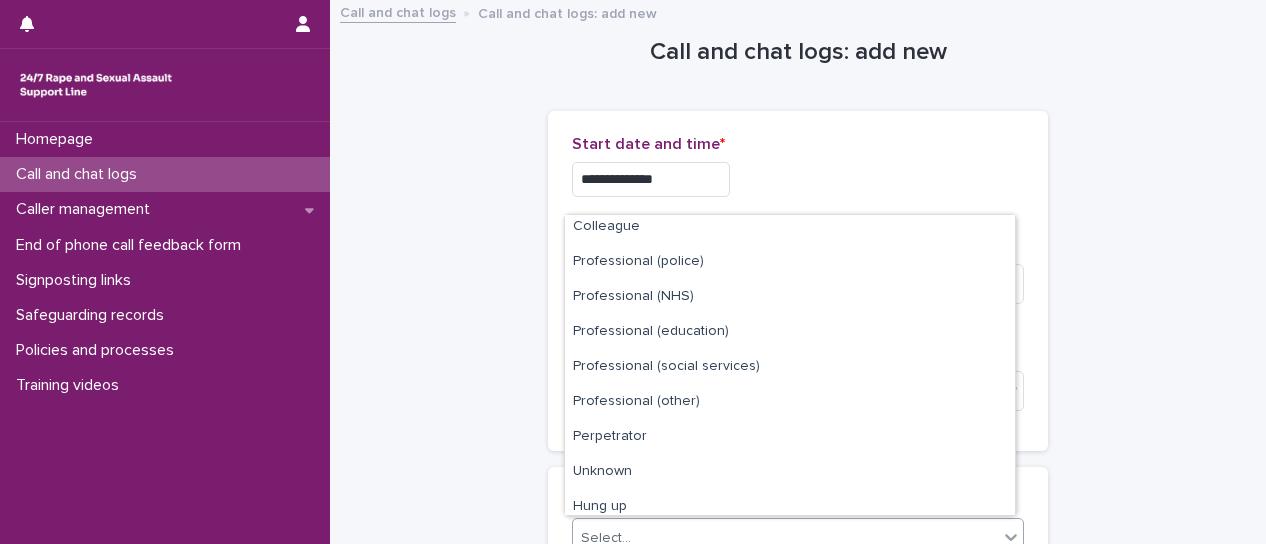 scroll, scrollTop: 225, scrollLeft: 0, axis: vertical 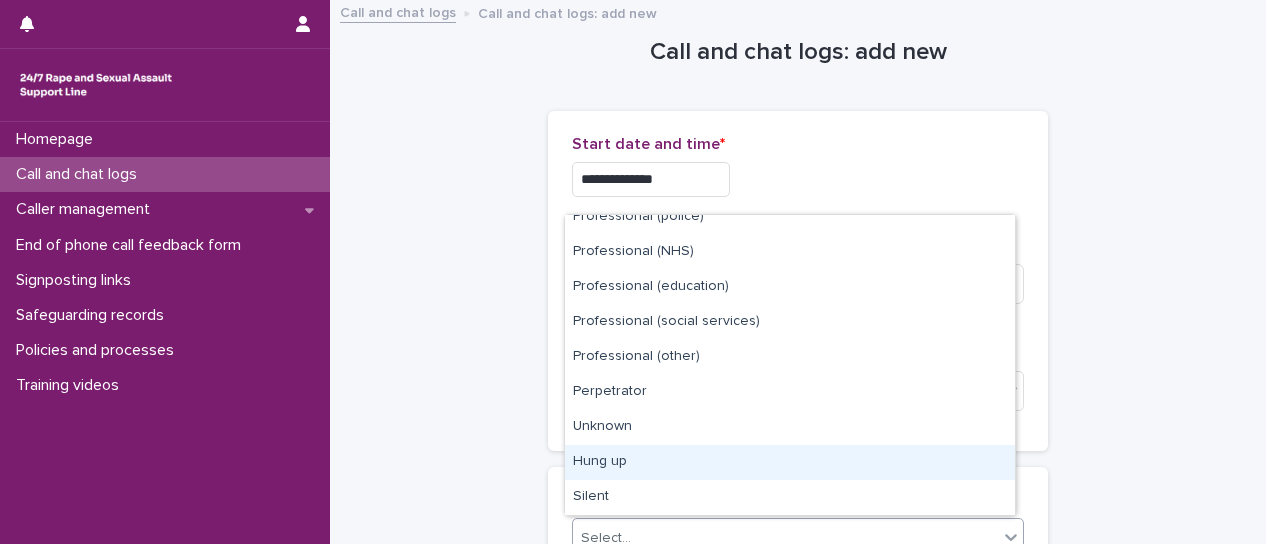 click on "Hung up" at bounding box center [790, 462] 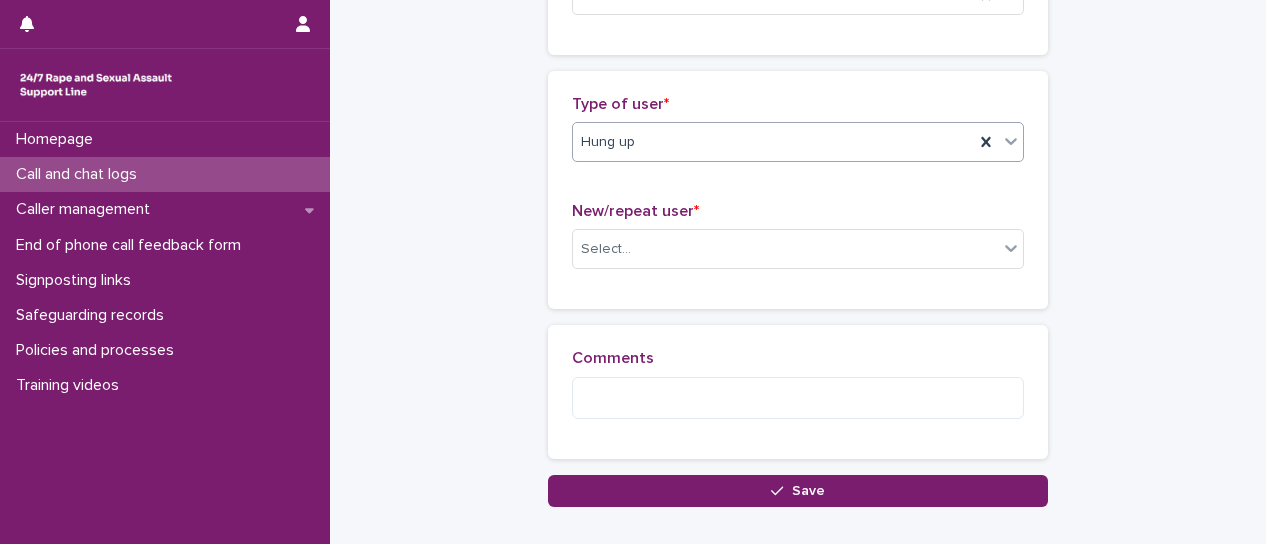 scroll, scrollTop: 404, scrollLeft: 0, axis: vertical 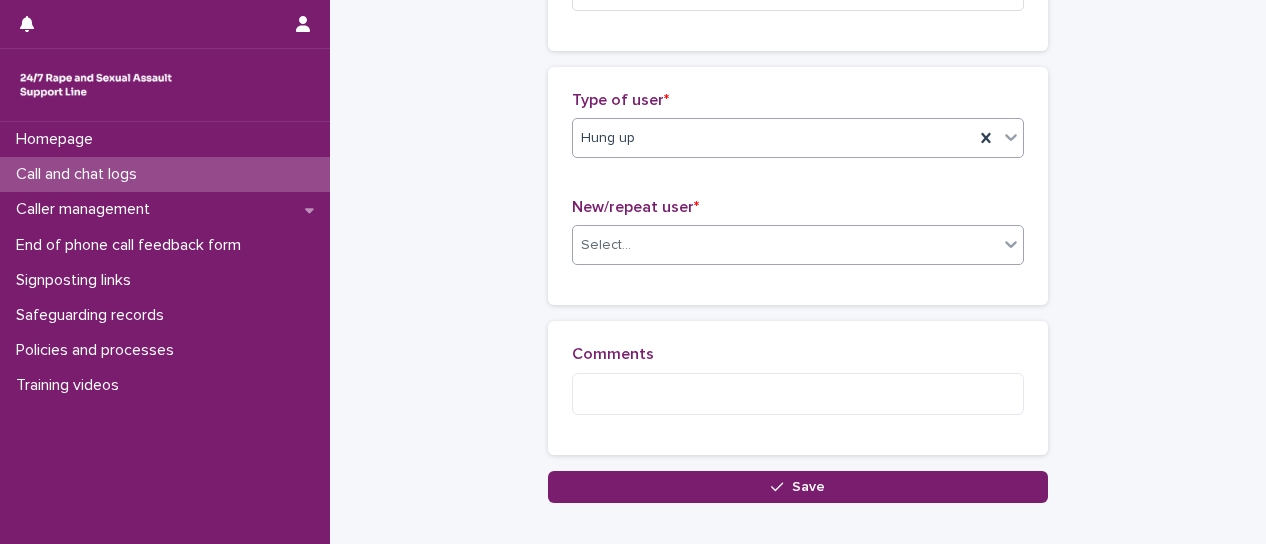 click 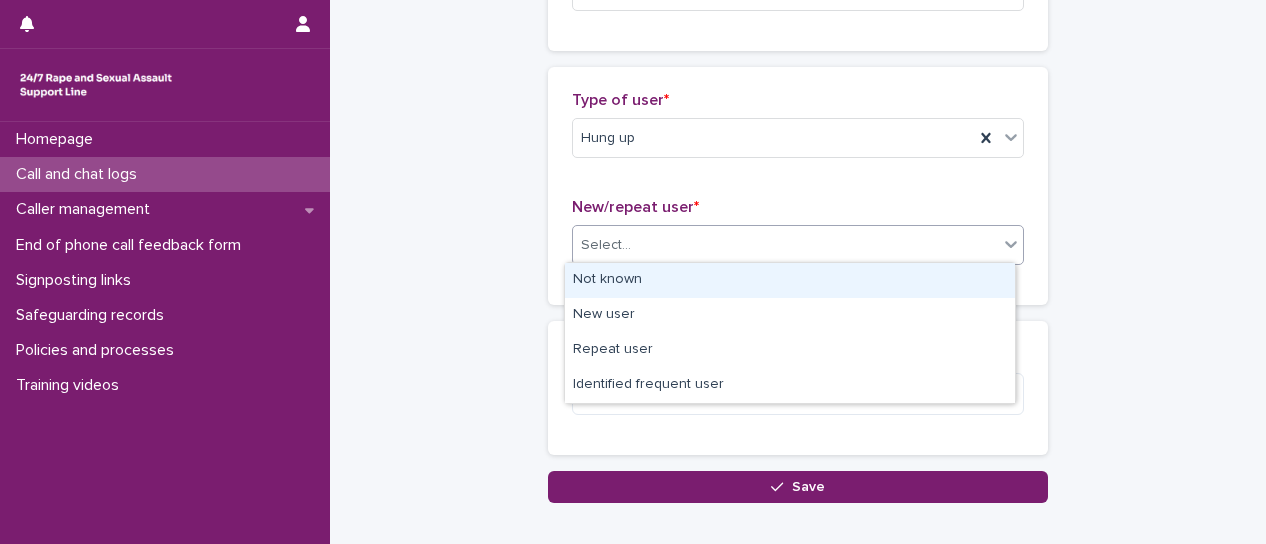 click on "Not known" at bounding box center [790, 280] 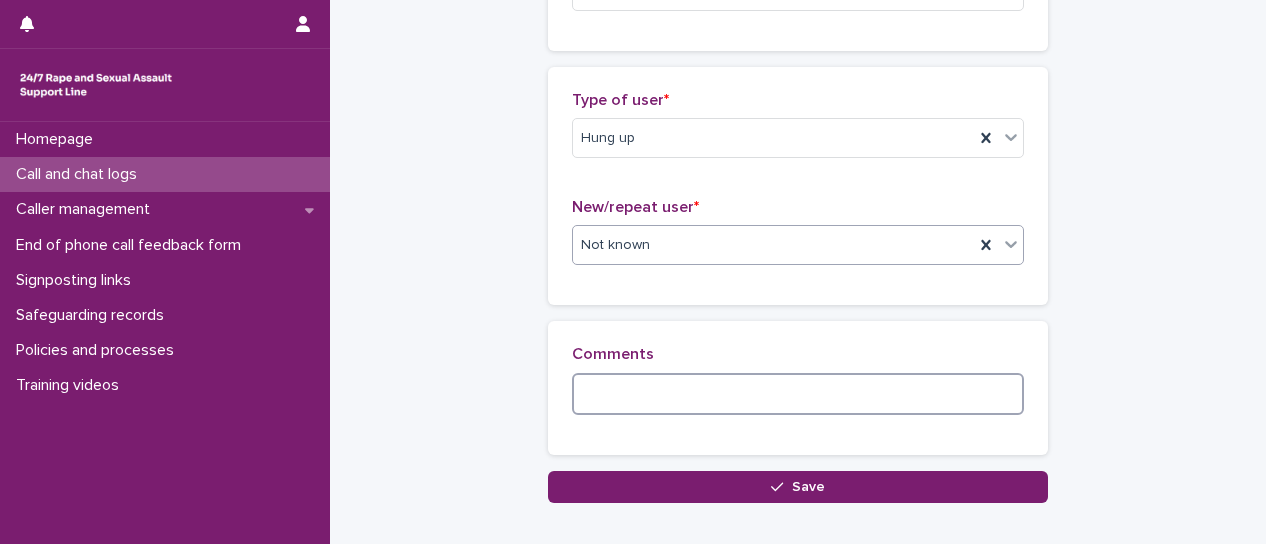 click at bounding box center (798, 394) 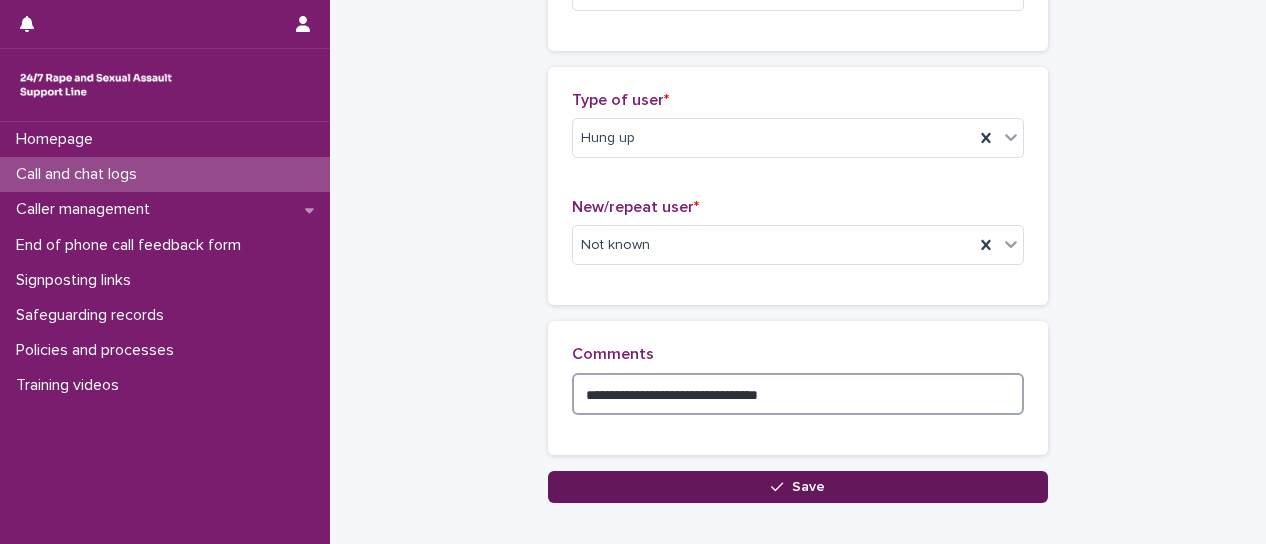 type on "**********" 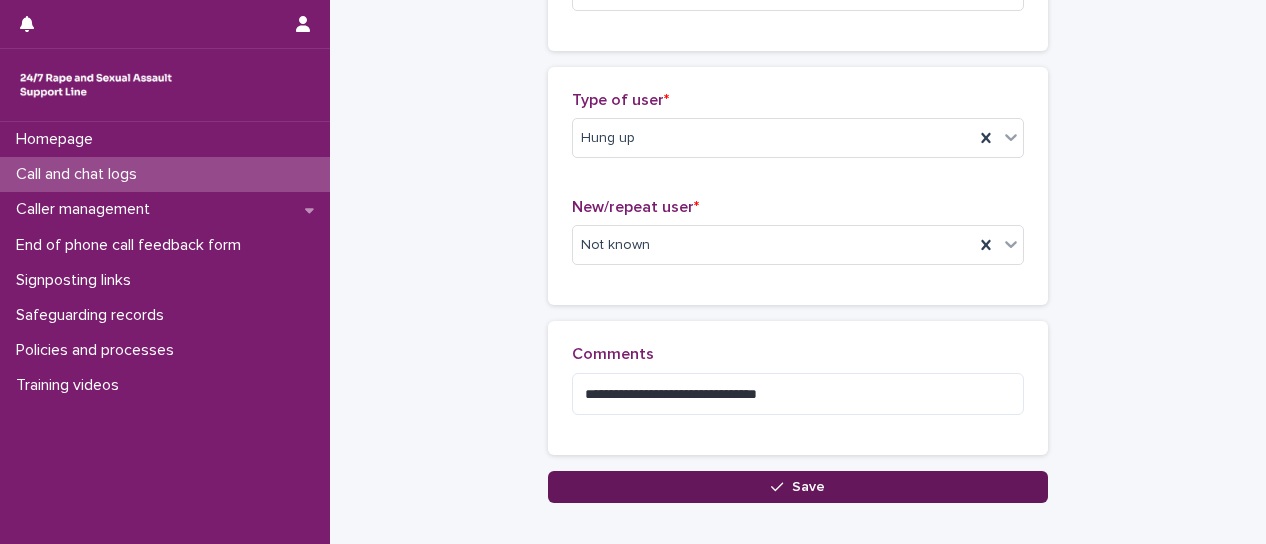 click on "Save" at bounding box center [798, 487] 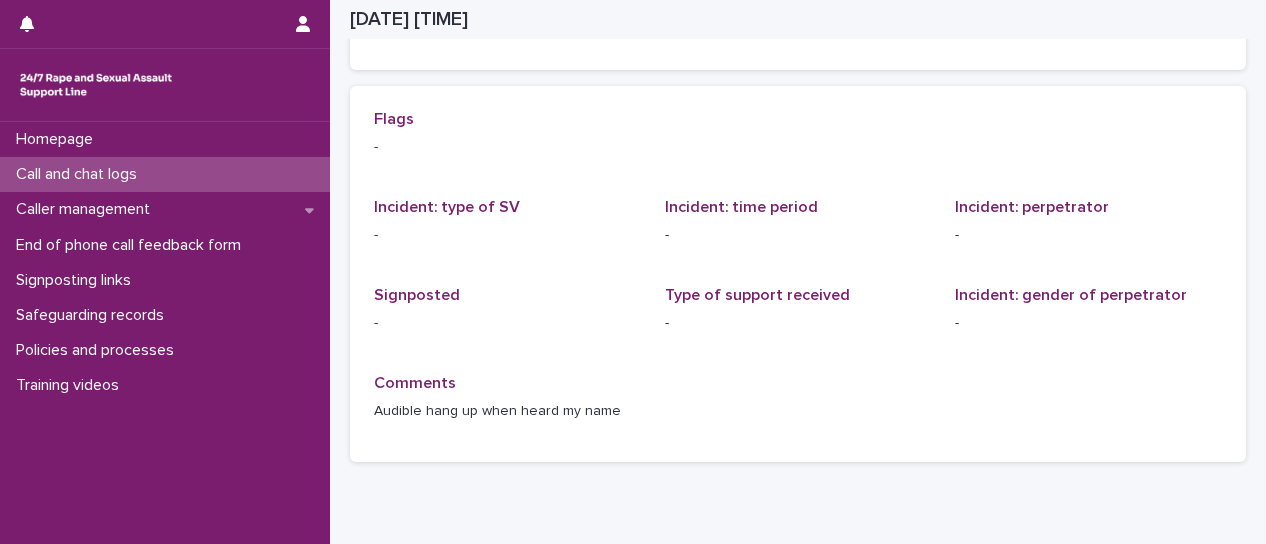scroll, scrollTop: 0, scrollLeft: 0, axis: both 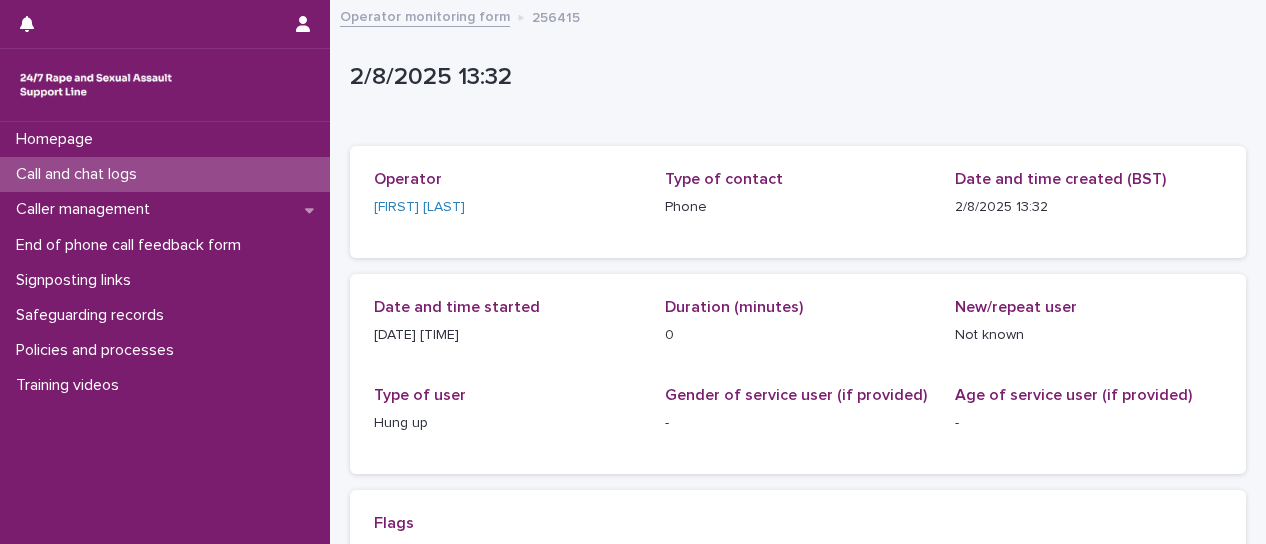 click on "Call and chat logs" at bounding box center [165, 174] 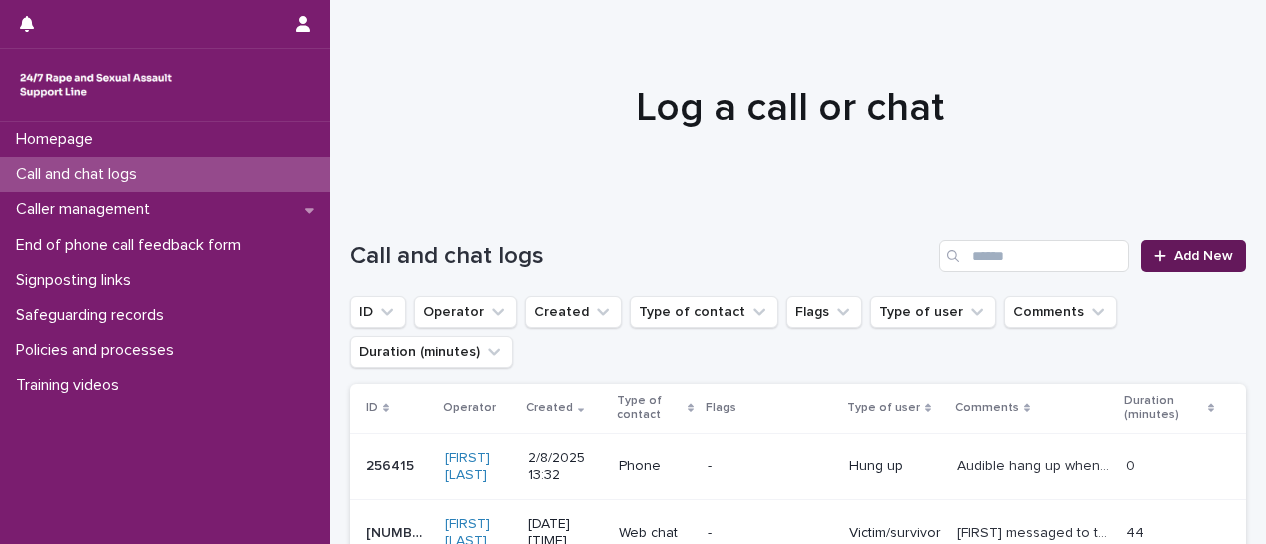 click on "Add New" at bounding box center (1203, 256) 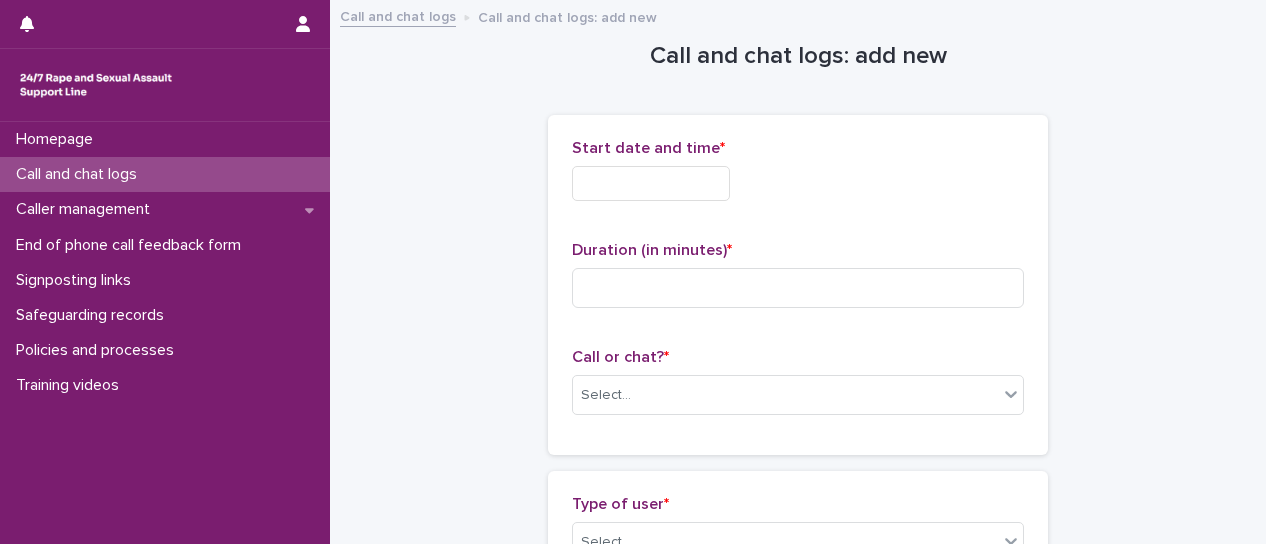 click at bounding box center [651, 183] 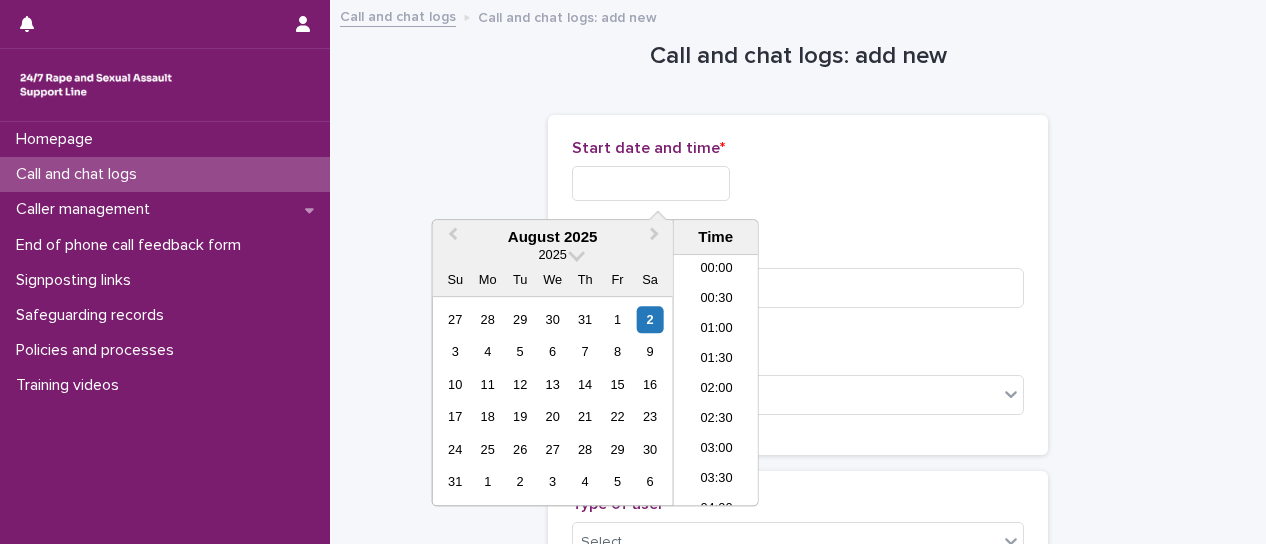 scroll, scrollTop: 700, scrollLeft: 0, axis: vertical 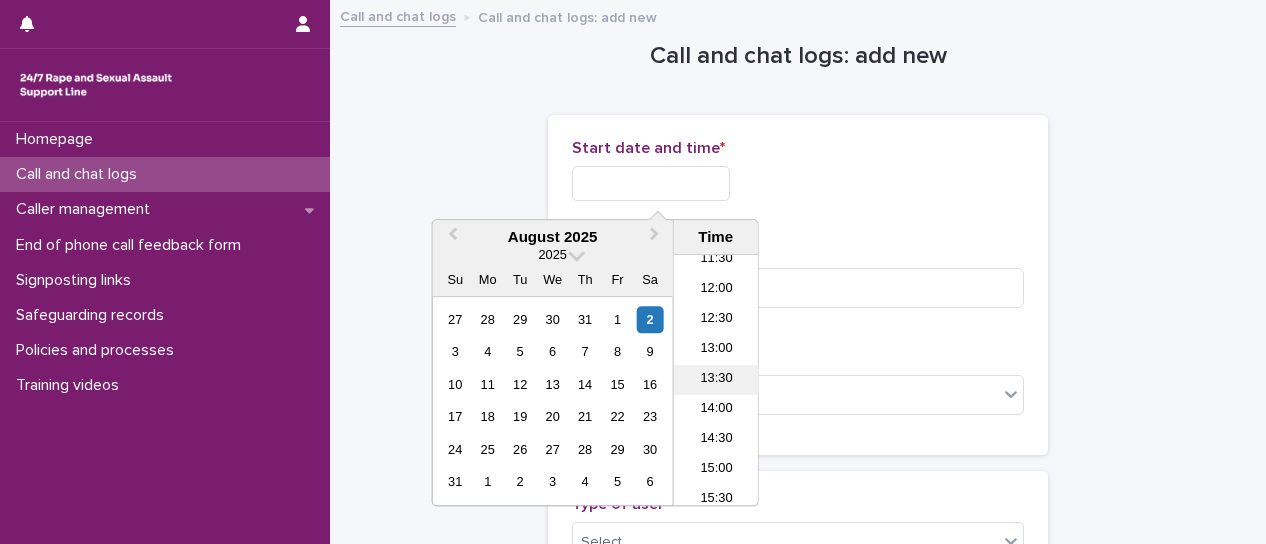 drag, startPoint x: 718, startPoint y: 379, endPoint x: 694, endPoint y: 243, distance: 138.10141 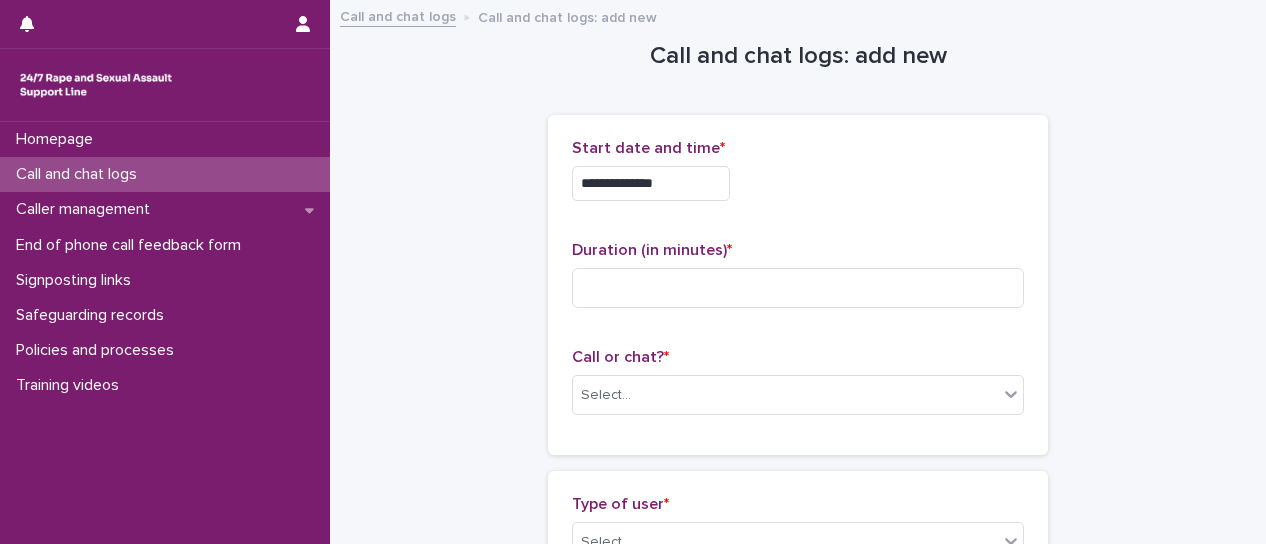 click on "**********" at bounding box center [651, 183] 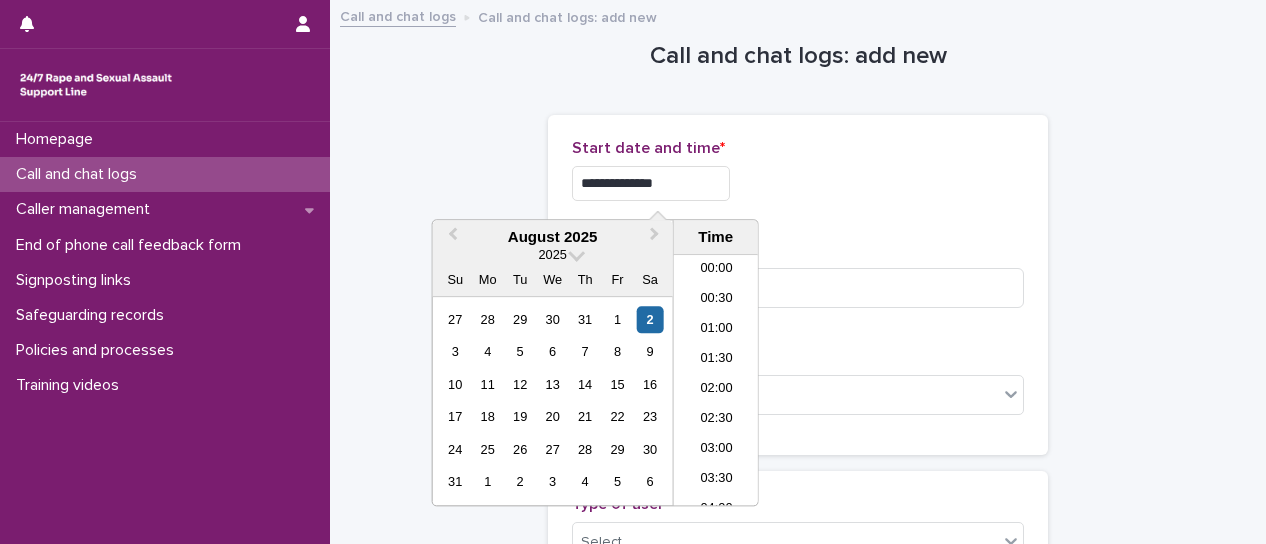scroll, scrollTop: 700, scrollLeft: 0, axis: vertical 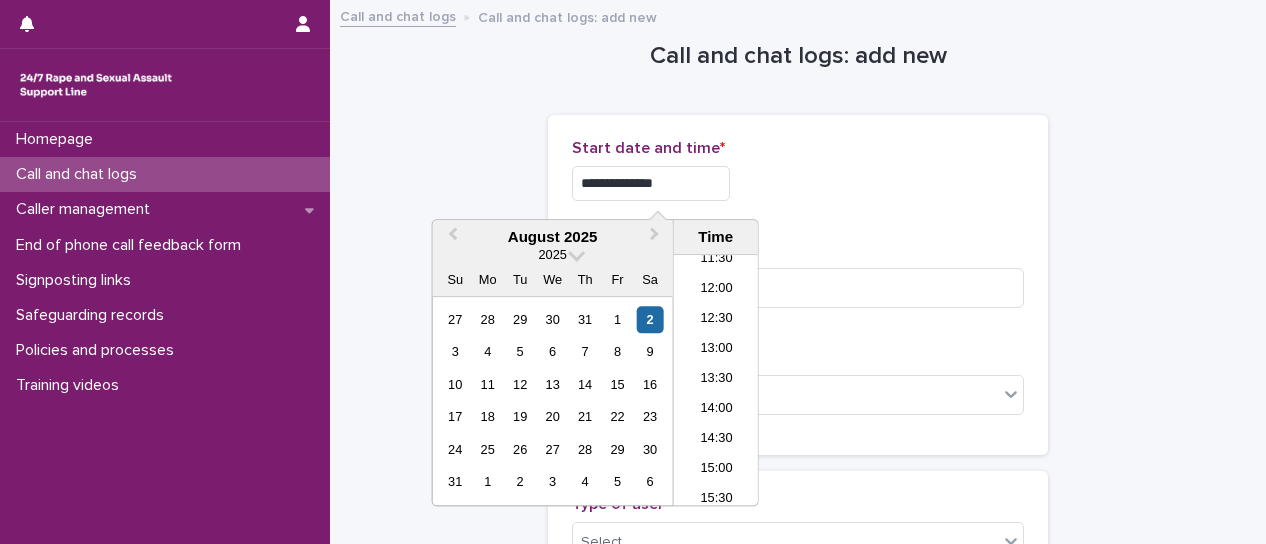 type on "**********" 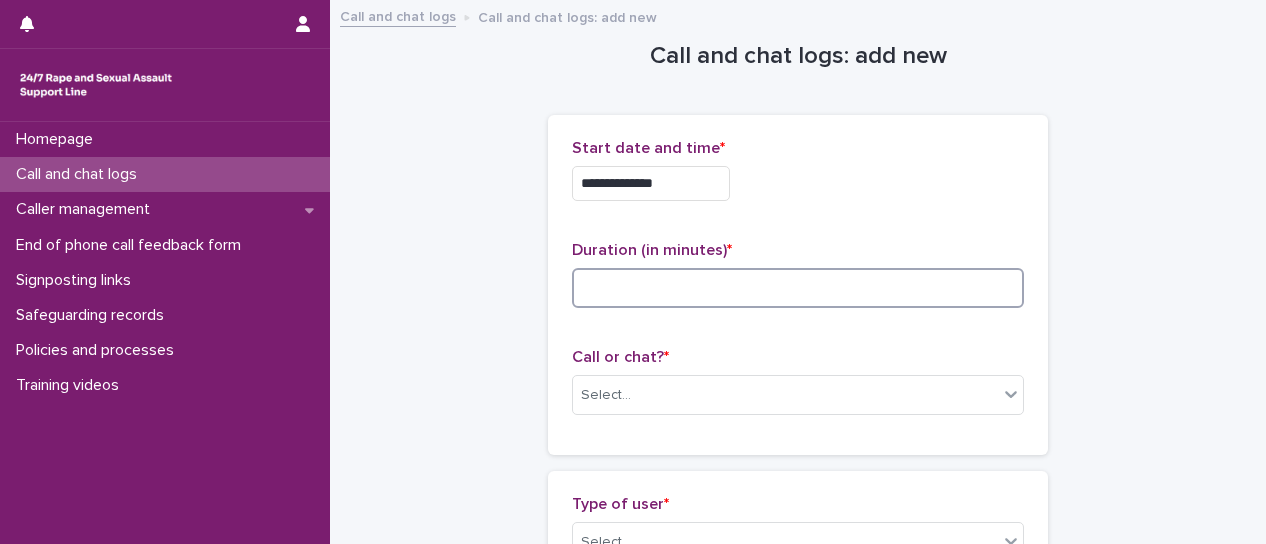 click at bounding box center (798, 288) 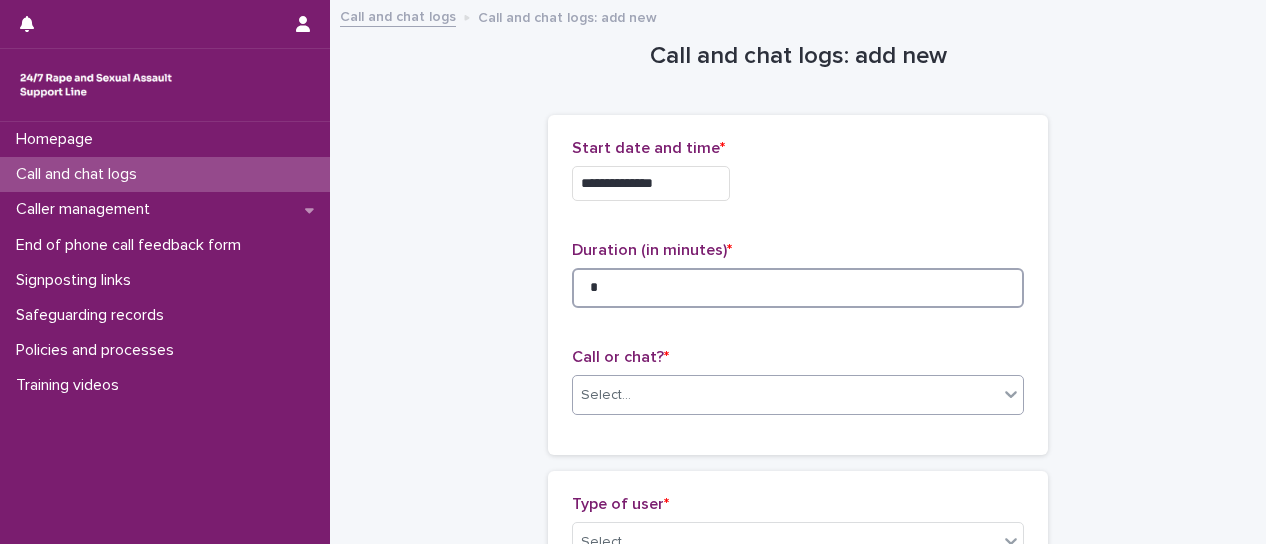 type on "*" 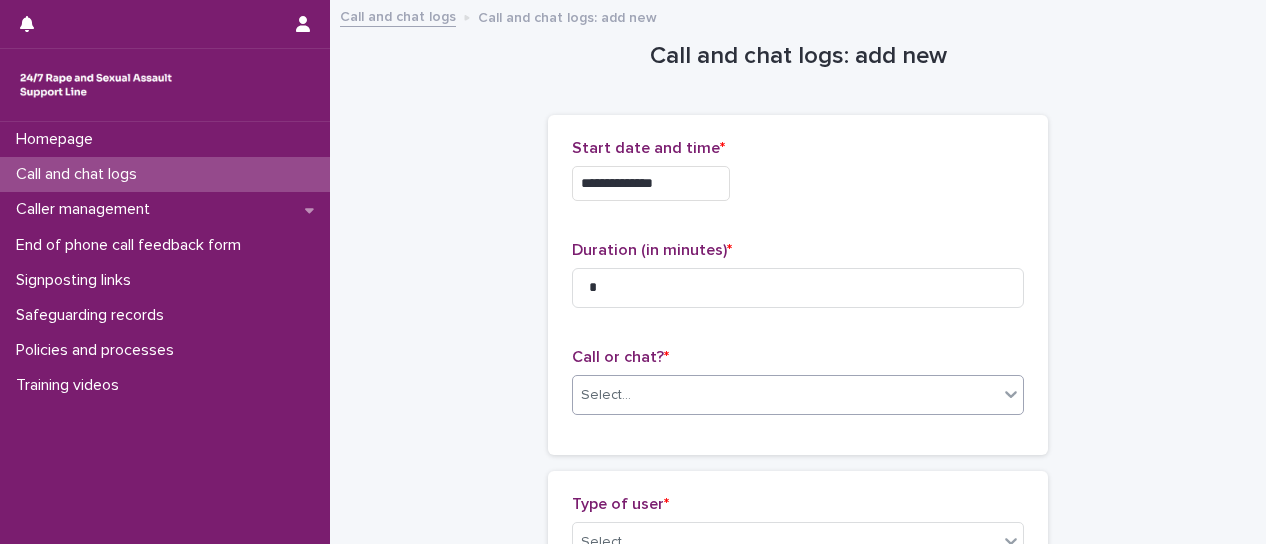 click 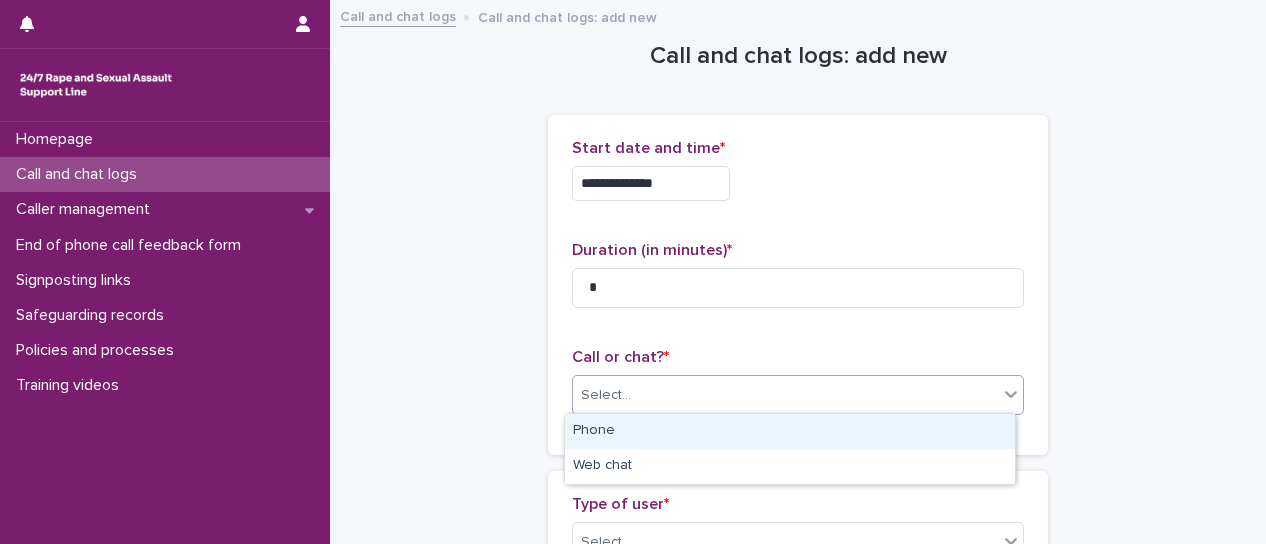 click on "Phone" at bounding box center (790, 431) 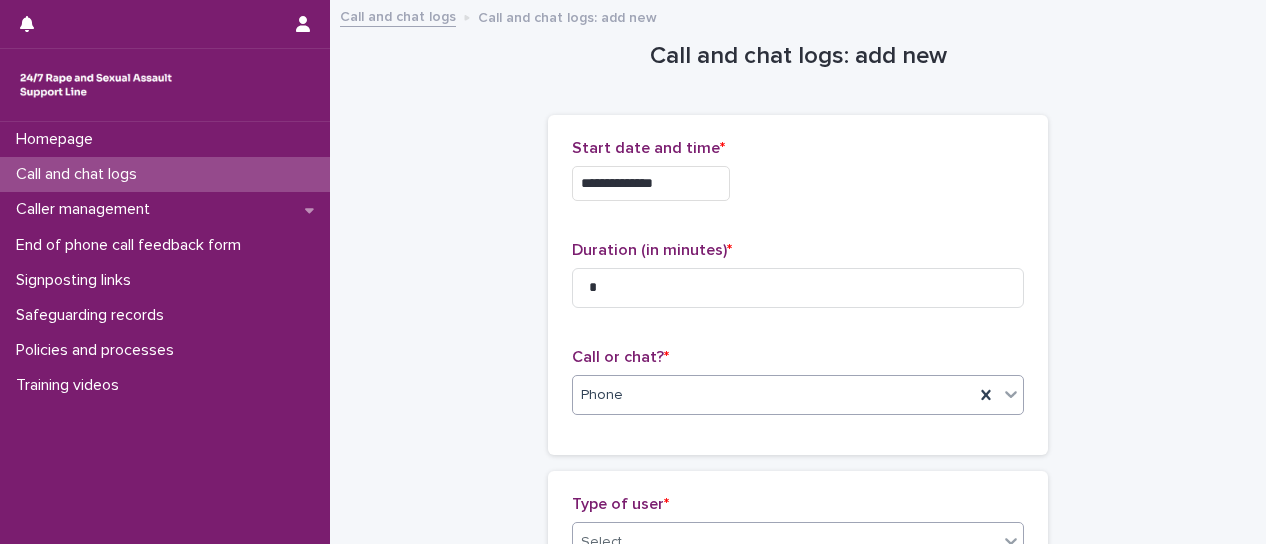 click 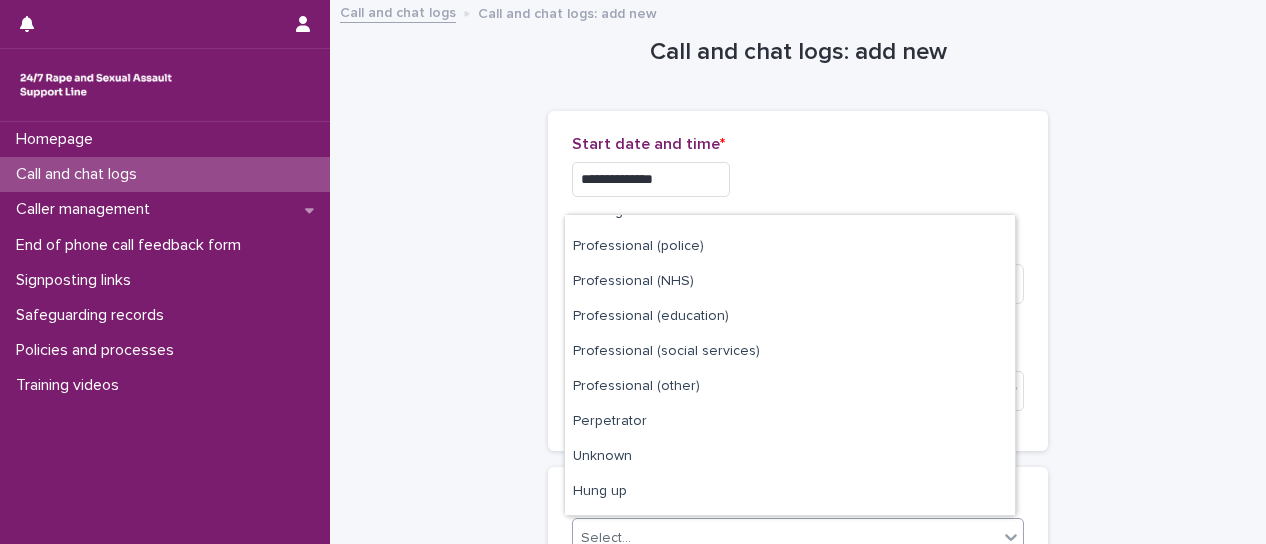 scroll, scrollTop: 225, scrollLeft: 0, axis: vertical 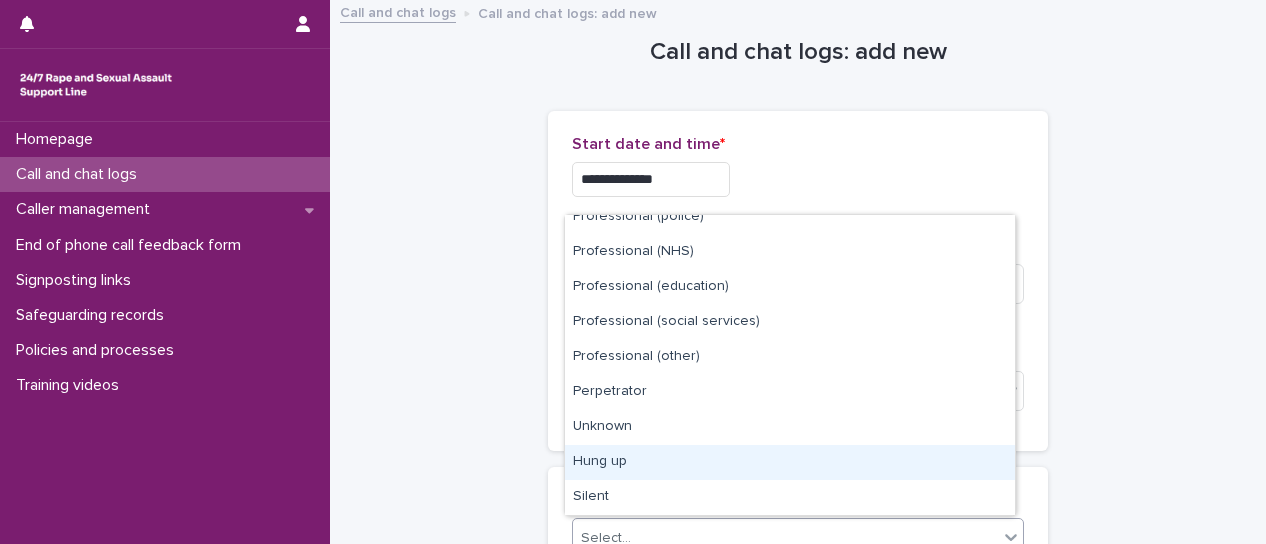 click on "Hung up" at bounding box center (790, 462) 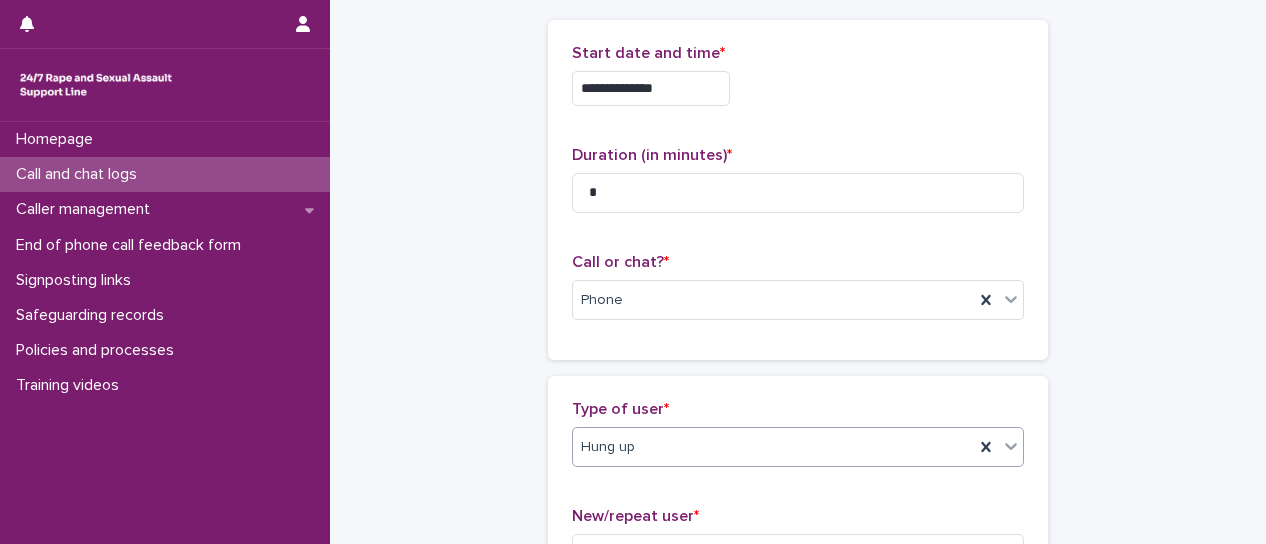 scroll, scrollTop: 395, scrollLeft: 0, axis: vertical 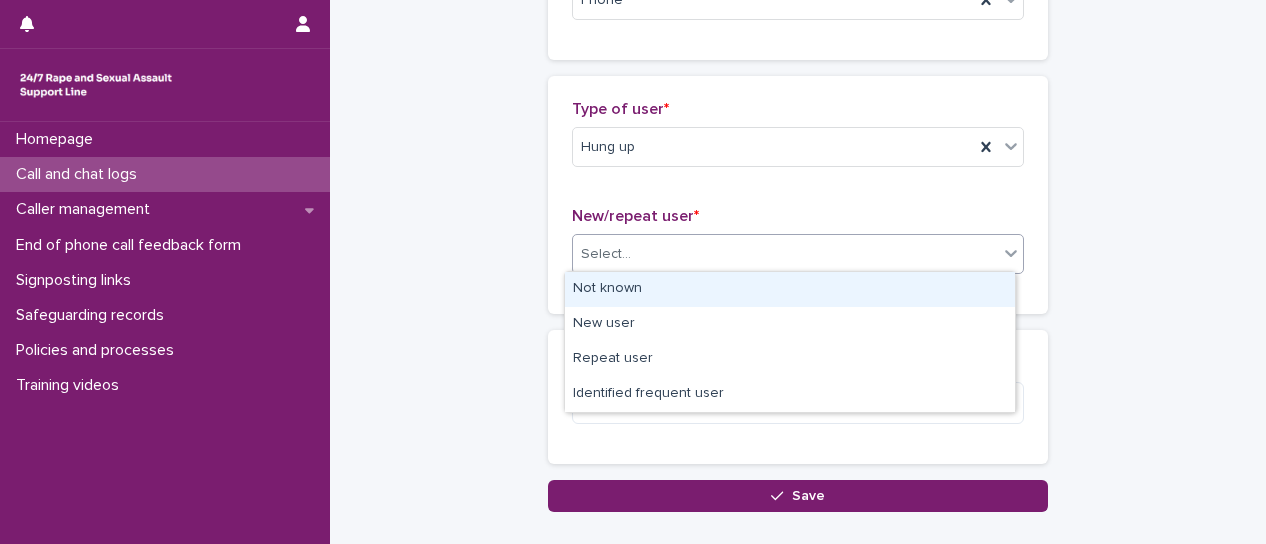 click 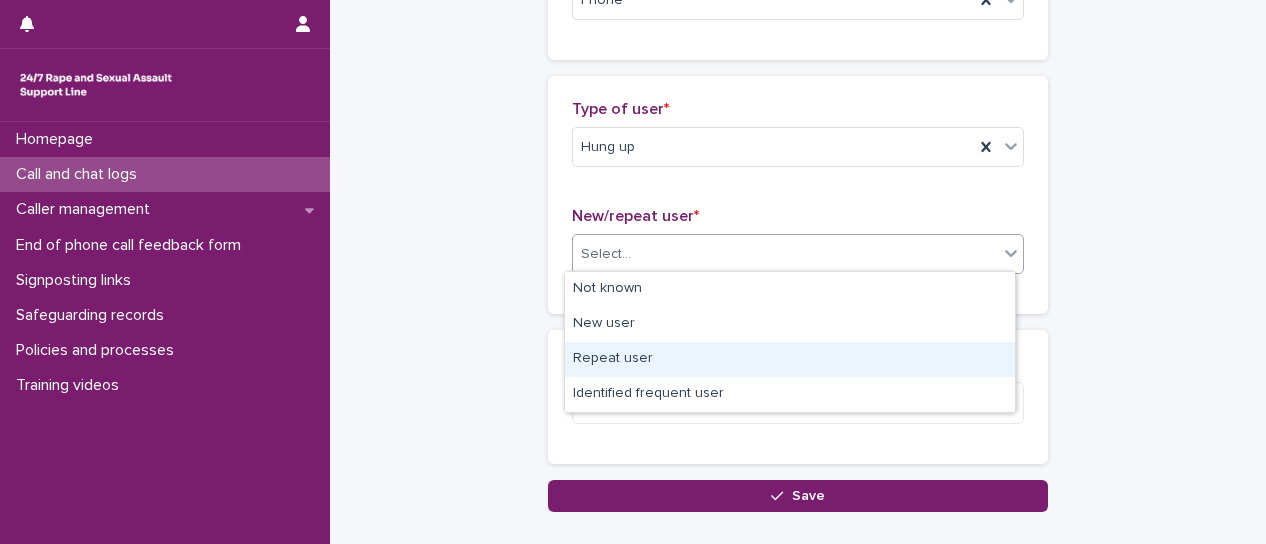 drag, startPoint x: 875, startPoint y: 334, endPoint x: 862, endPoint y: 355, distance: 24.698177 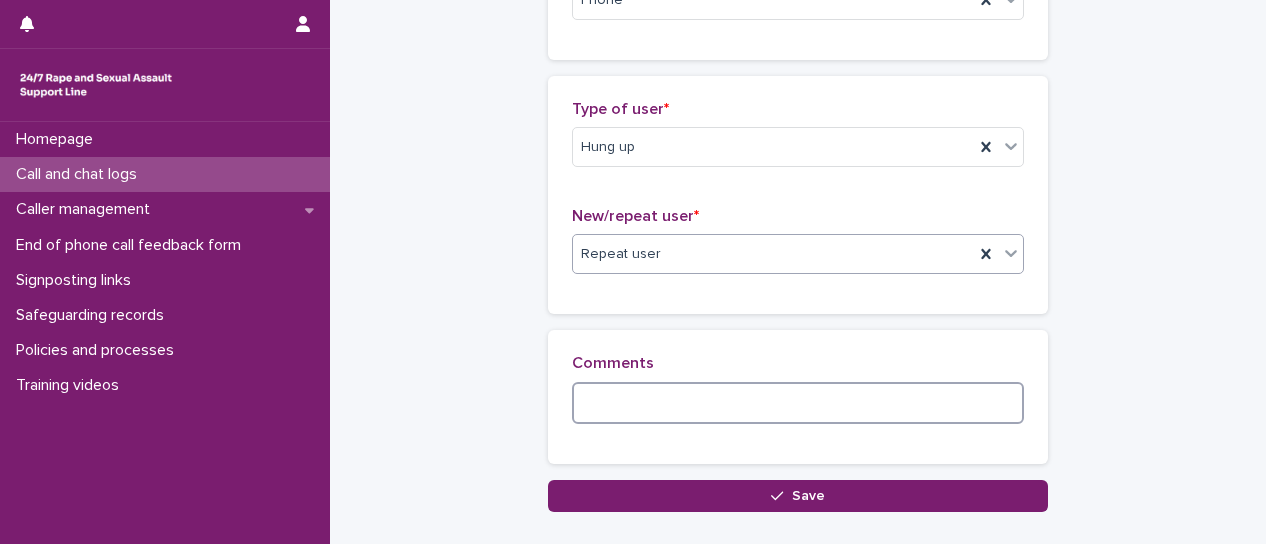click at bounding box center [798, 403] 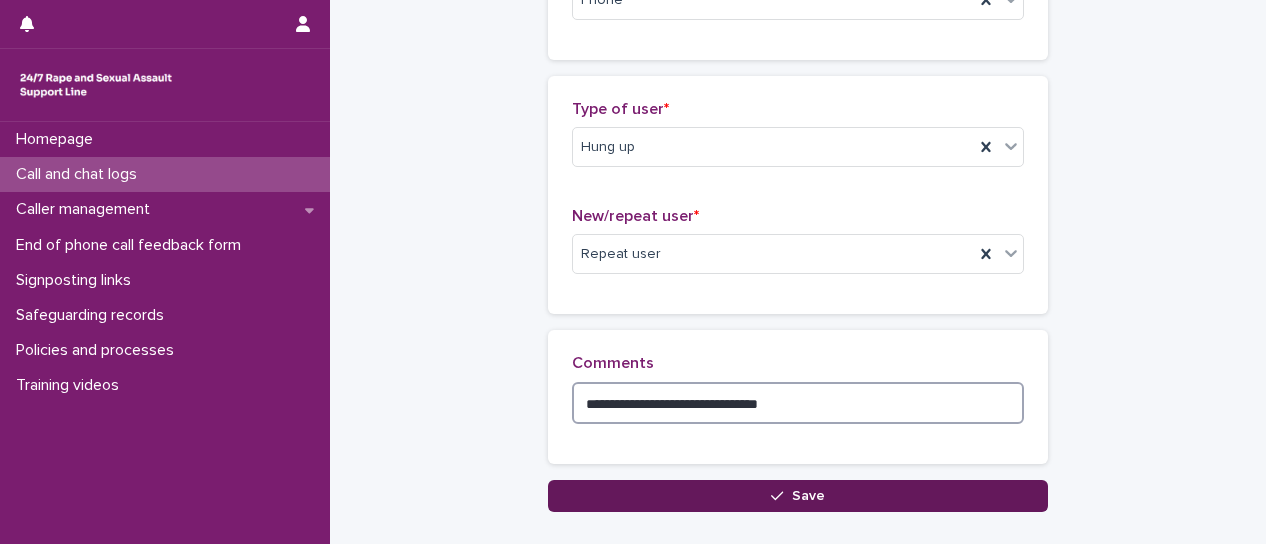 type on "**********" 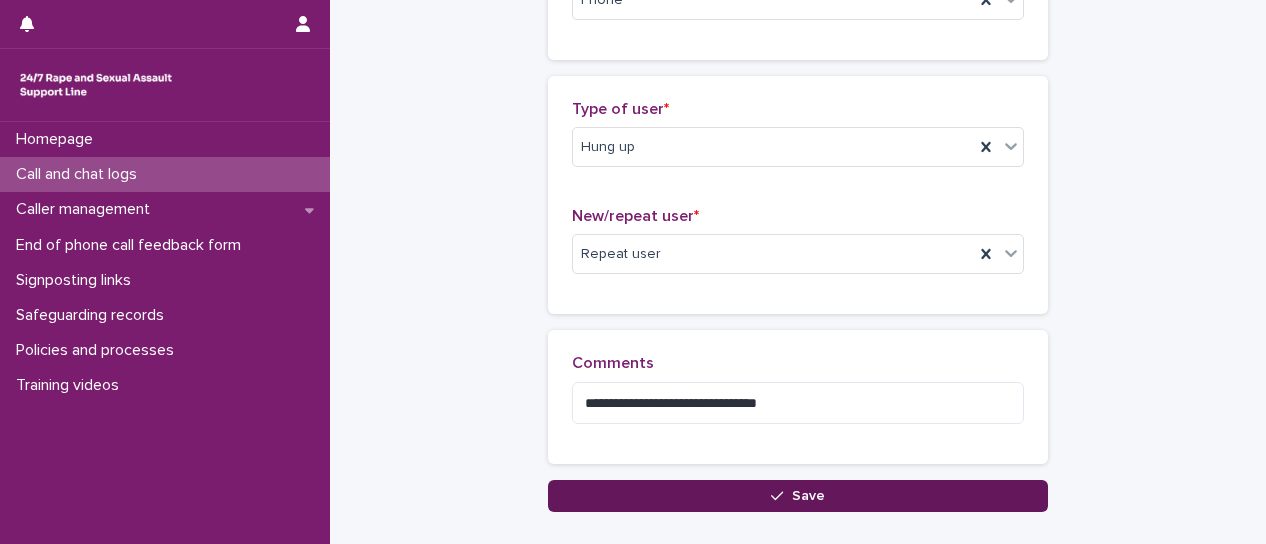 click on "Save" at bounding box center (798, 496) 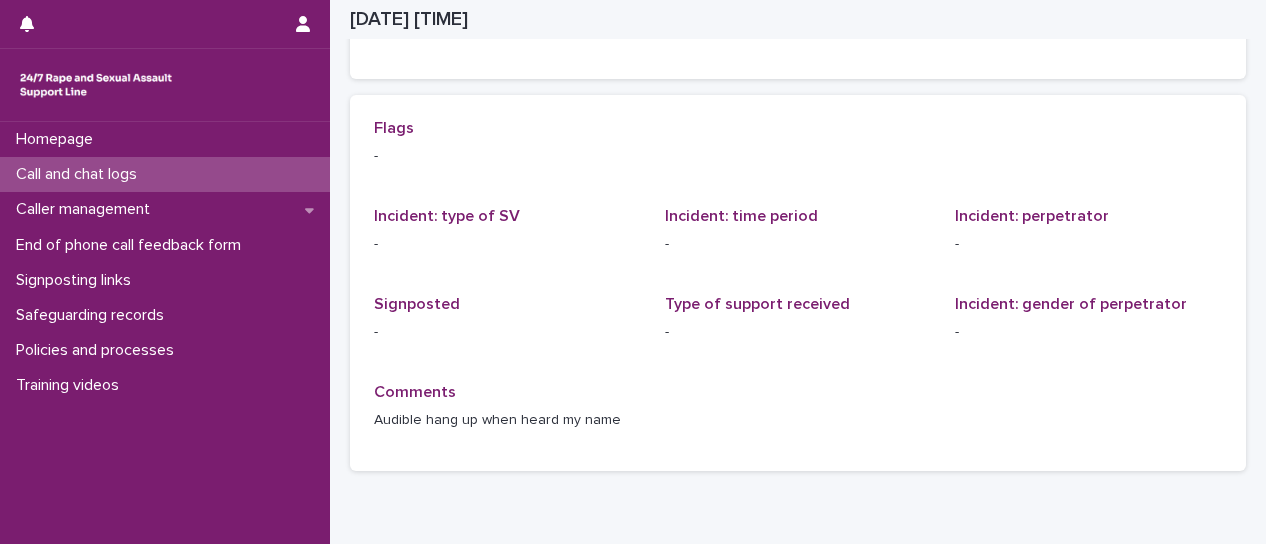 scroll, scrollTop: 0, scrollLeft: 0, axis: both 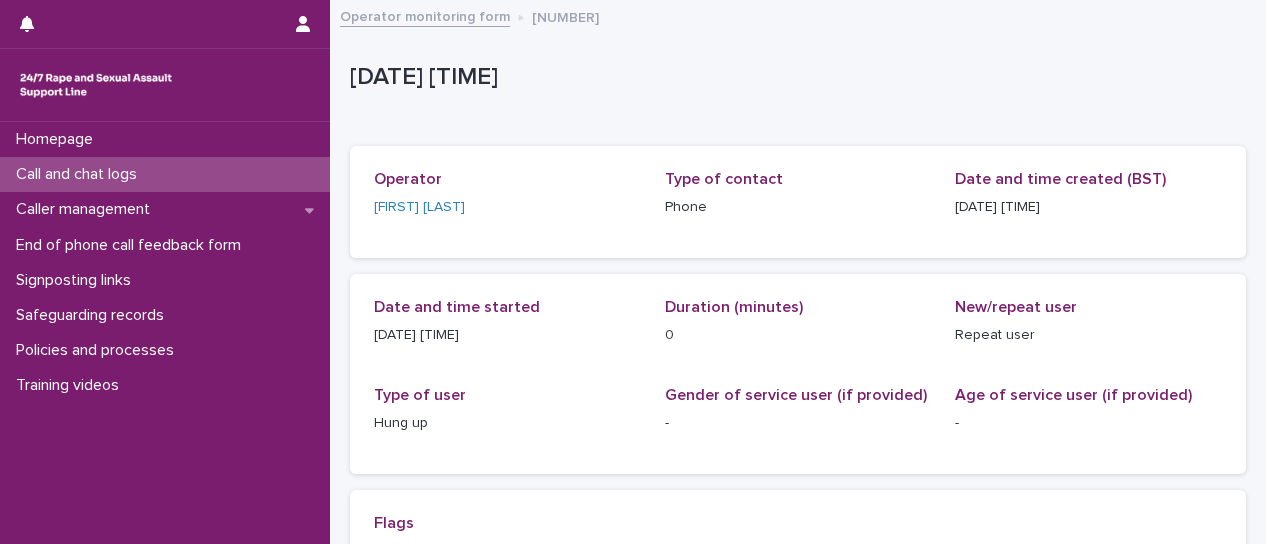 click on "Call and chat logs" at bounding box center (165, 174) 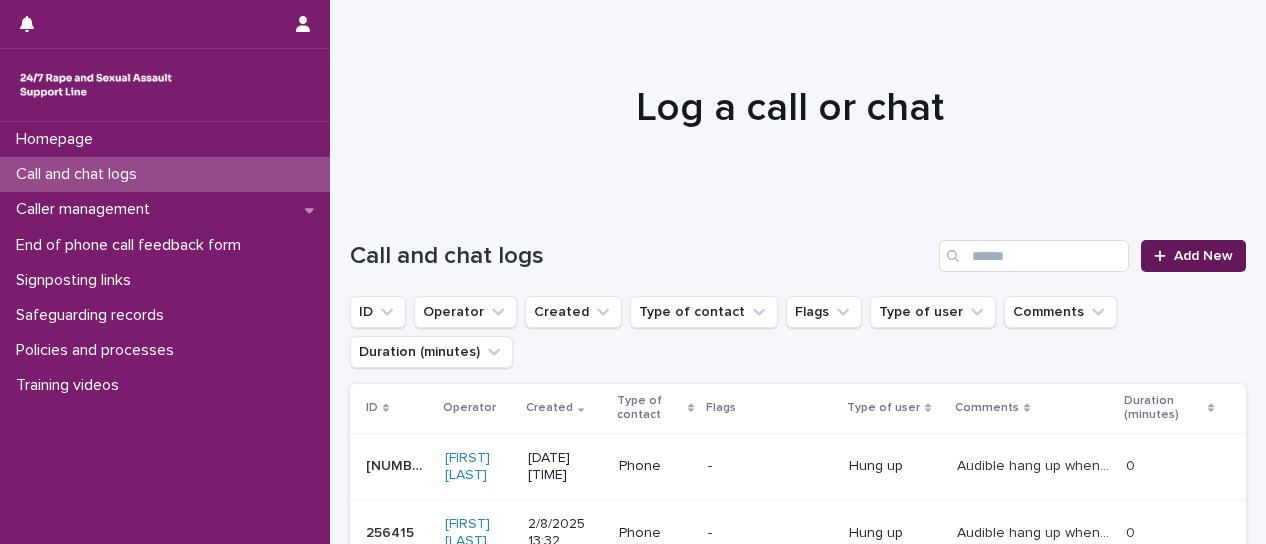 click on "Add New" at bounding box center [1203, 256] 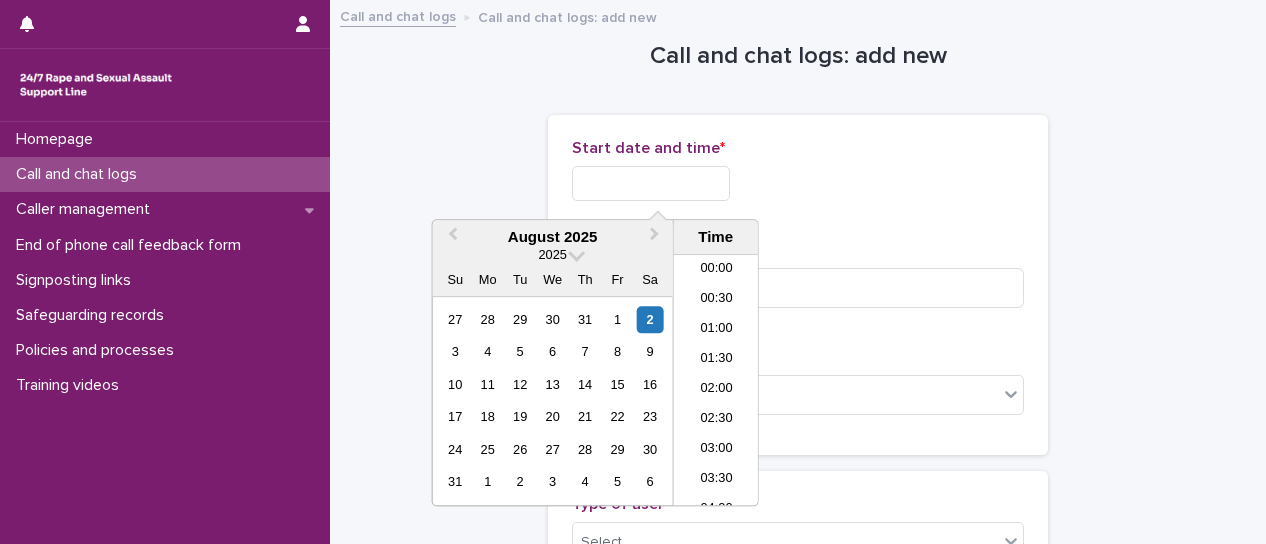 click at bounding box center (651, 183) 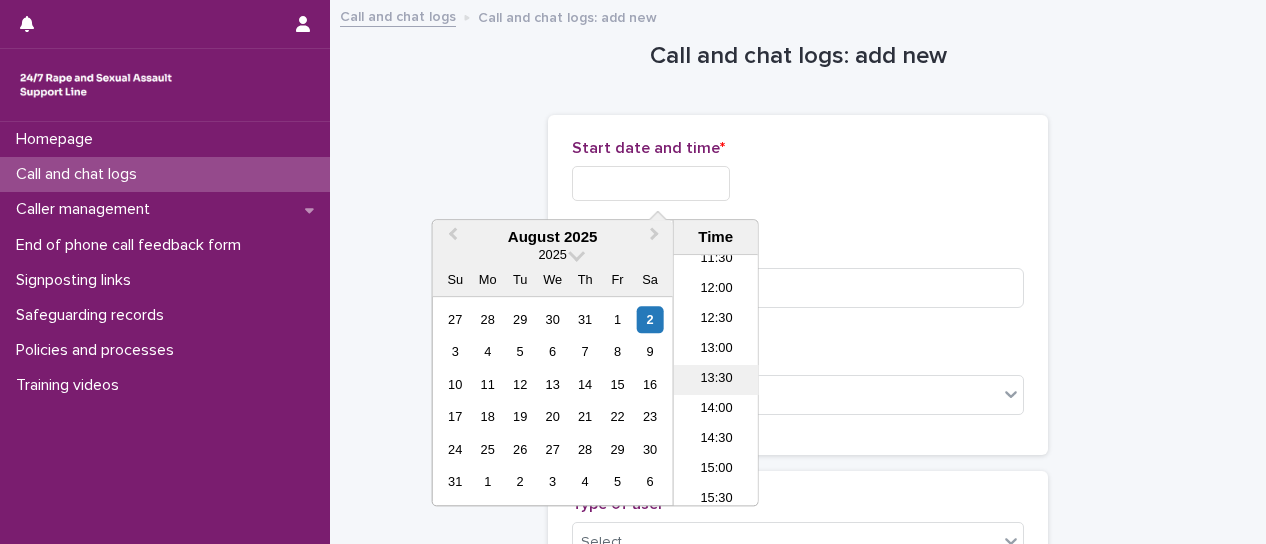 drag, startPoint x: 718, startPoint y: 382, endPoint x: 720, endPoint y: 368, distance: 14.142136 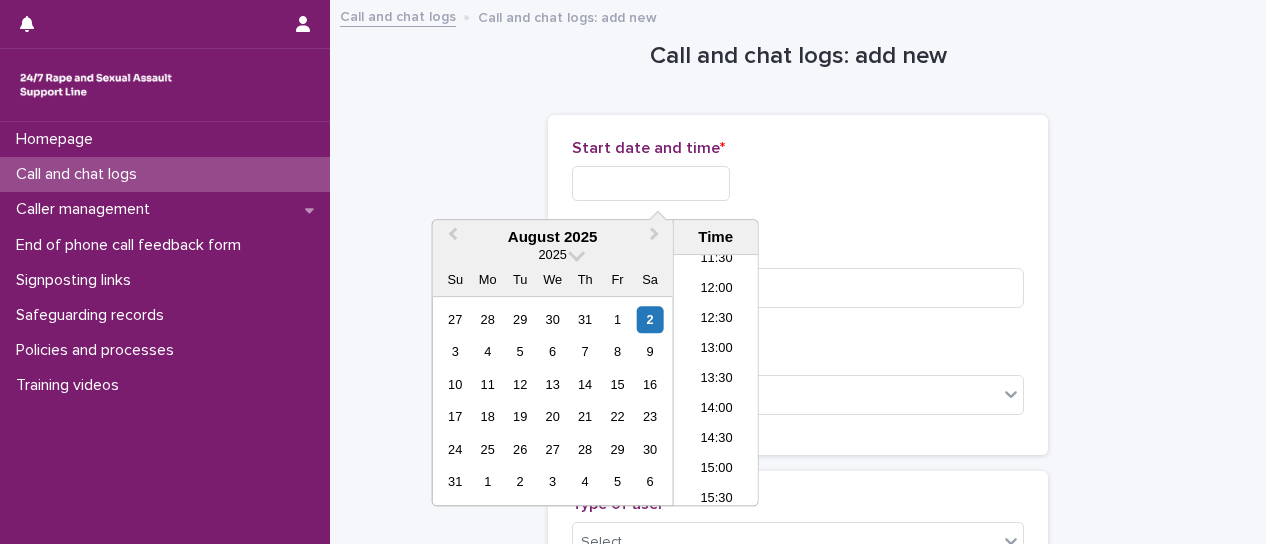 click on "13:30" at bounding box center [716, 380] 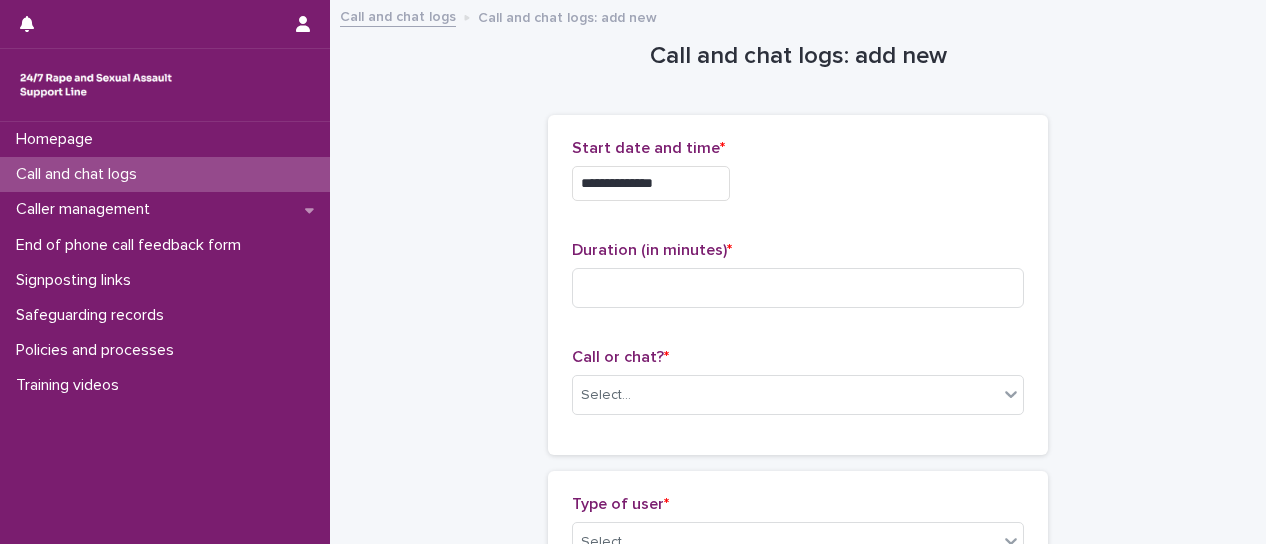 drag, startPoint x: 705, startPoint y: 185, endPoint x: 690, endPoint y: 176, distance: 17.492855 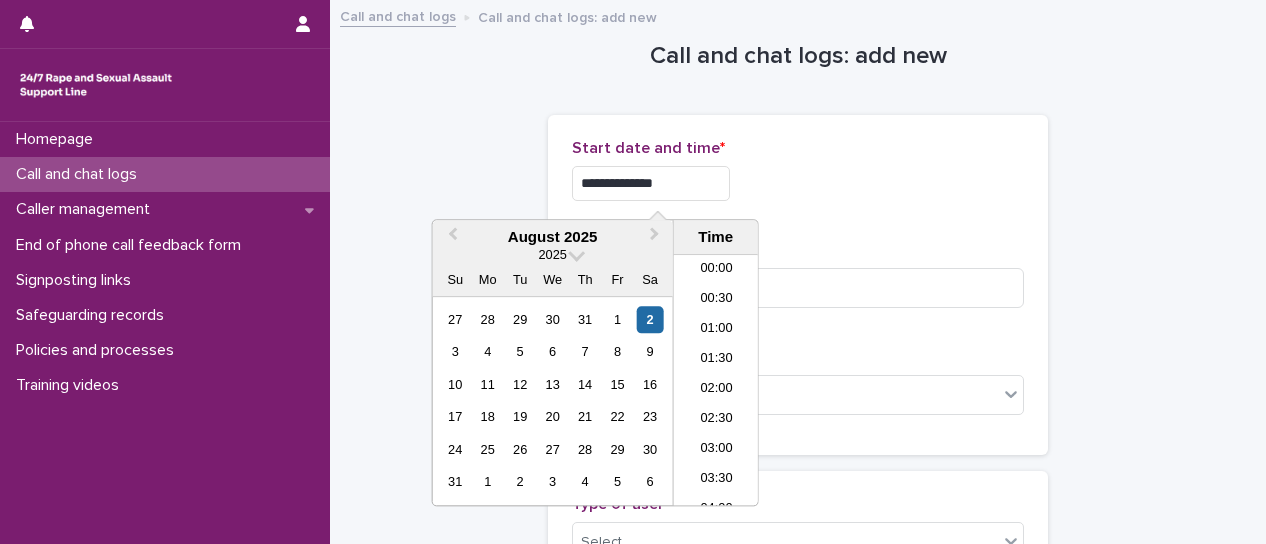 scroll, scrollTop: 700, scrollLeft: 0, axis: vertical 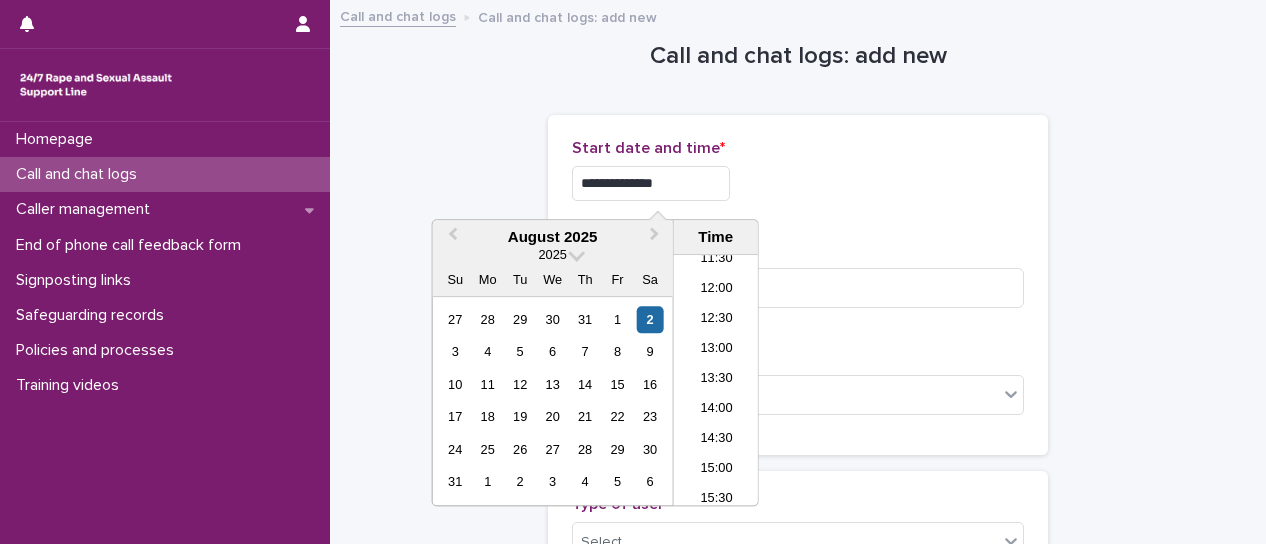 type on "**********" 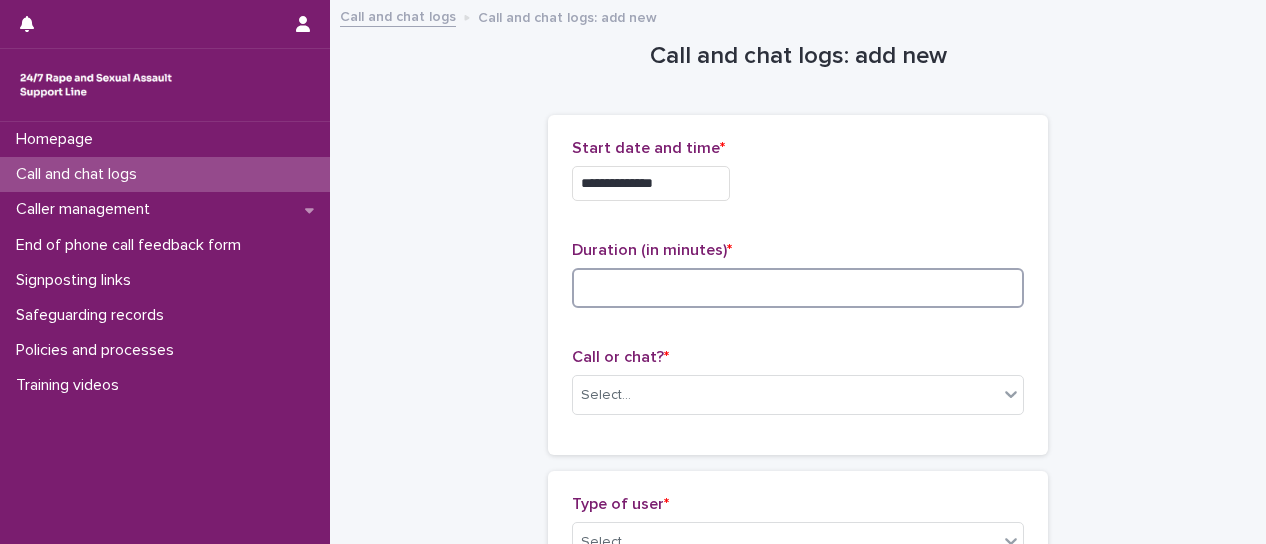 click at bounding box center (798, 288) 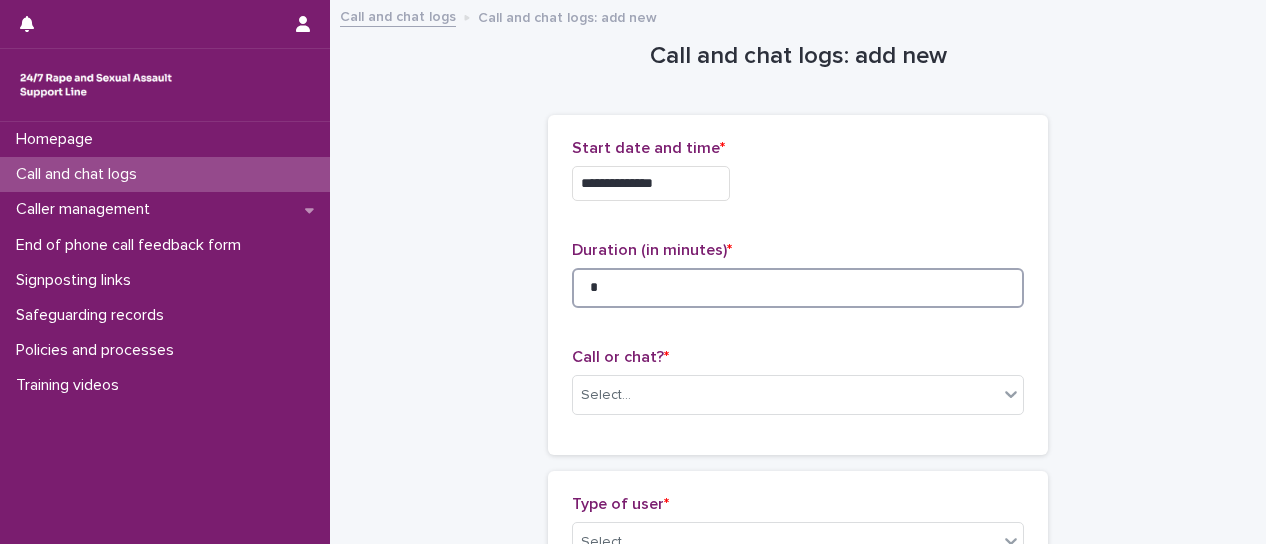 type on "*" 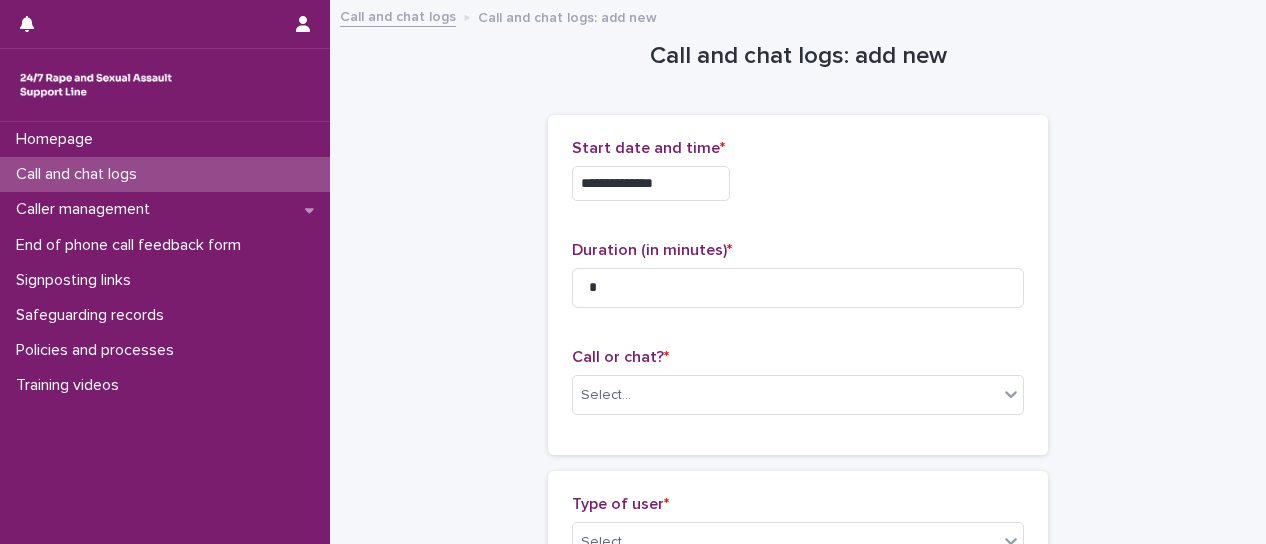 click on "Duration (in minutes) * *" at bounding box center (798, 282) 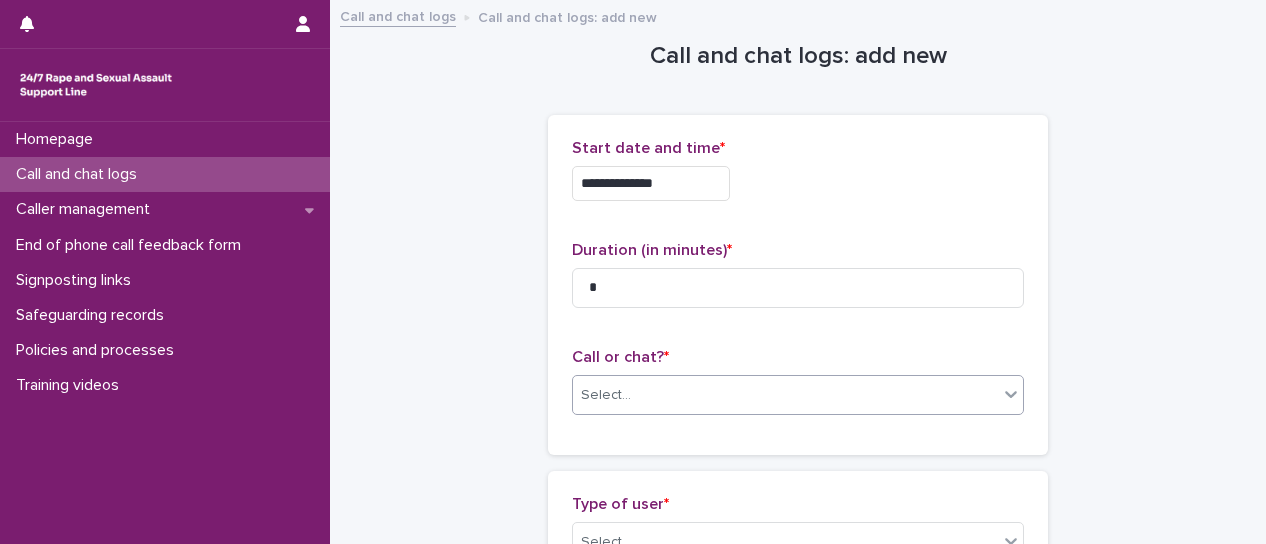 click 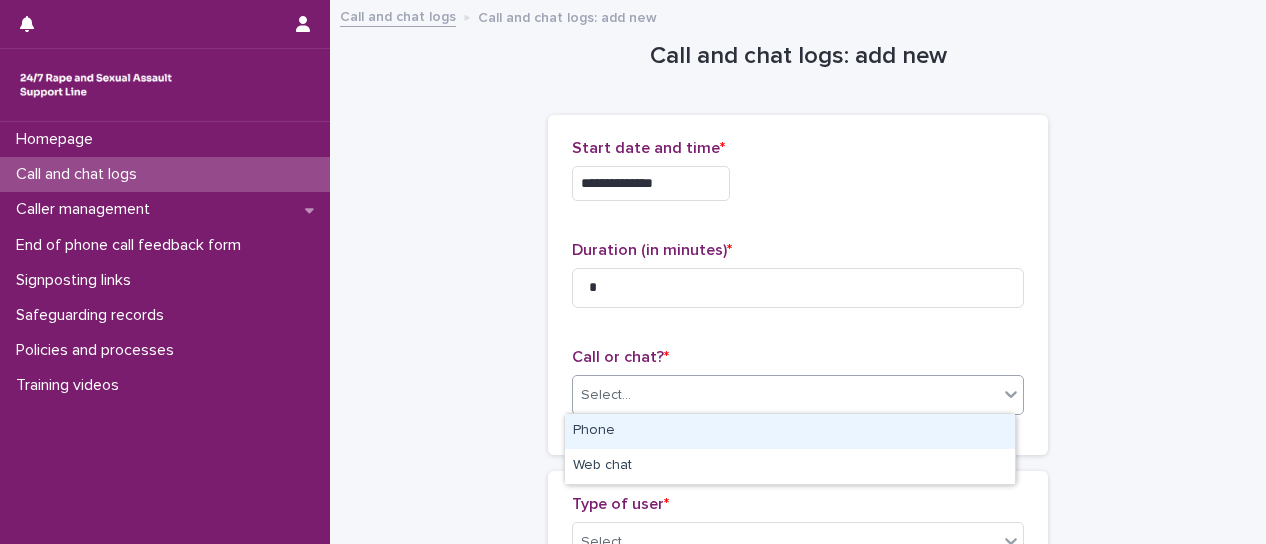 click on "Phone" at bounding box center [790, 431] 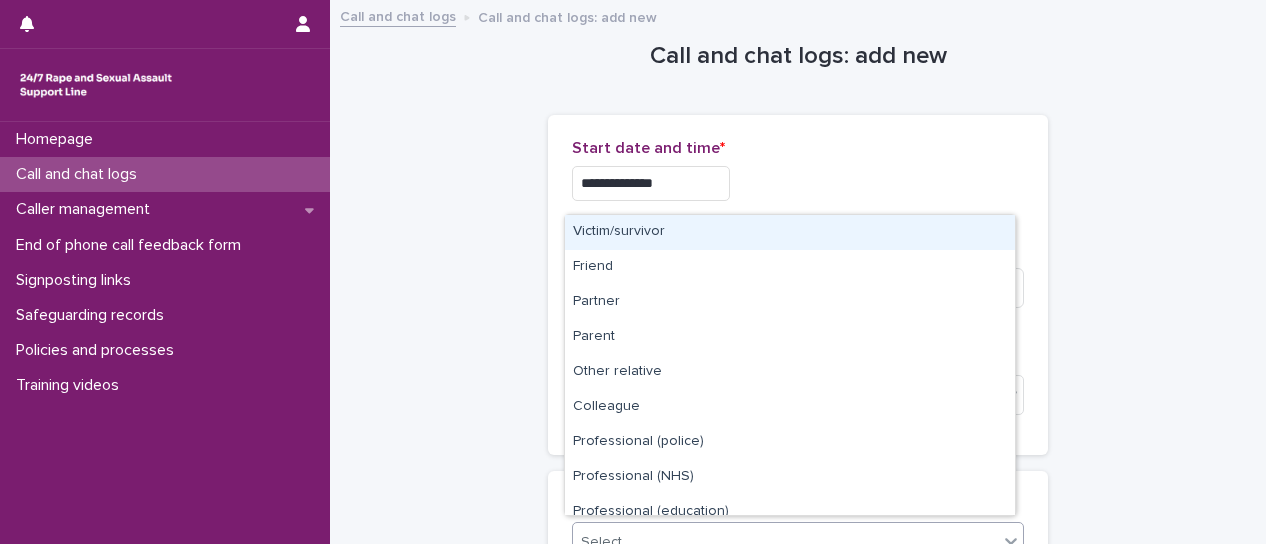 click 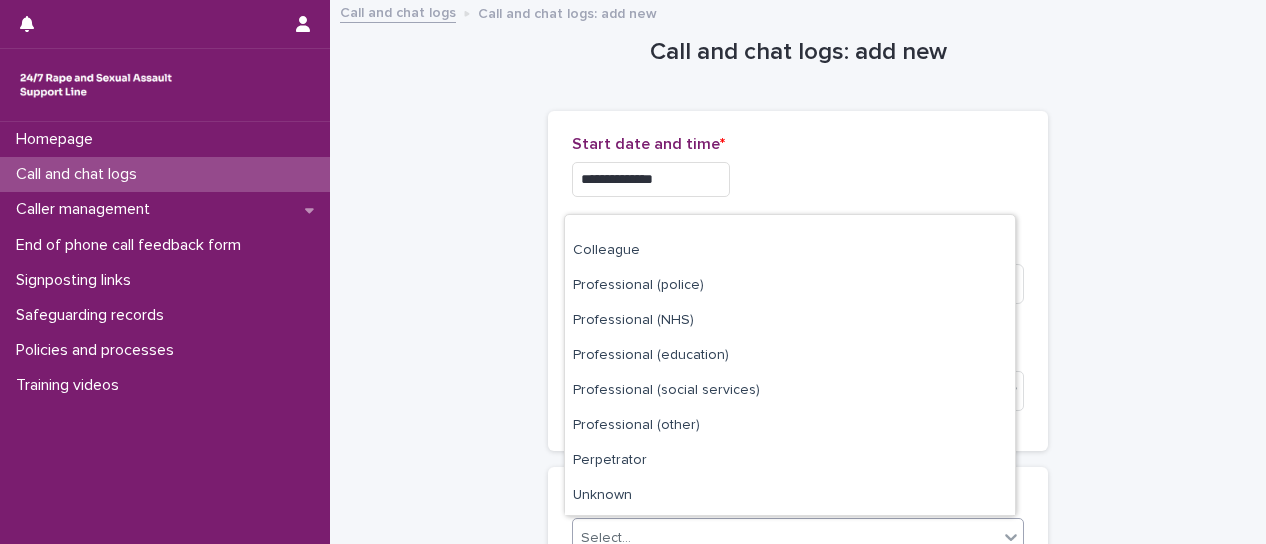scroll, scrollTop: 225, scrollLeft: 0, axis: vertical 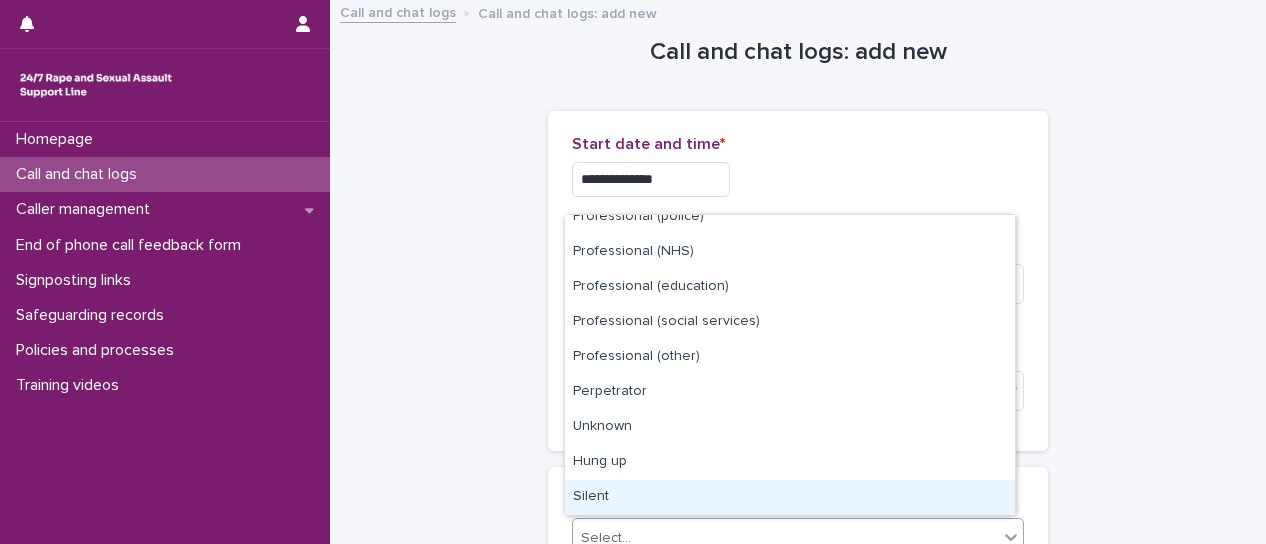 click on "Silent" at bounding box center [790, 497] 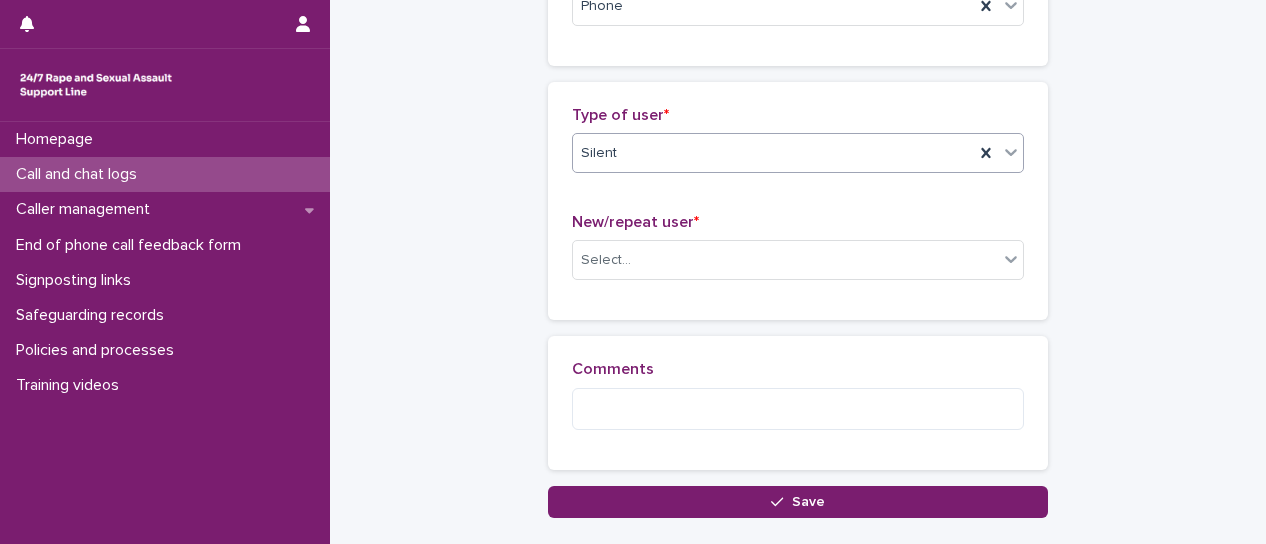 scroll, scrollTop: 398, scrollLeft: 0, axis: vertical 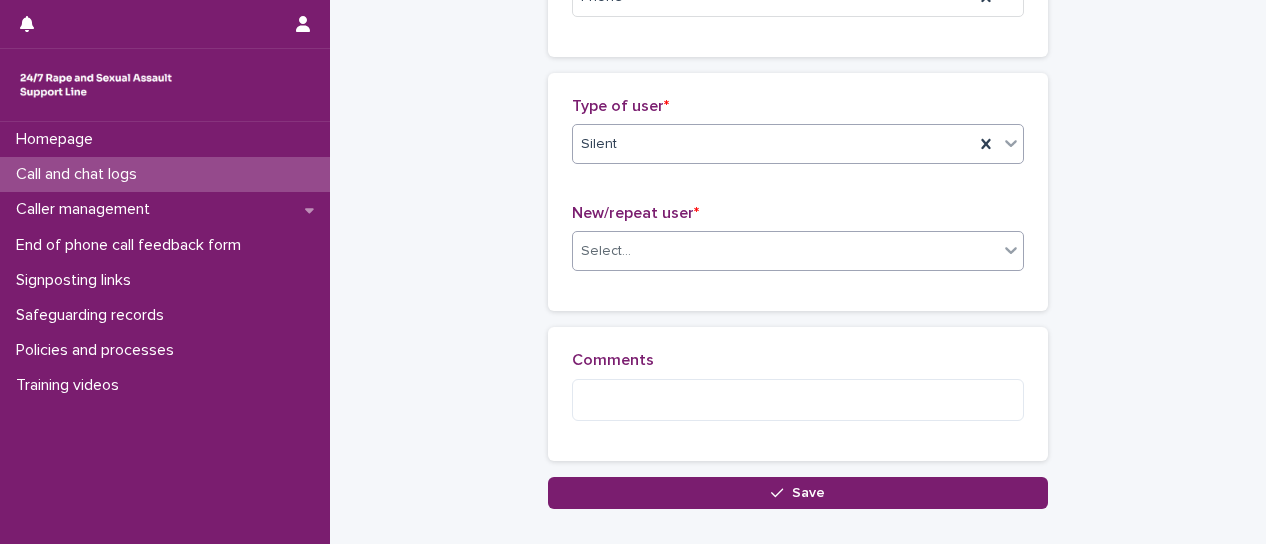click at bounding box center (1011, 250) 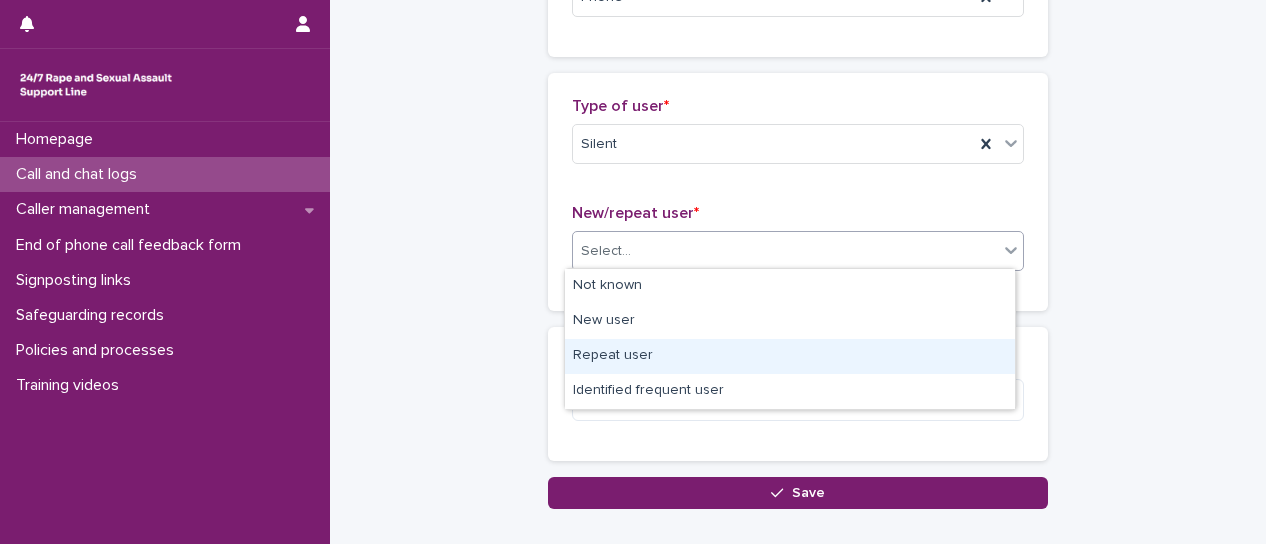 click on "Repeat user" at bounding box center [790, 356] 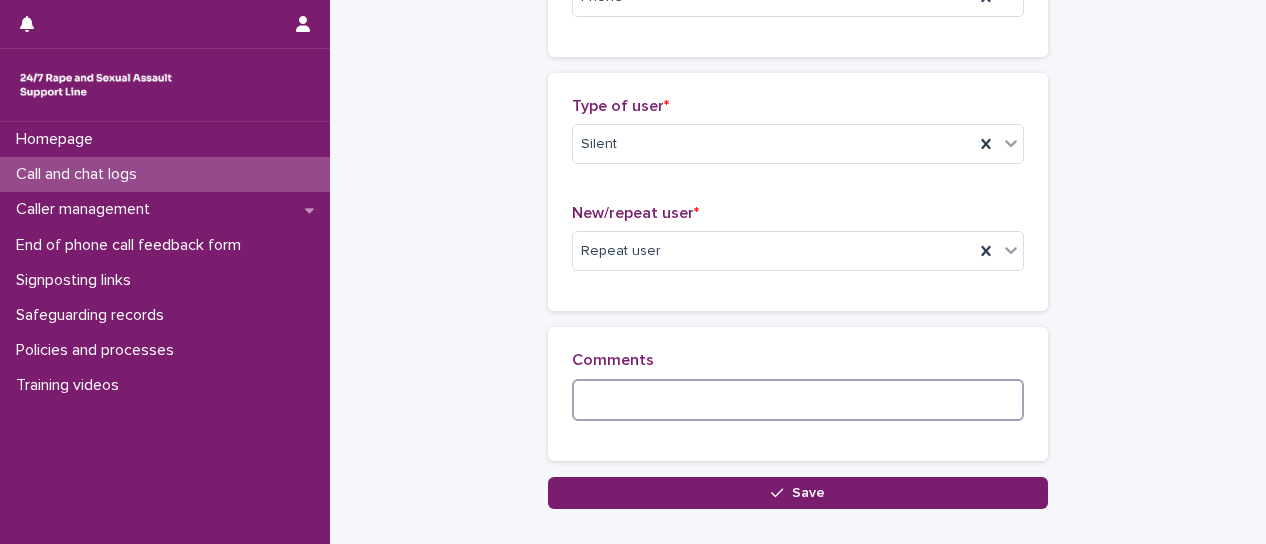 click at bounding box center (798, 400) 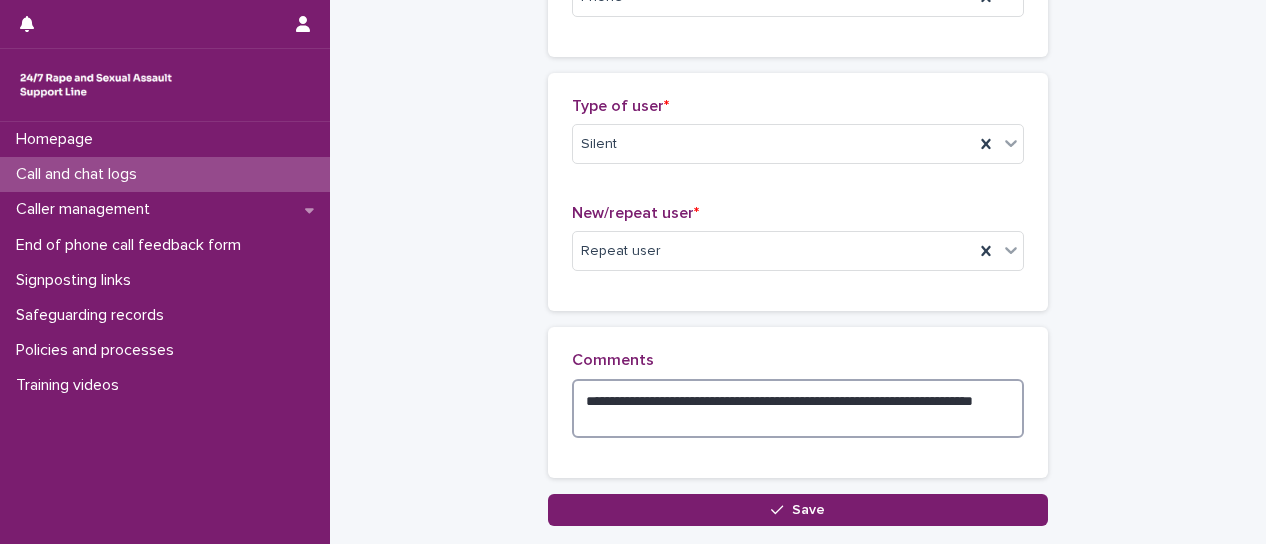 click on "**********" at bounding box center (798, 408) 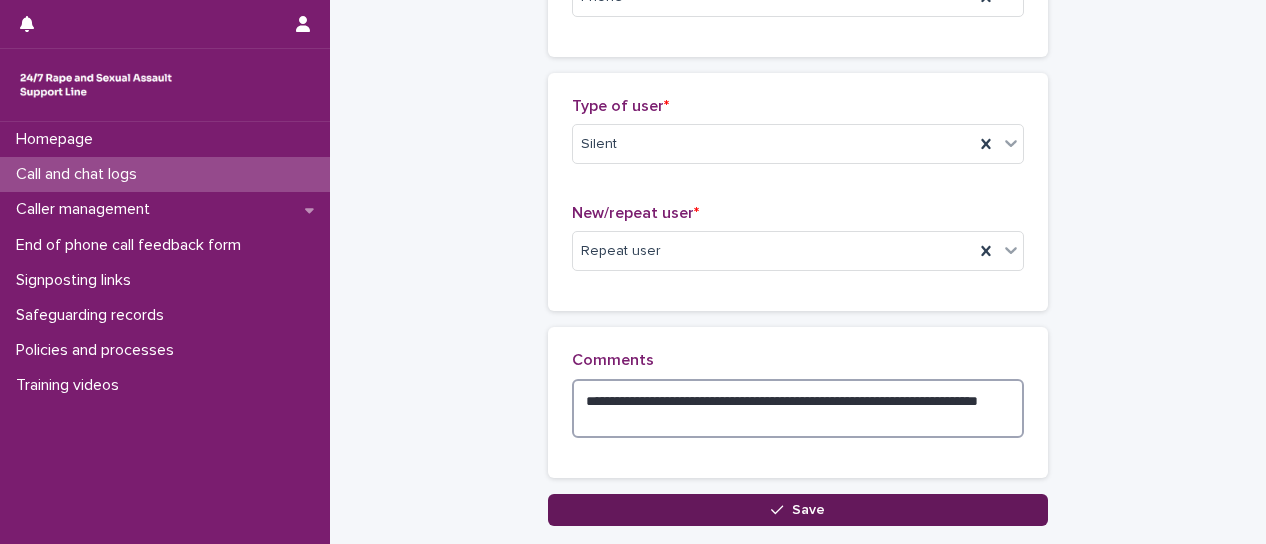 type on "**********" 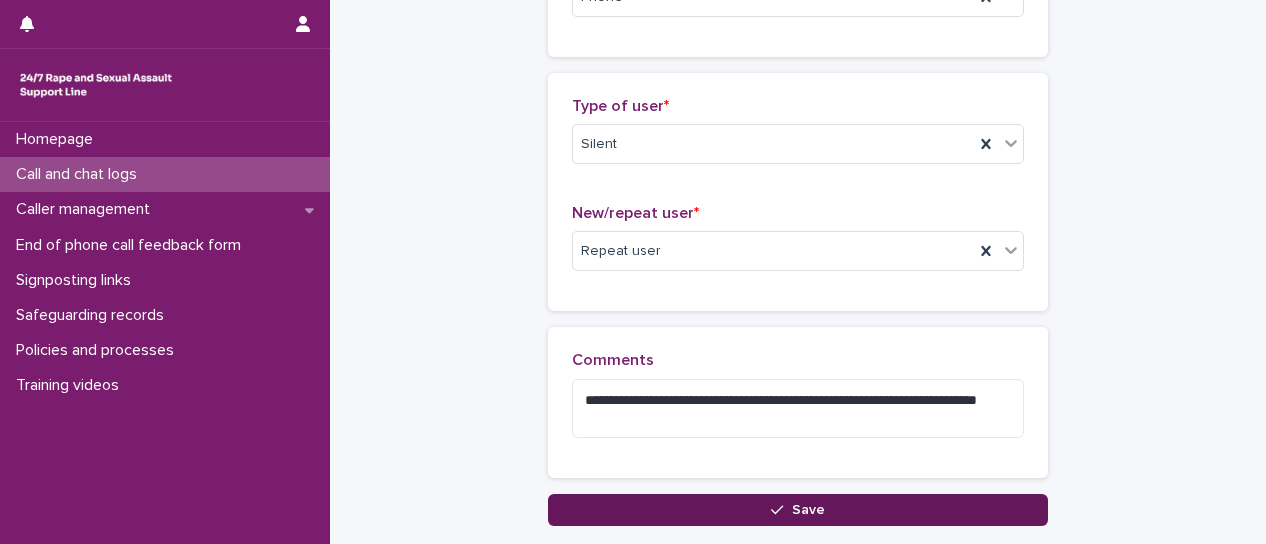 click on "Save" at bounding box center [808, 510] 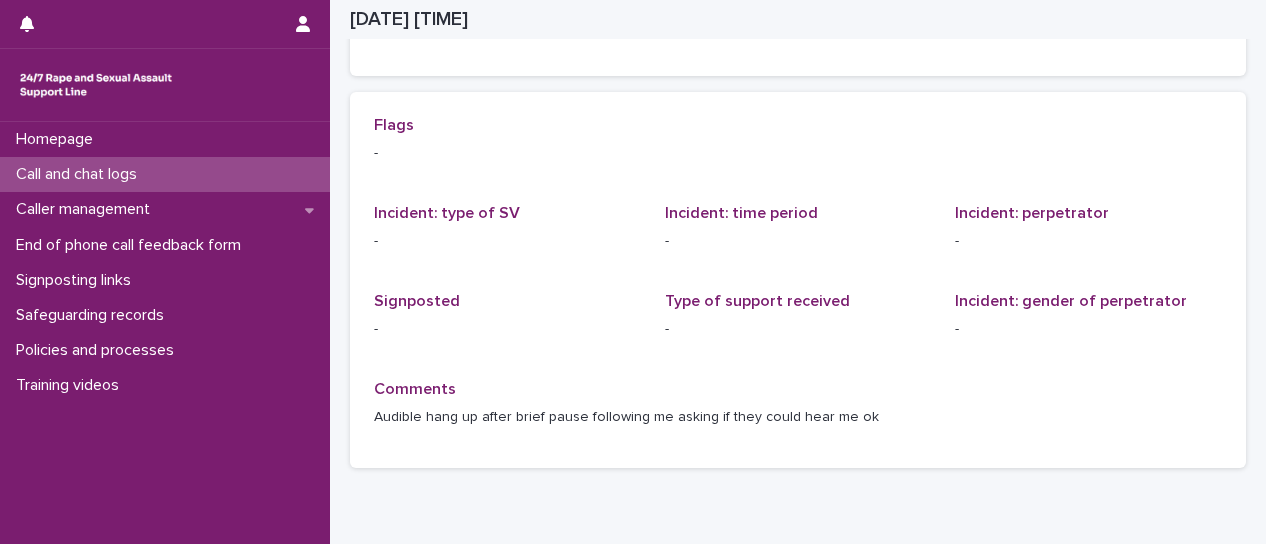 scroll, scrollTop: 0, scrollLeft: 0, axis: both 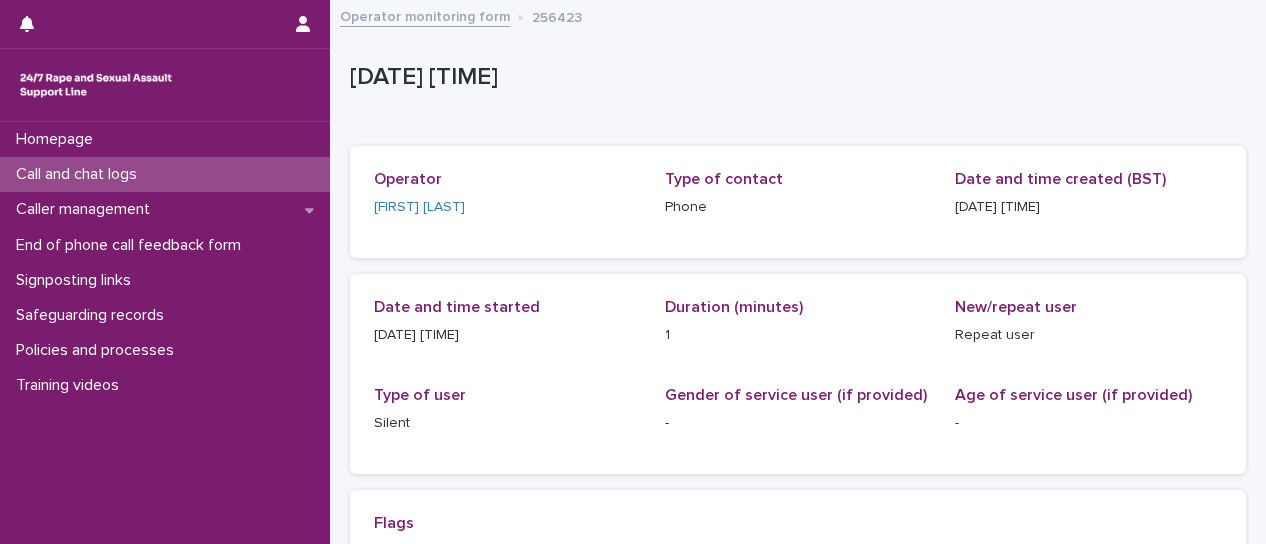 click on "Call and chat logs" at bounding box center (165, 174) 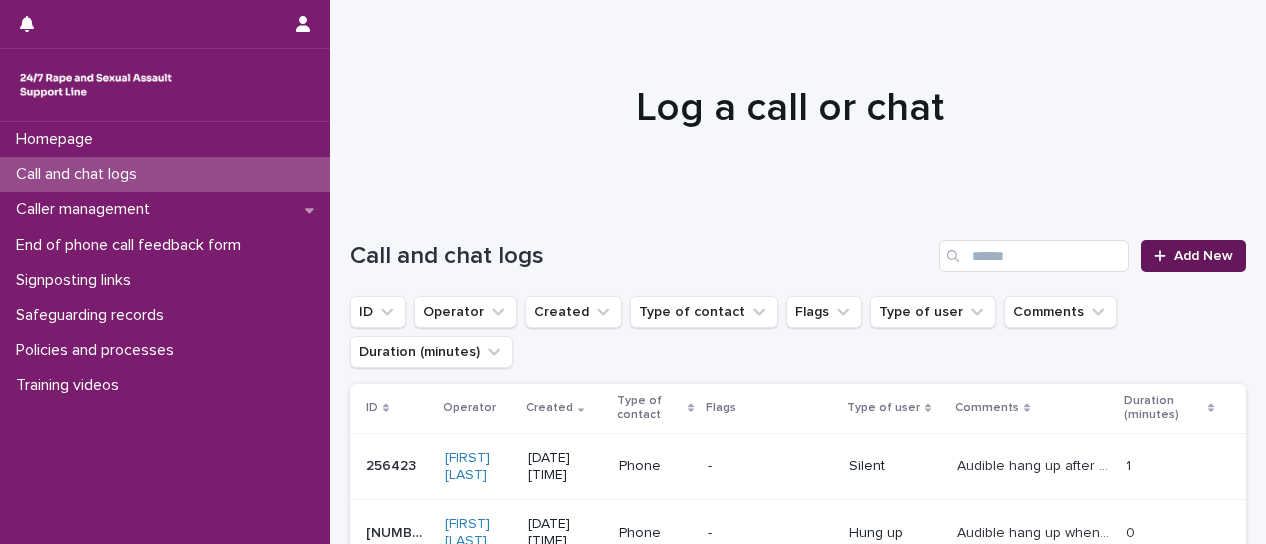 click on "Add New" at bounding box center [1193, 256] 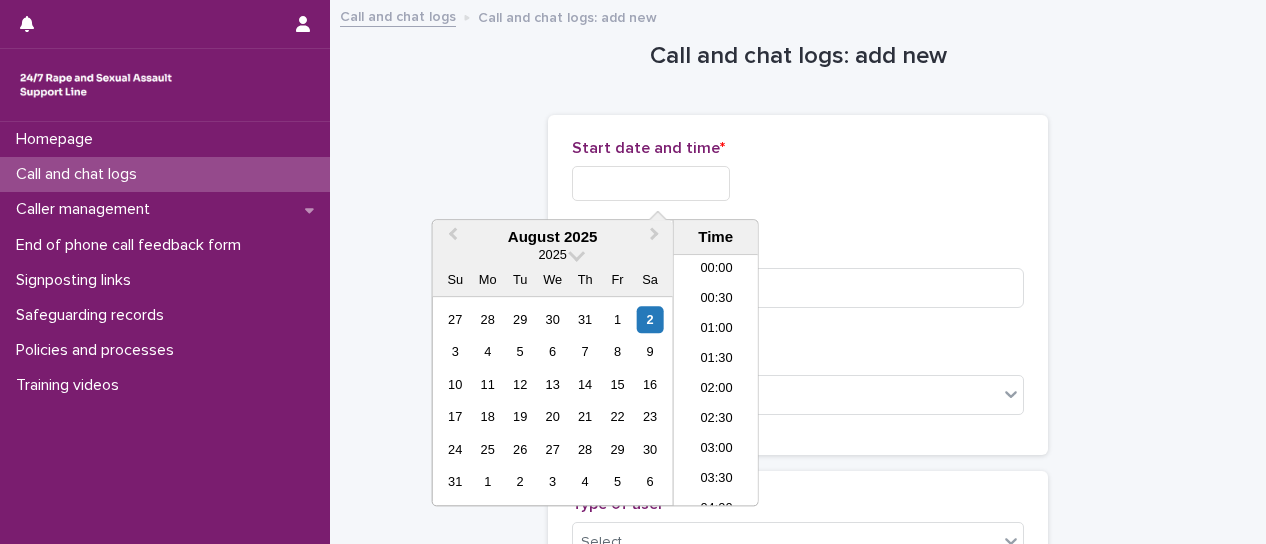 click at bounding box center [651, 183] 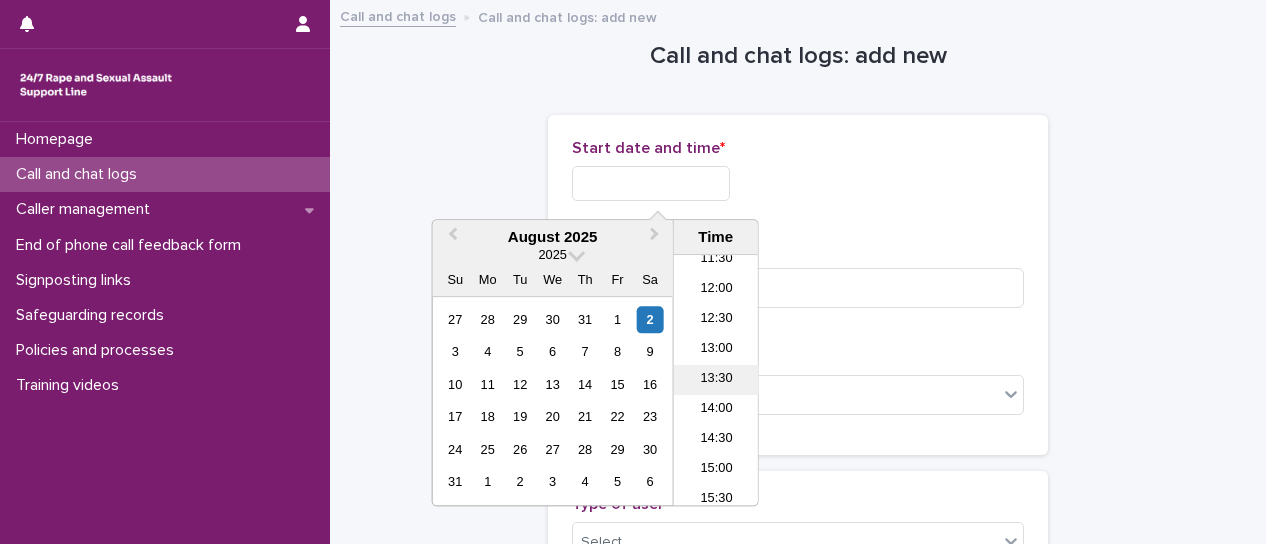 click on "13:30" at bounding box center (716, 380) 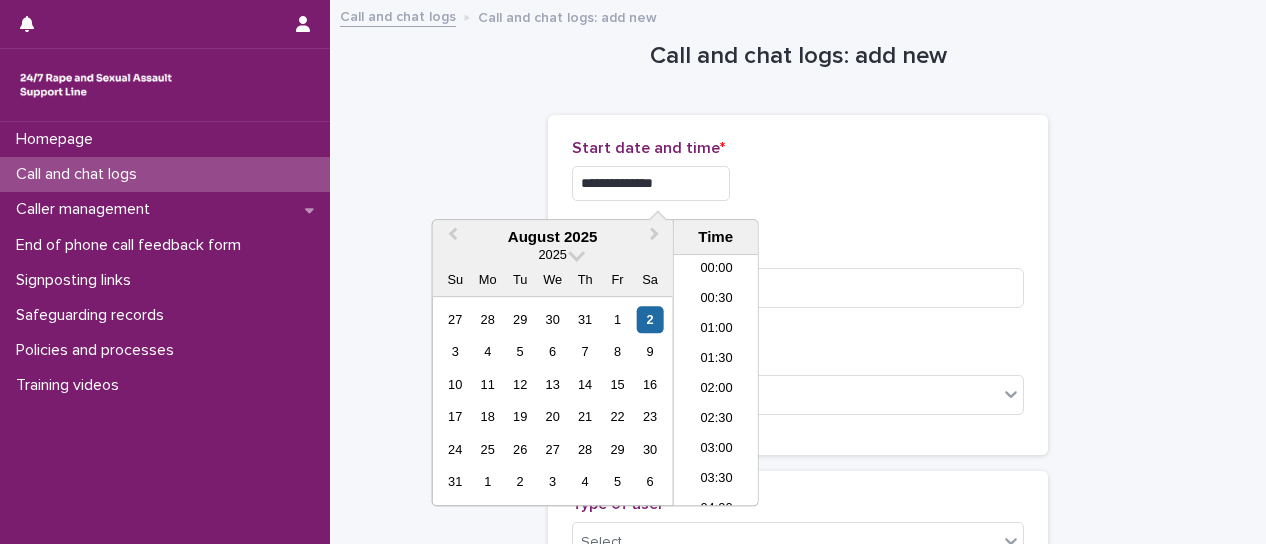 click on "**********" at bounding box center [651, 183] 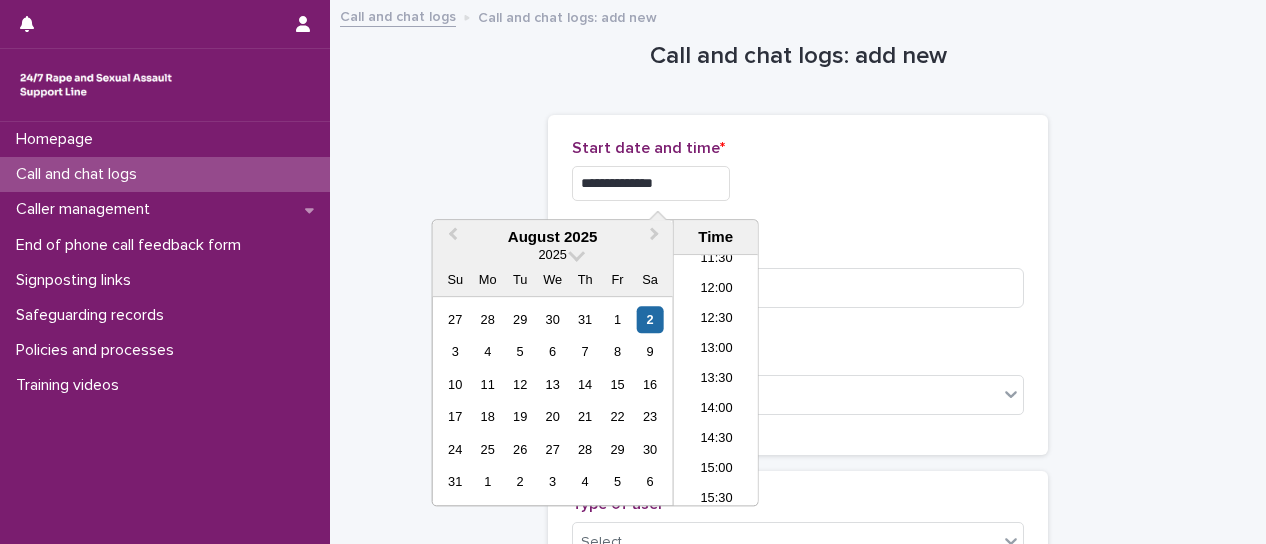 type on "**********" 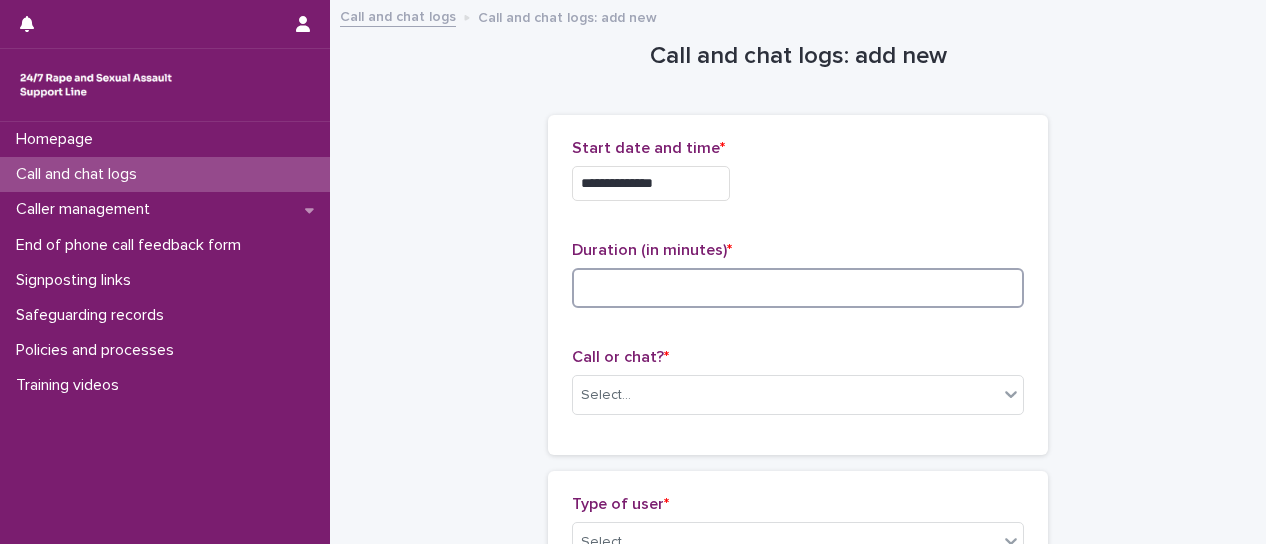 click at bounding box center [798, 288] 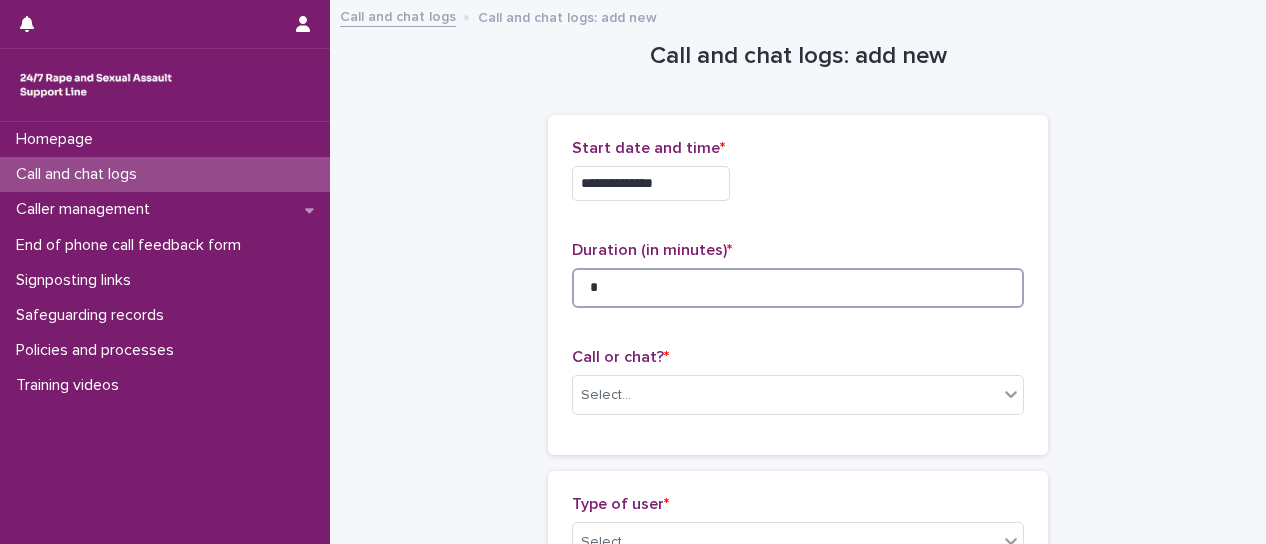 type on "*" 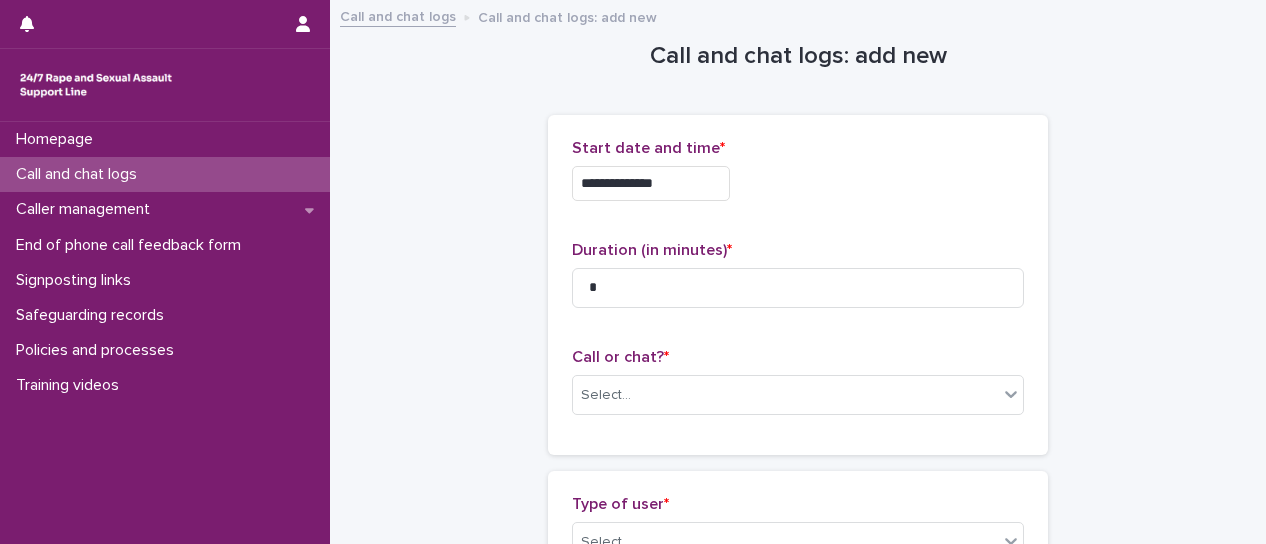 drag, startPoint x: 1004, startPoint y: 352, endPoint x: 997, endPoint y: 385, distance: 33.734257 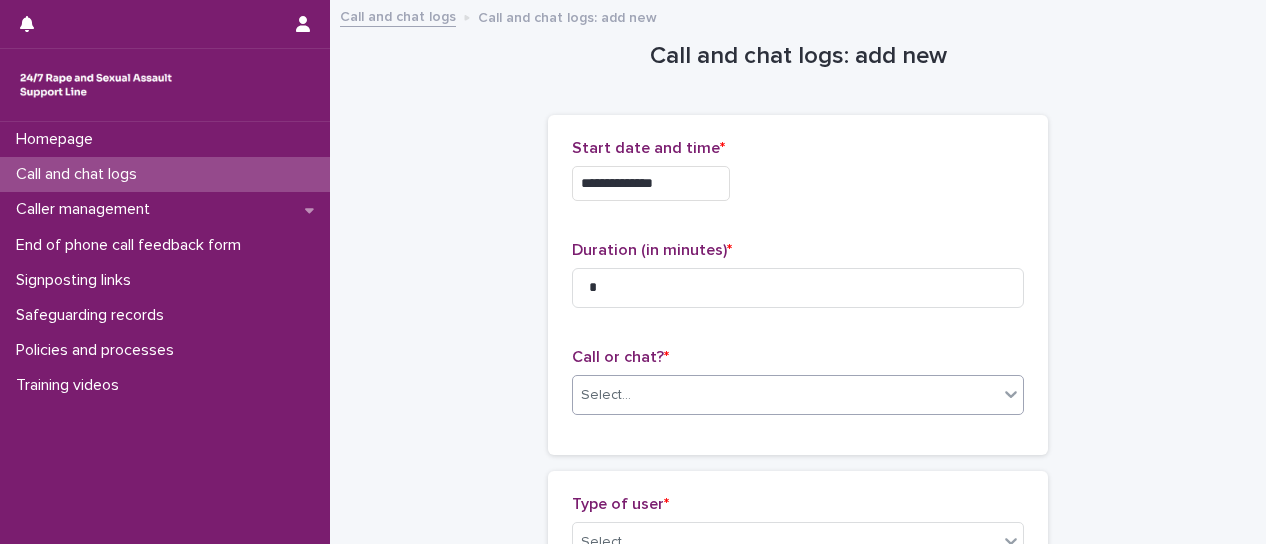 click on "Call or chat? *" at bounding box center (798, 357) 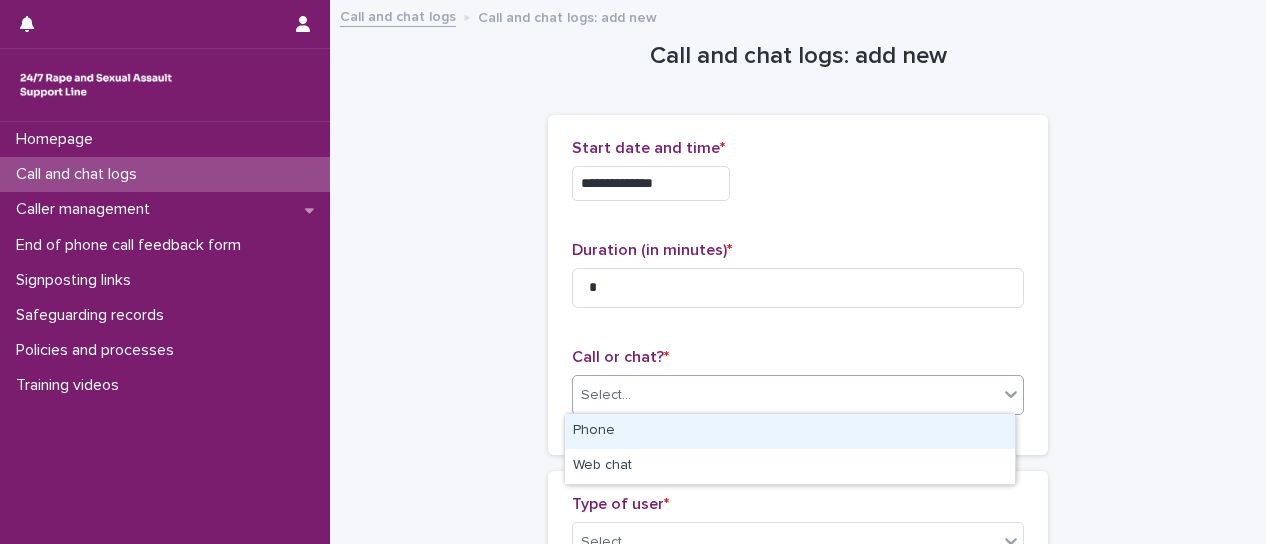 click on "Phone" at bounding box center [790, 431] 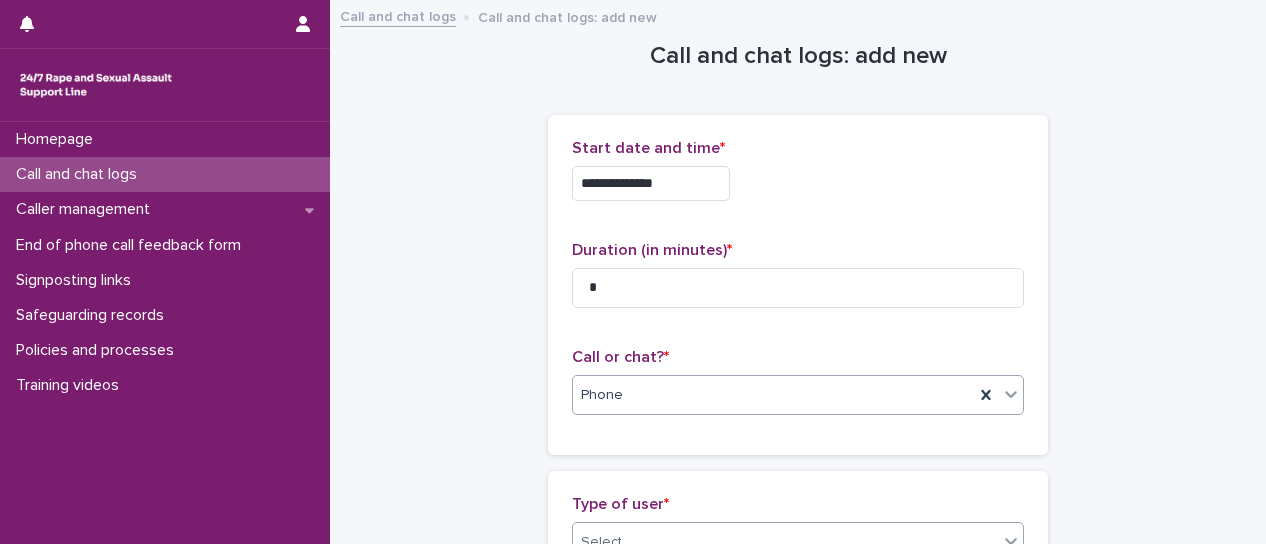 click 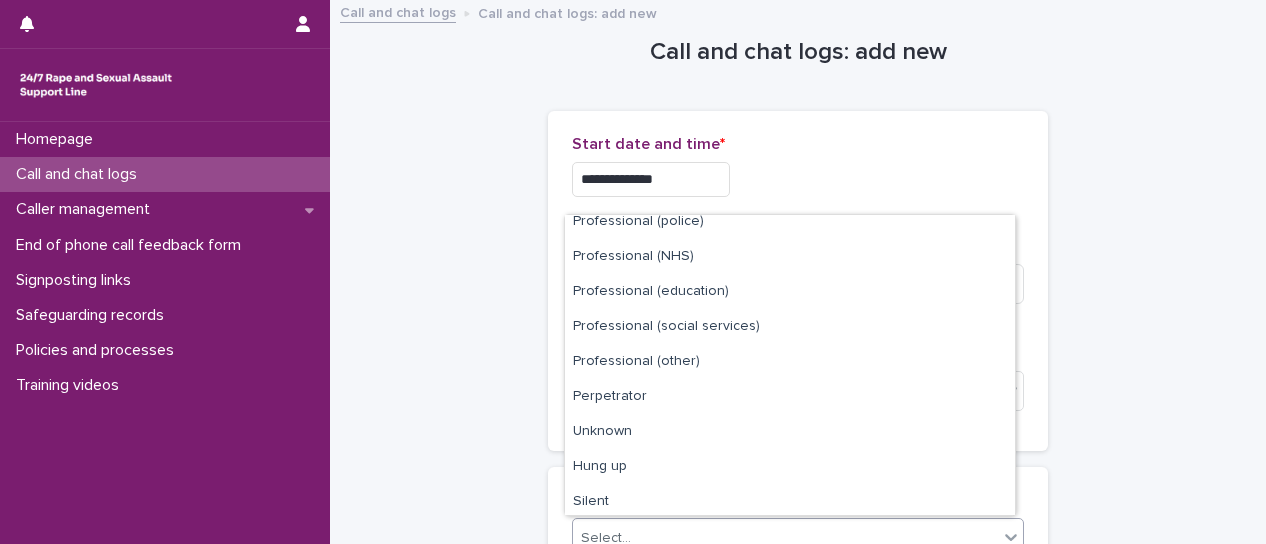 scroll, scrollTop: 225, scrollLeft: 0, axis: vertical 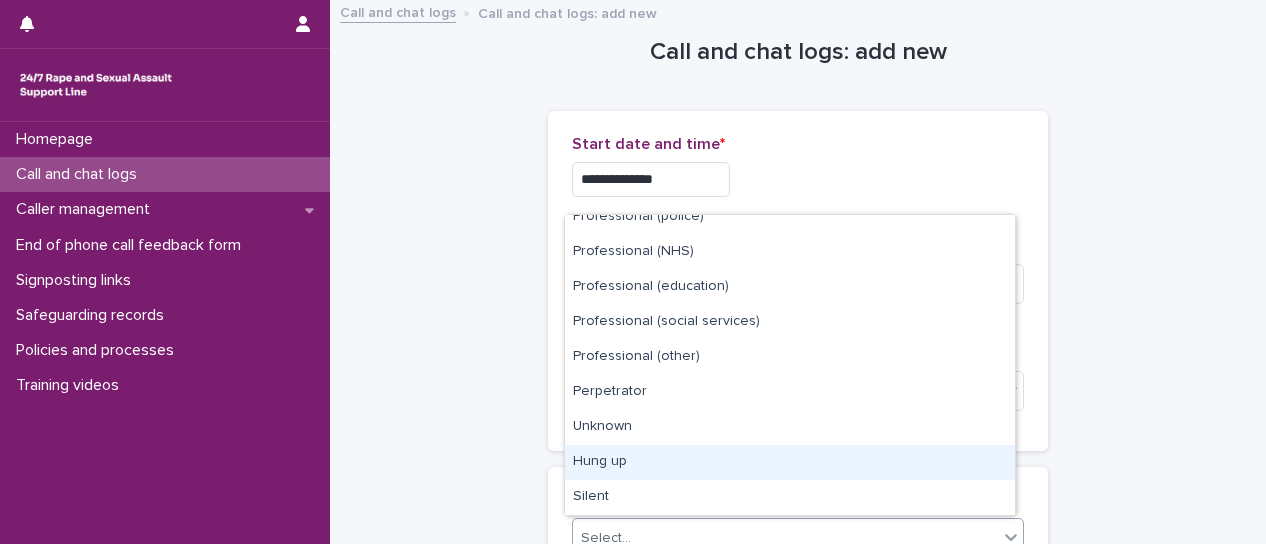 click on "Hung up" at bounding box center [790, 462] 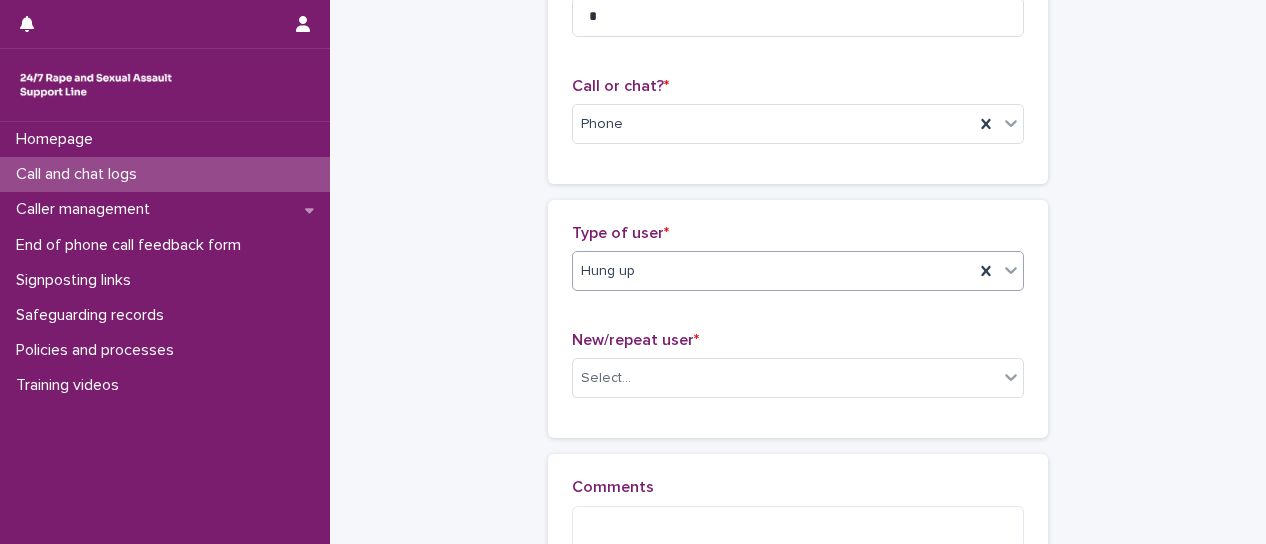 scroll, scrollTop: 312, scrollLeft: 0, axis: vertical 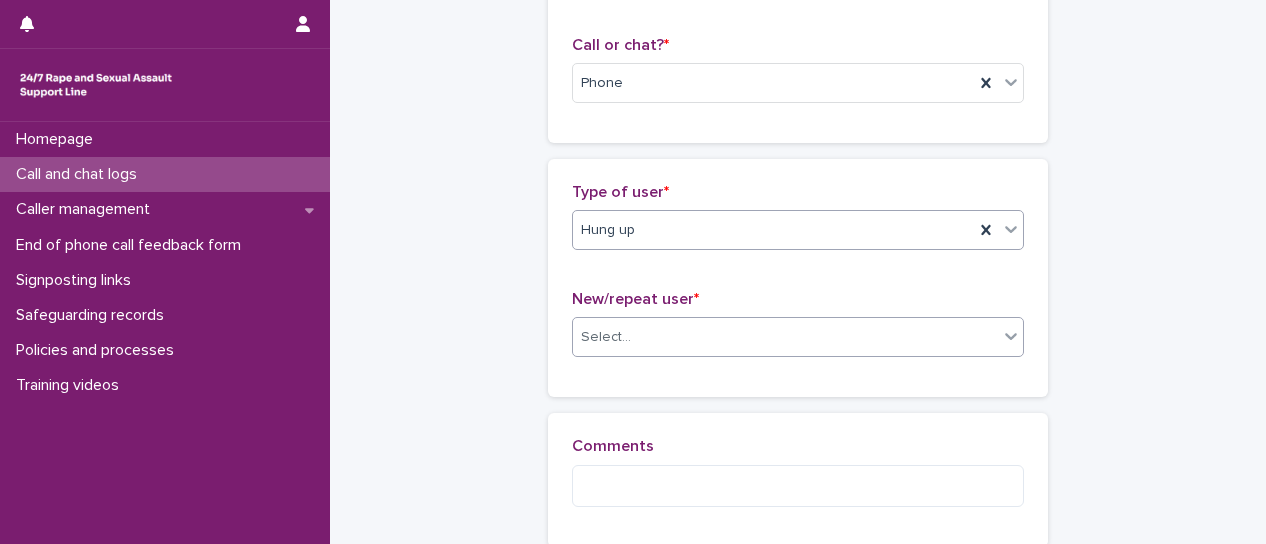 drag, startPoint x: 1004, startPoint y: 342, endPoint x: 986, endPoint y: 353, distance: 21.095022 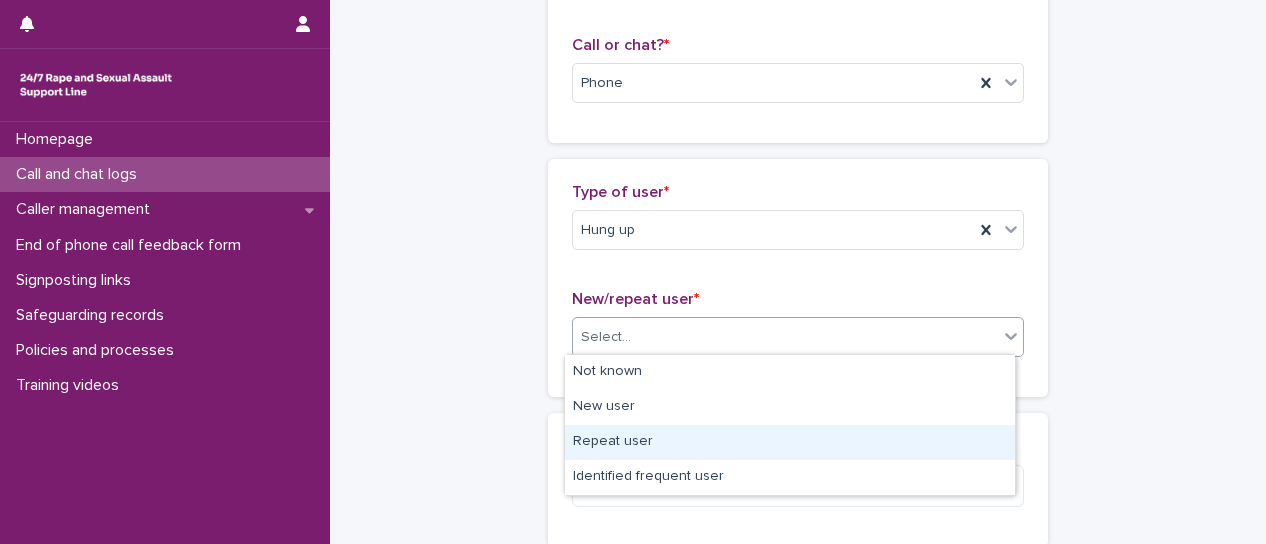 click on "Repeat user" at bounding box center [790, 442] 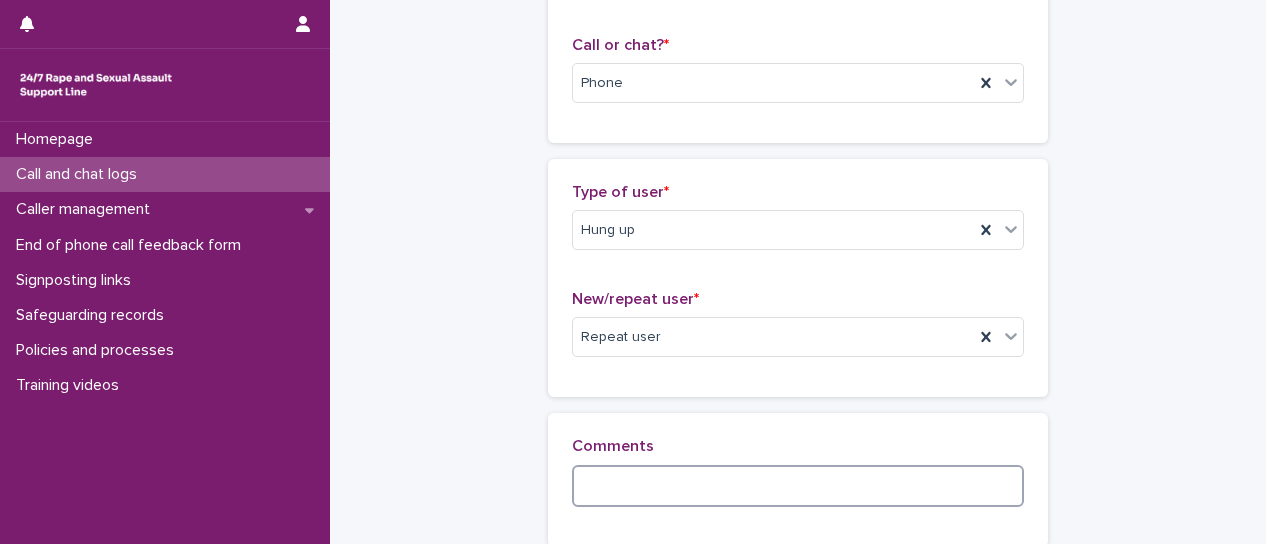 click at bounding box center (798, 486) 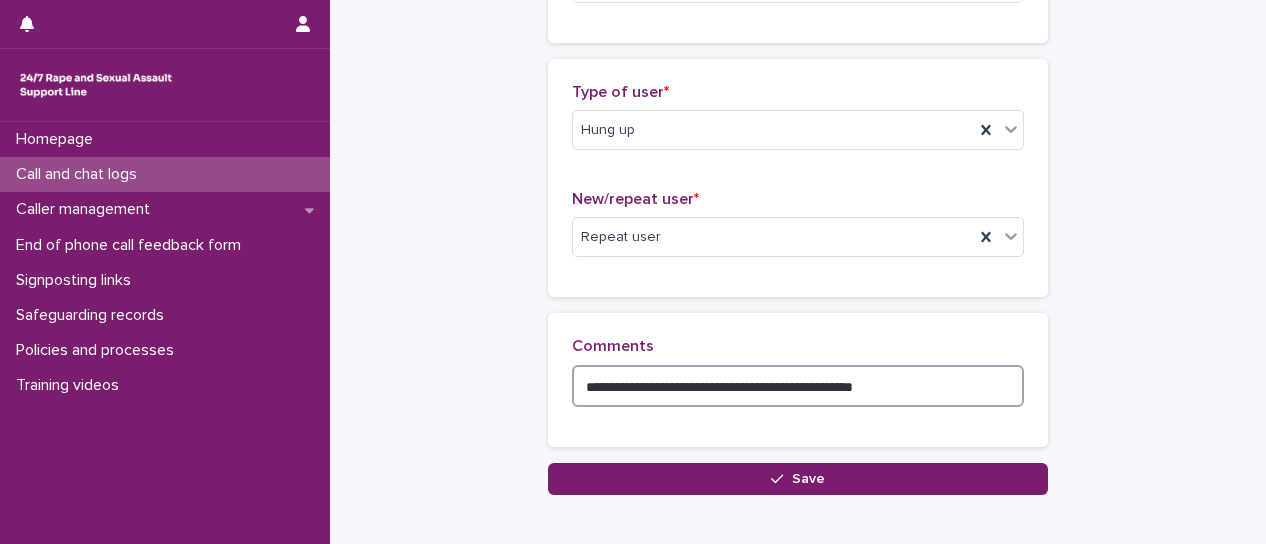 scroll, scrollTop: 512, scrollLeft: 0, axis: vertical 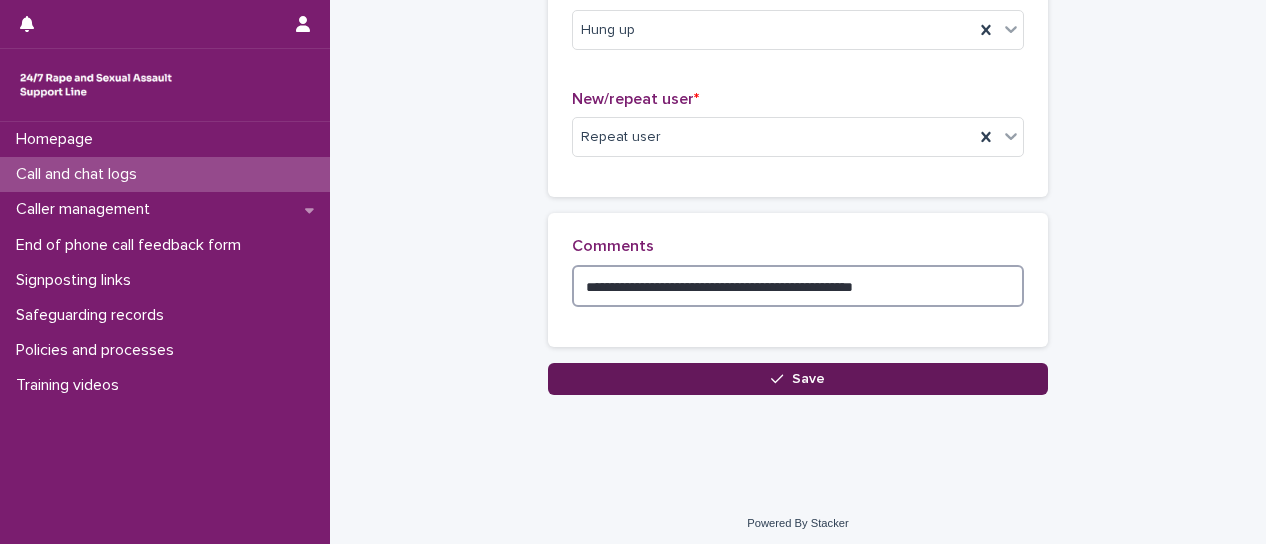 type on "**********" 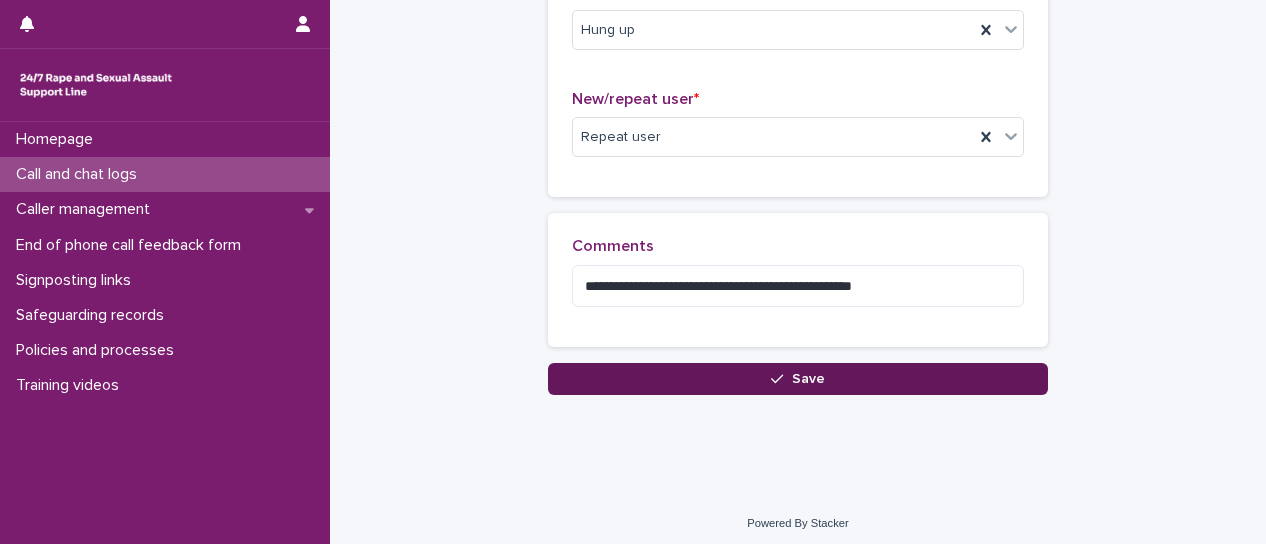 click on "Save" at bounding box center [798, 379] 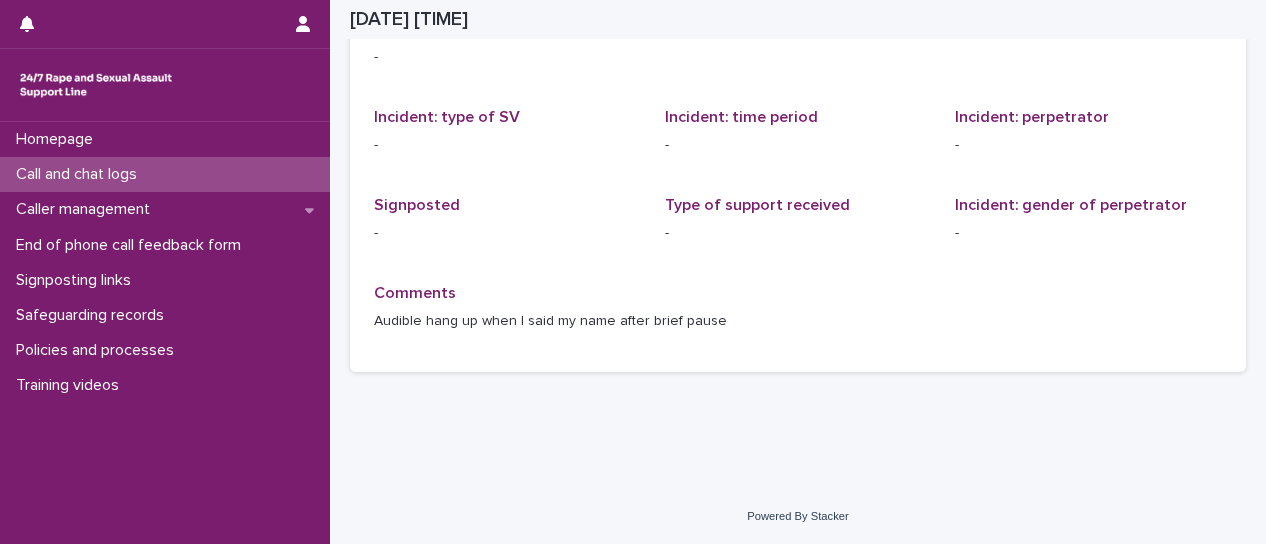 scroll, scrollTop: 74, scrollLeft: 0, axis: vertical 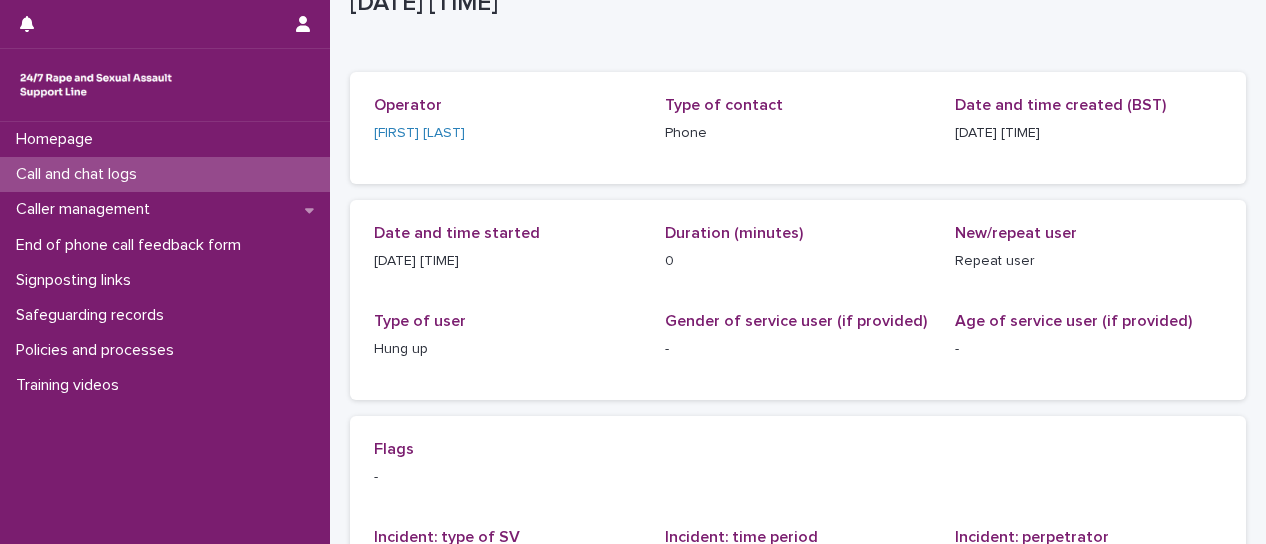 click on "Call and chat logs" at bounding box center [80, 174] 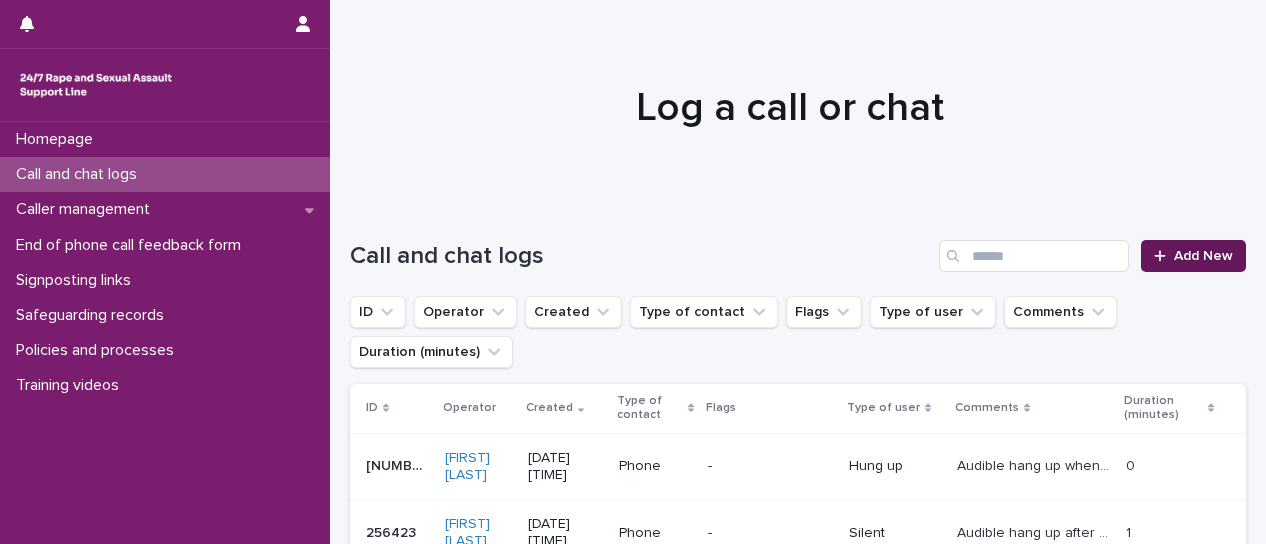 click on "Add New" at bounding box center (1203, 256) 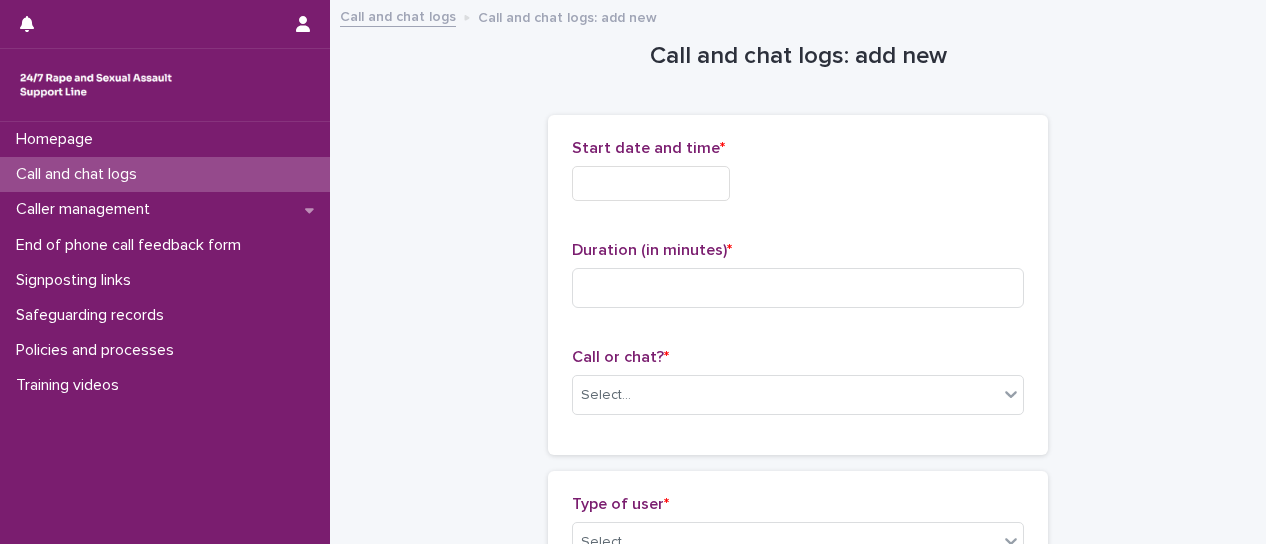 click at bounding box center [651, 183] 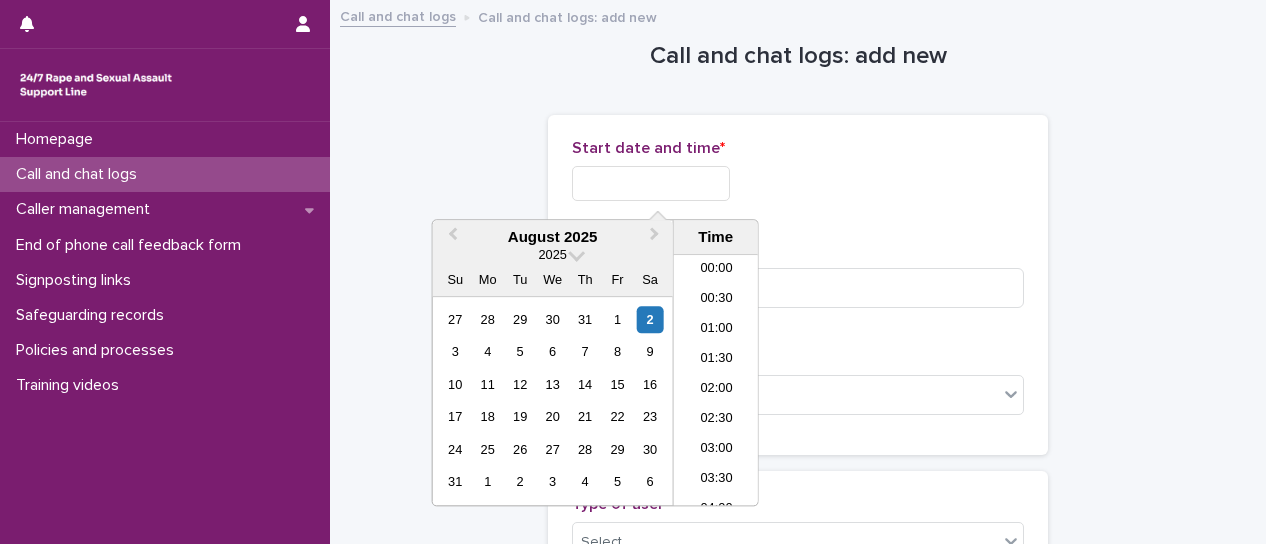 scroll, scrollTop: 760, scrollLeft: 0, axis: vertical 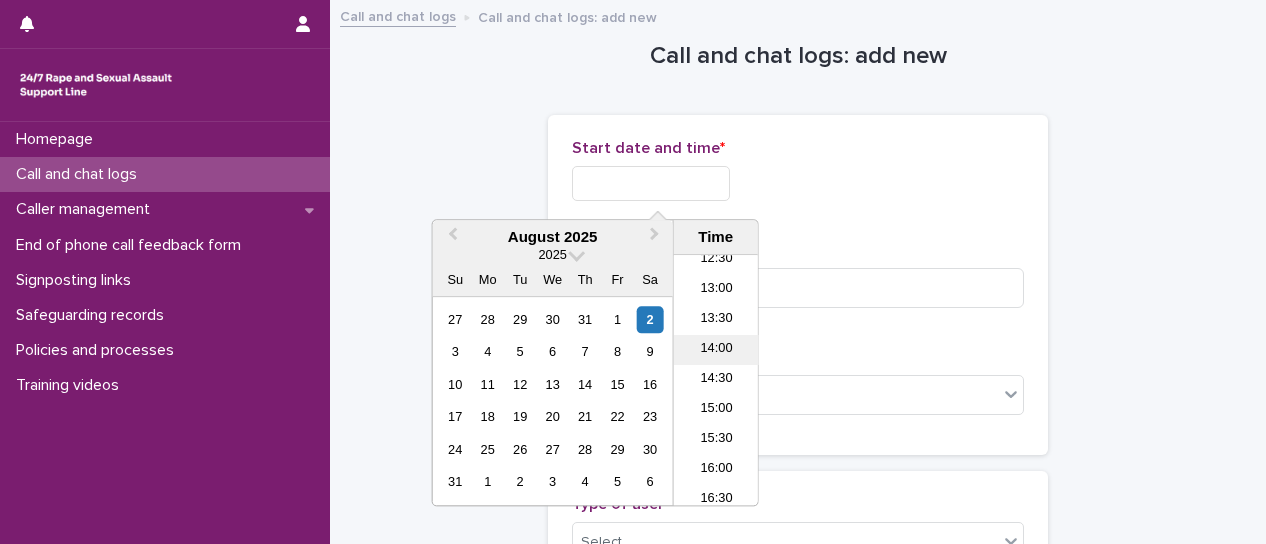 click on "14:00" at bounding box center (716, 350) 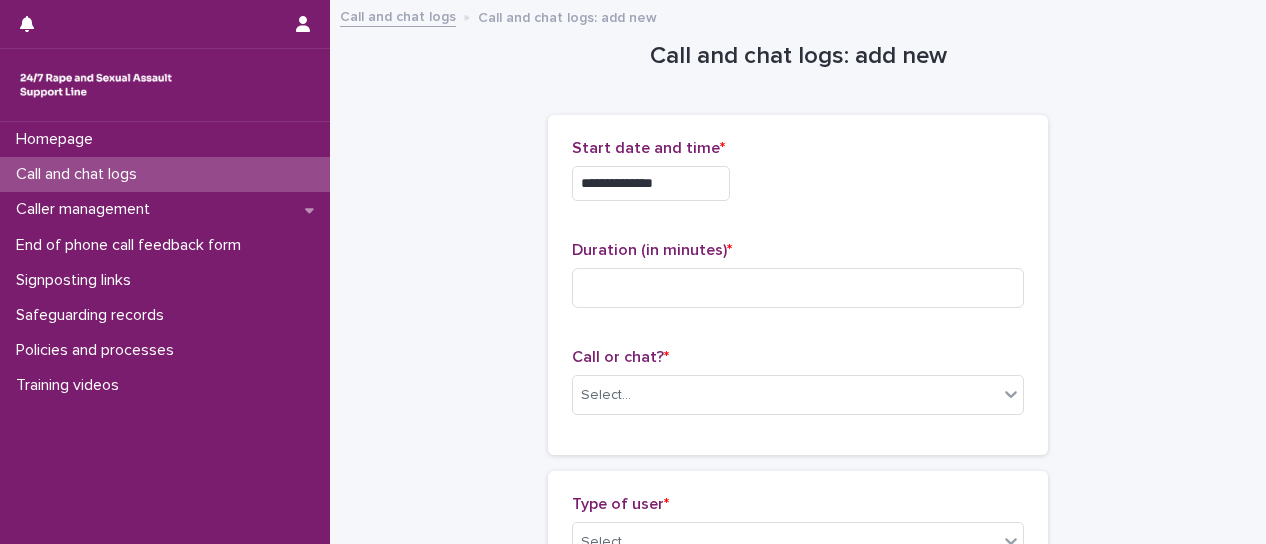 click on "**********" at bounding box center (651, 183) 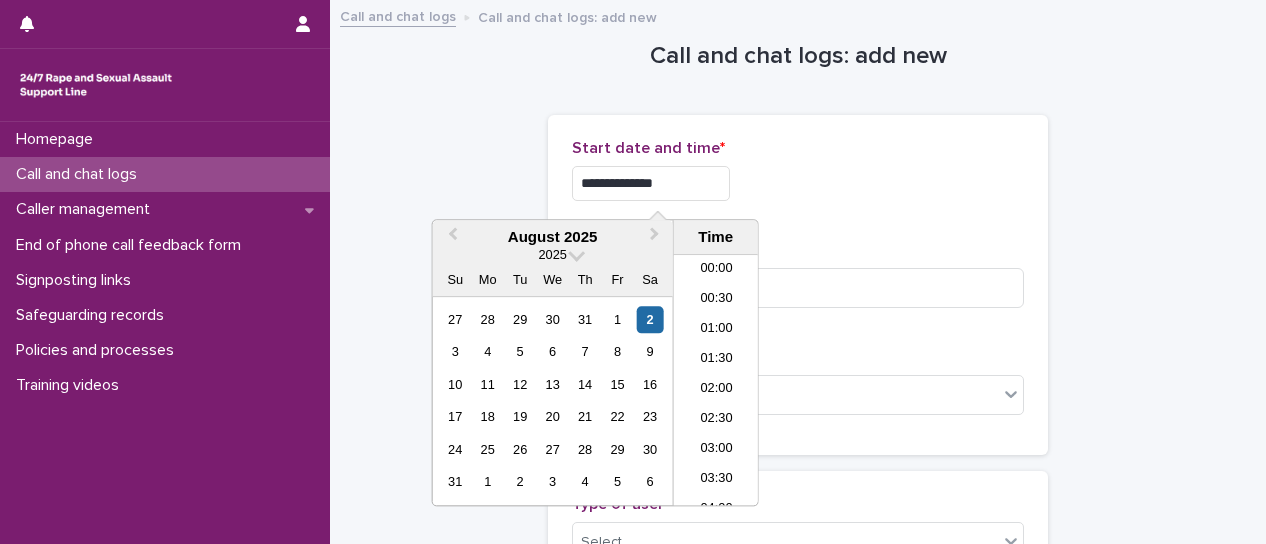 scroll, scrollTop: 730, scrollLeft: 0, axis: vertical 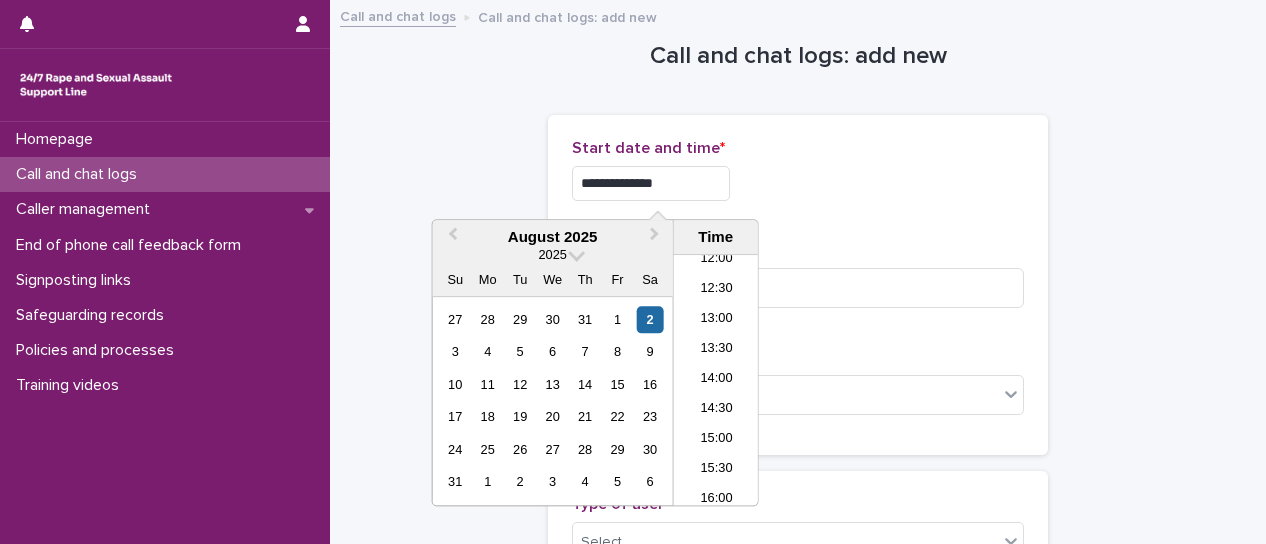 type on "**********" 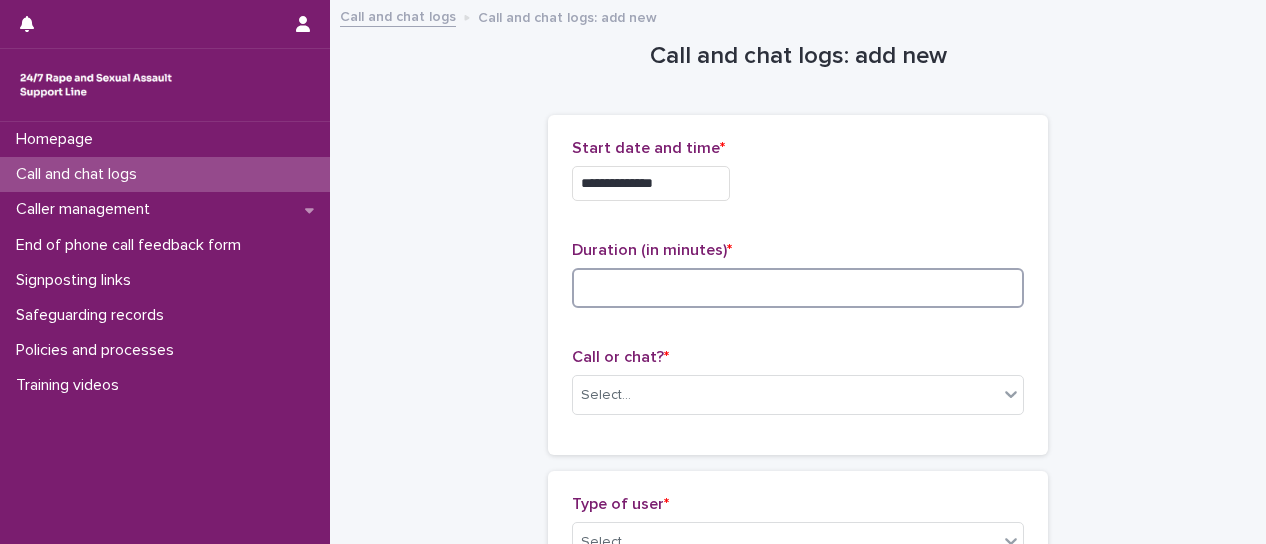click at bounding box center [798, 288] 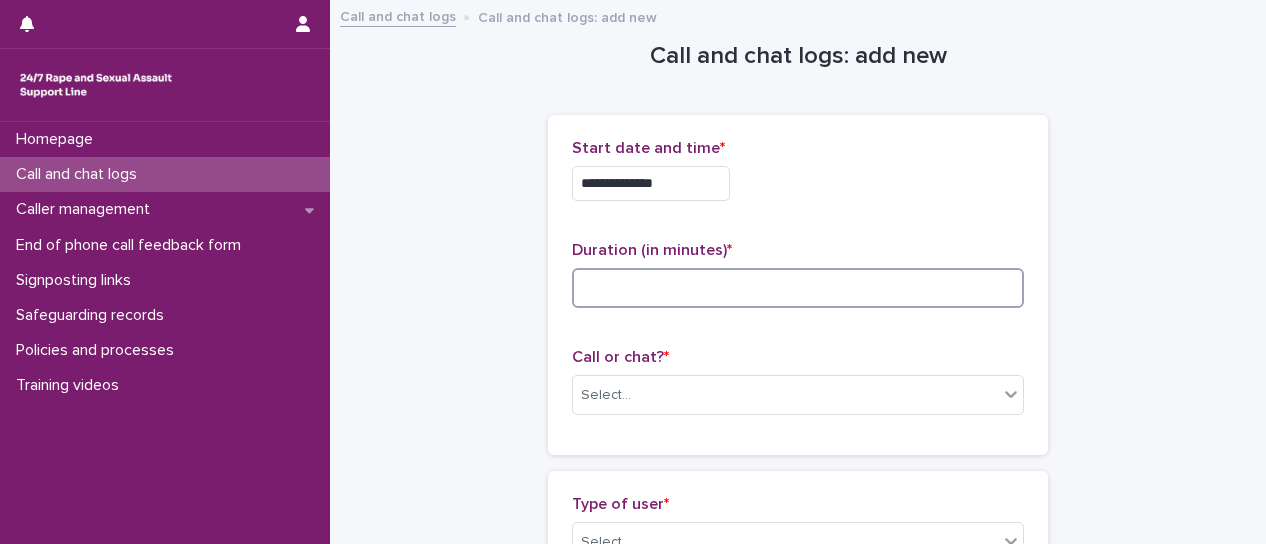 click at bounding box center (798, 288) 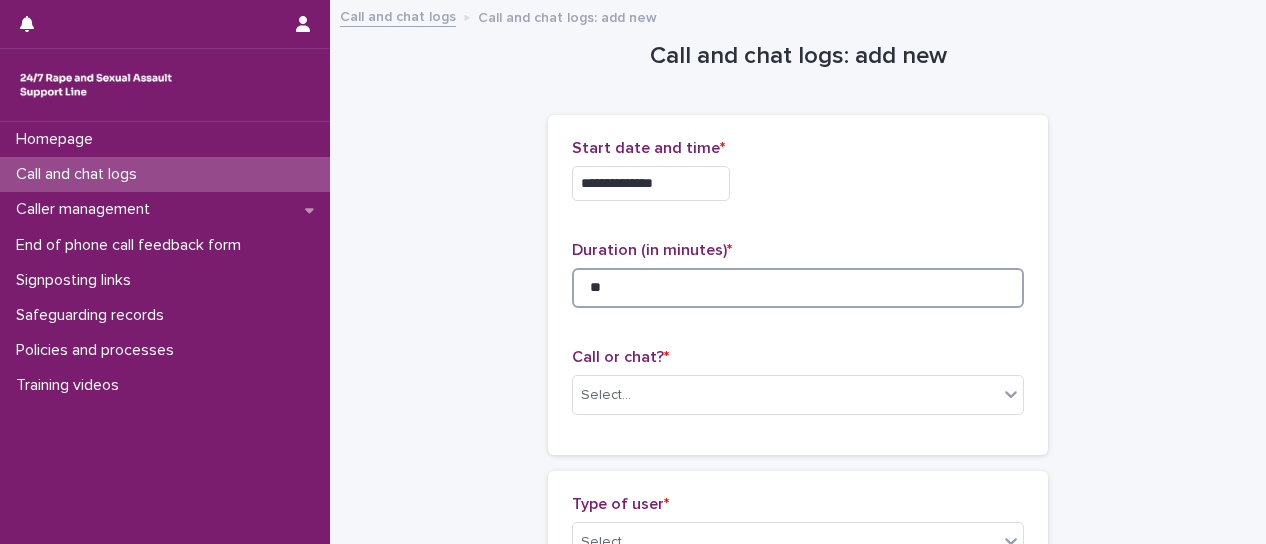 type on "**" 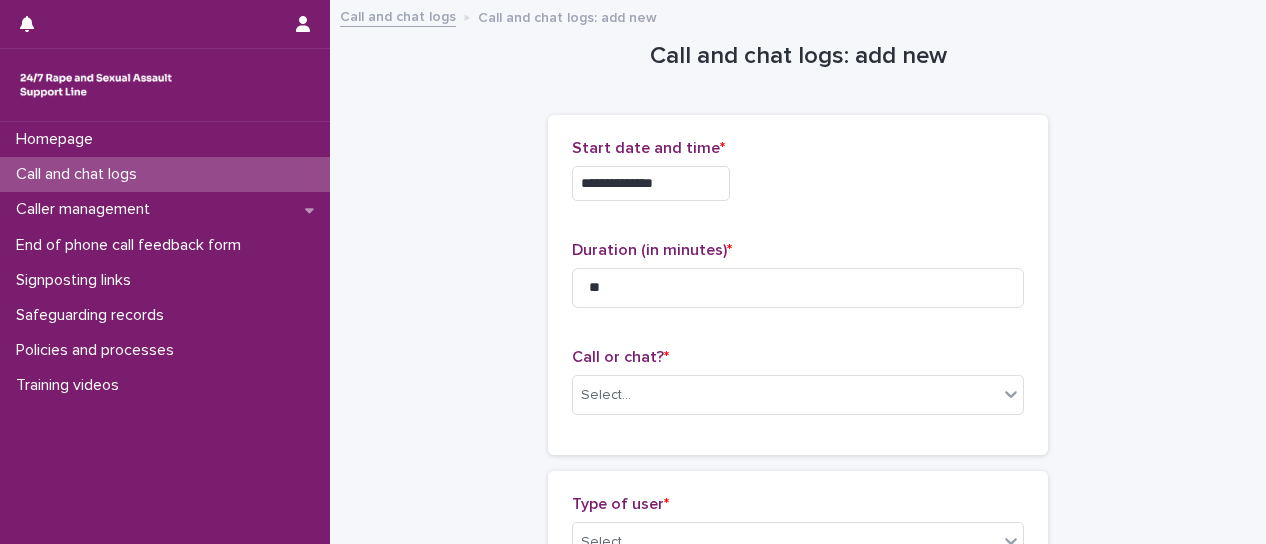 click on "**********" at bounding box center (798, 285) 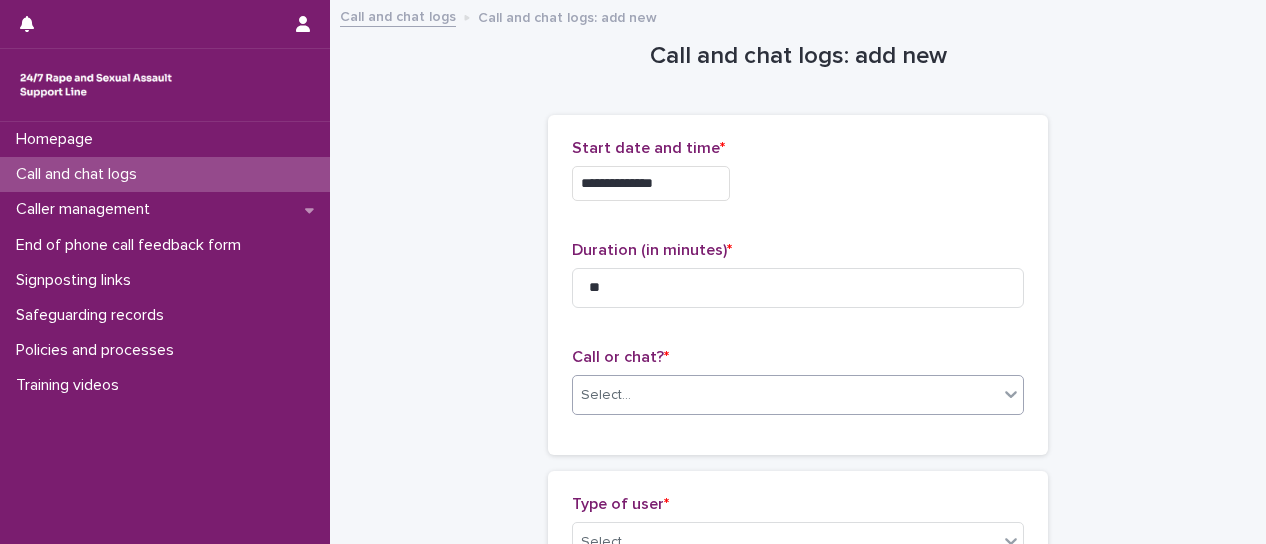 click 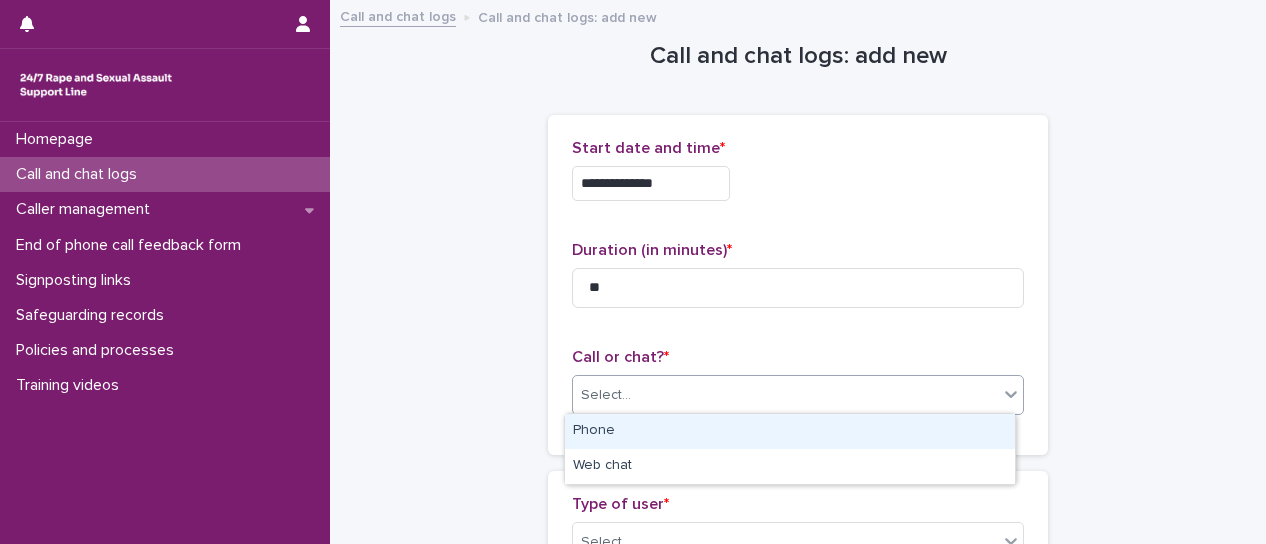 click on "Phone" at bounding box center [790, 431] 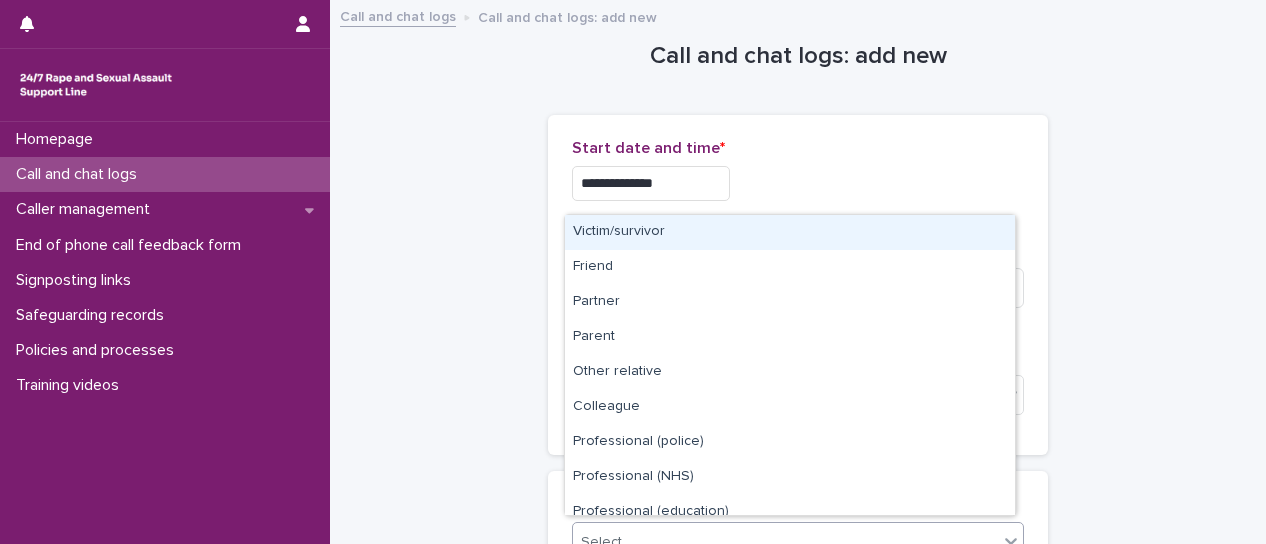 click 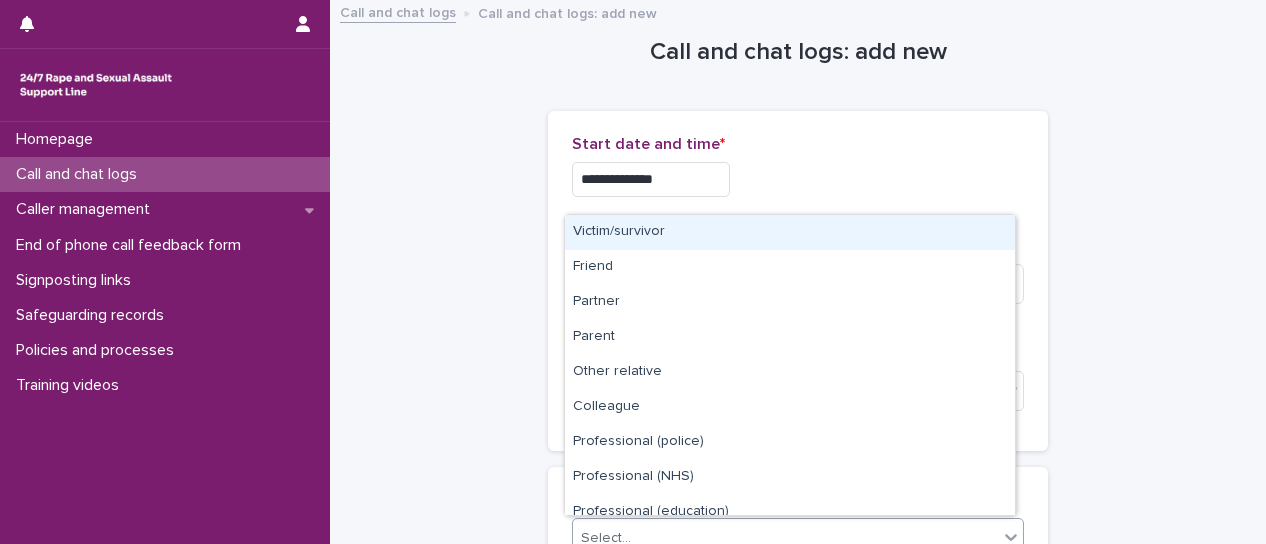 click on "Victim/survivor" at bounding box center [790, 232] 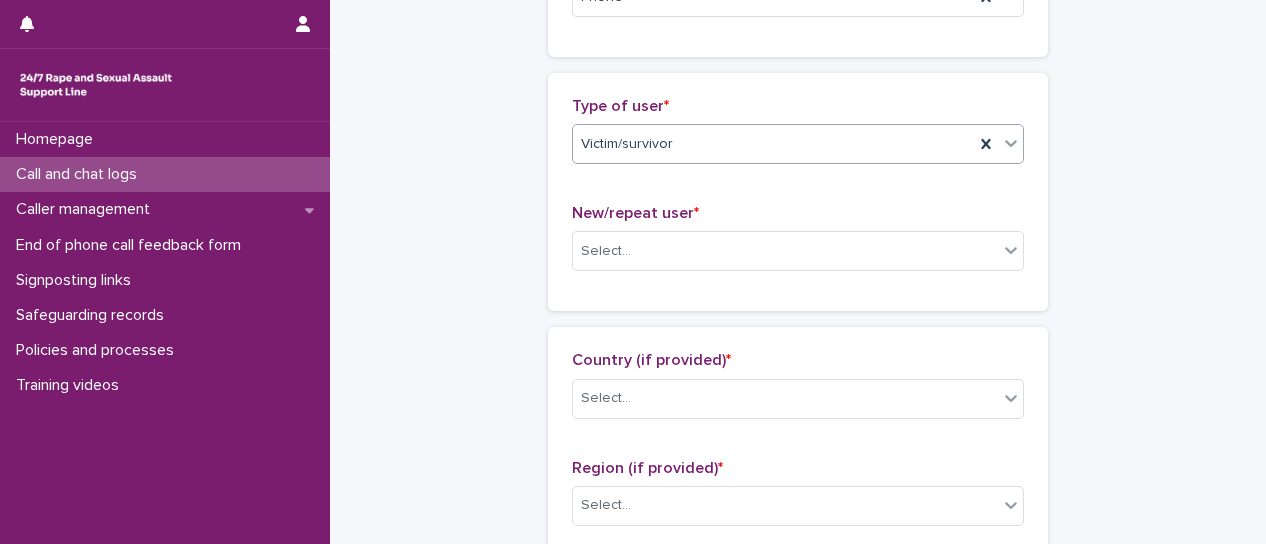 scroll, scrollTop: 404, scrollLeft: 0, axis: vertical 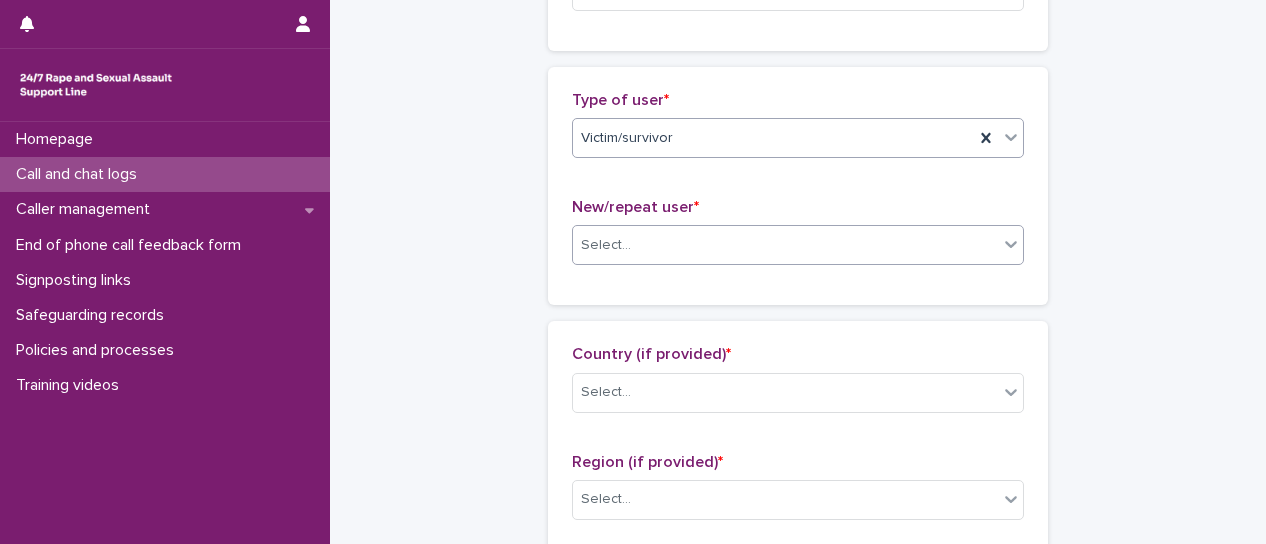 click at bounding box center (1011, 244) 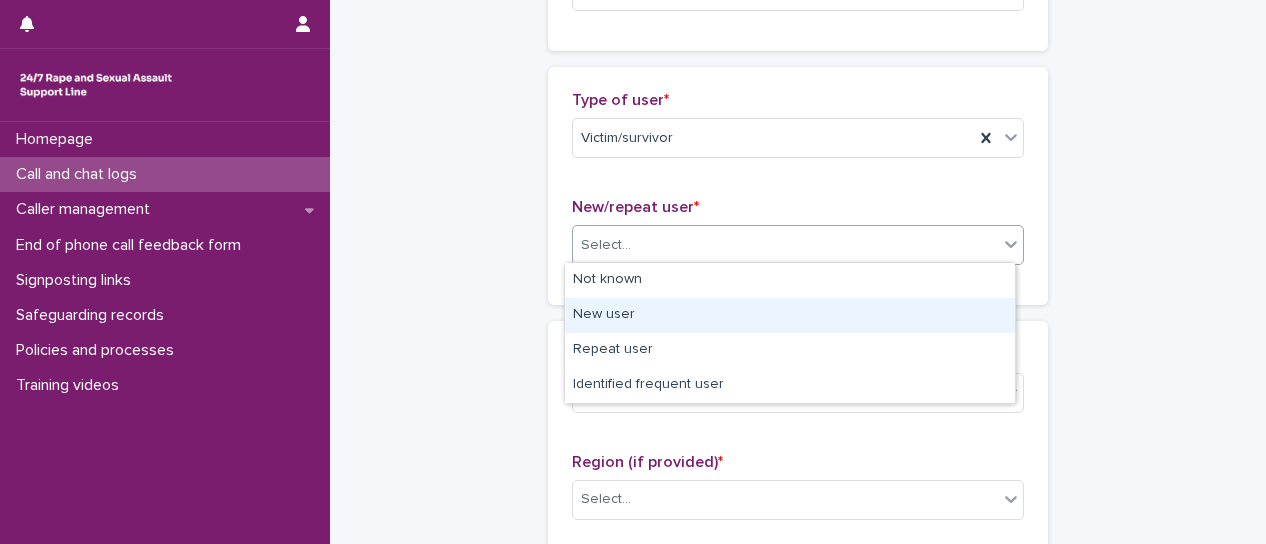click on "New user" at bounding box center (790, 315) 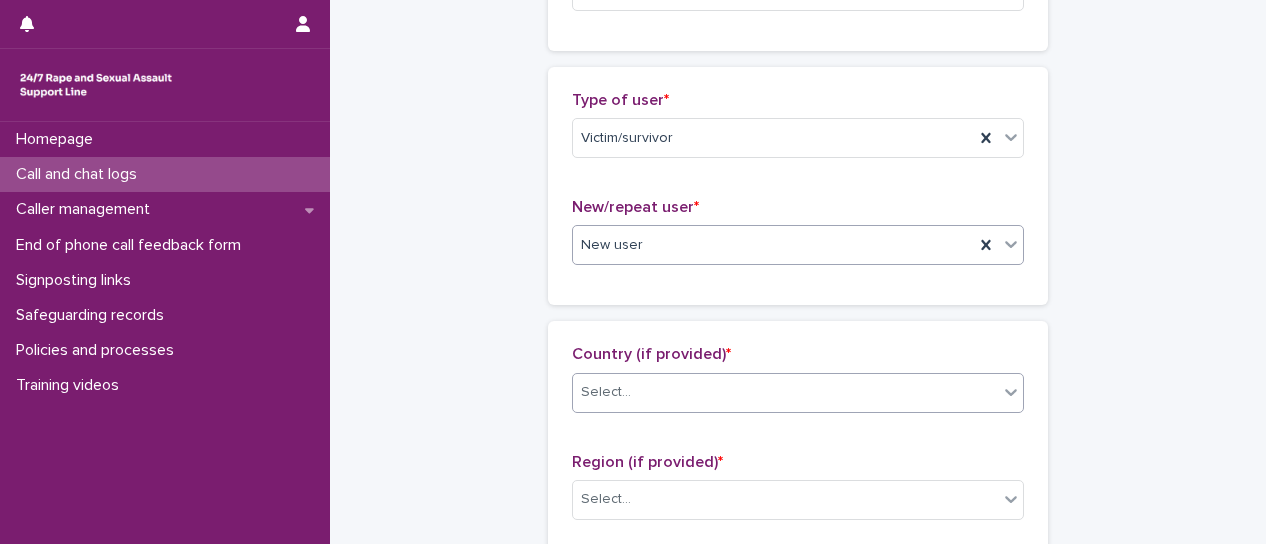 click 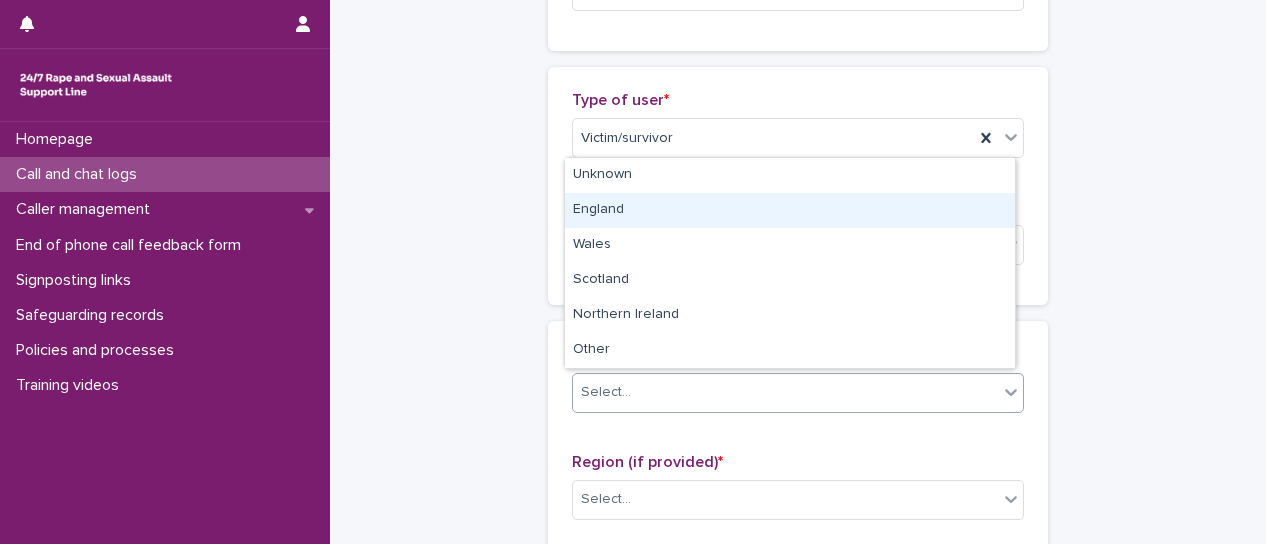 click on "England" at bounding box center [790, 210] 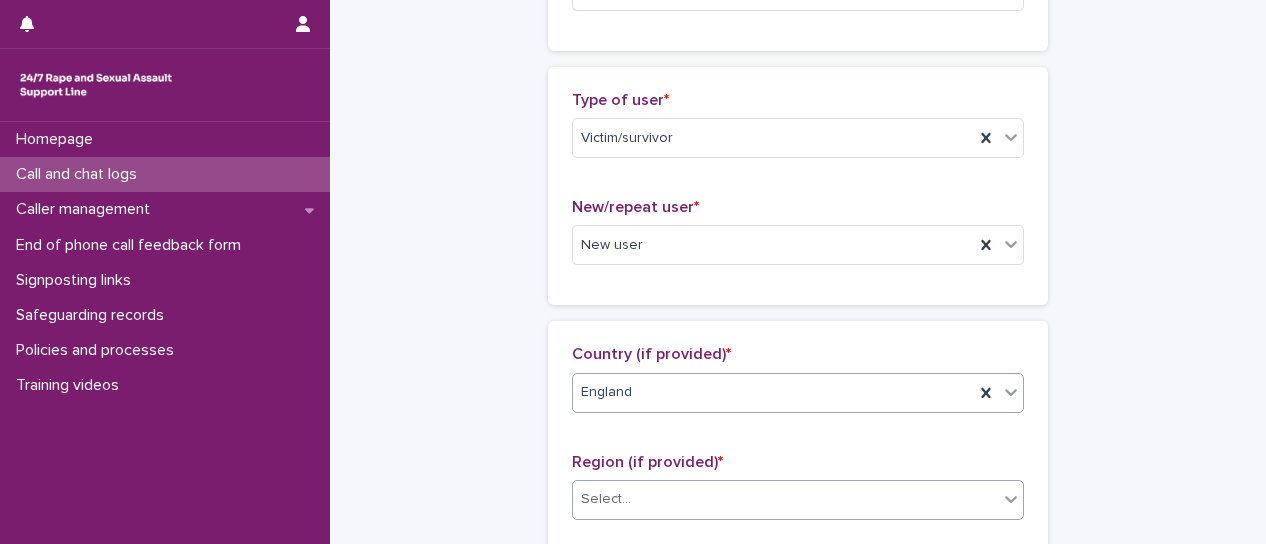 click 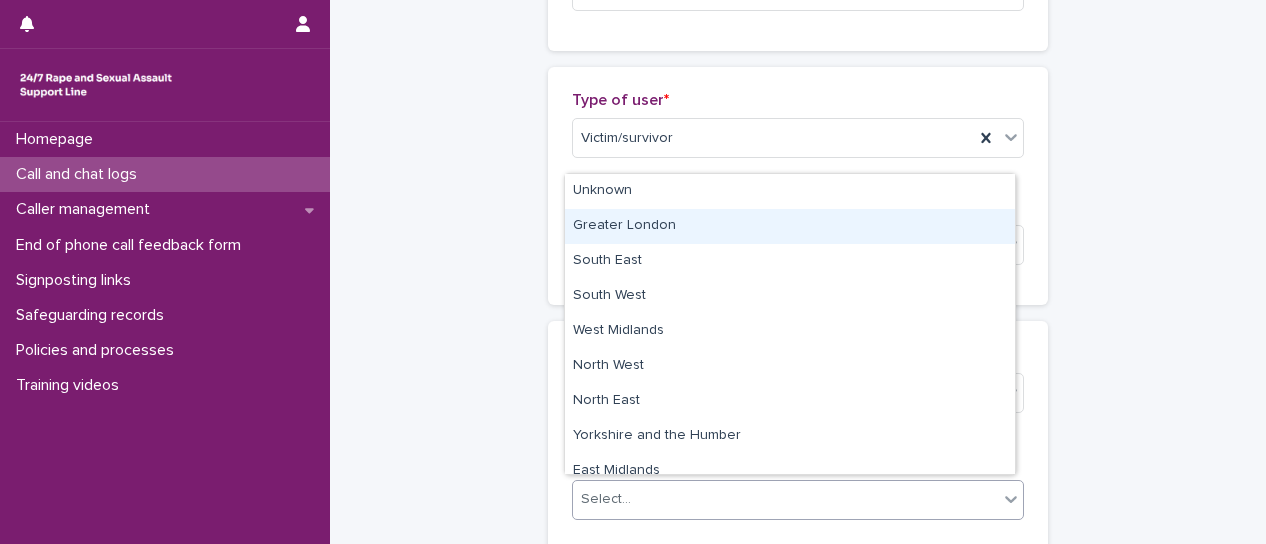 click on "Greater London" at bounding box center [790, 226] 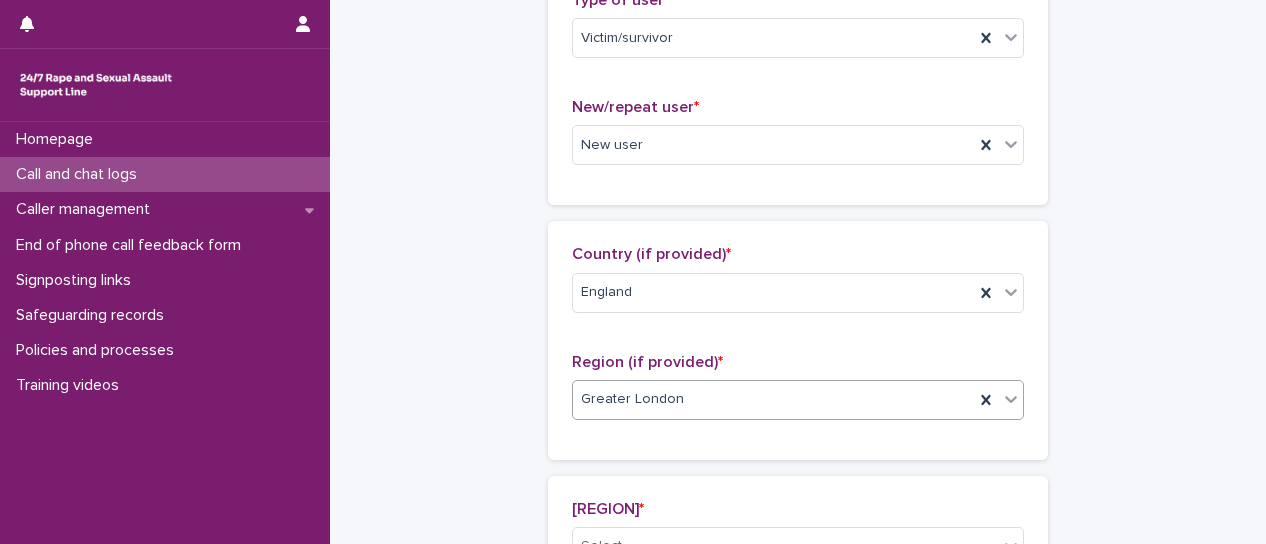 scroll, scrollTop: 604, scrollLeft: 0, axis: vertical 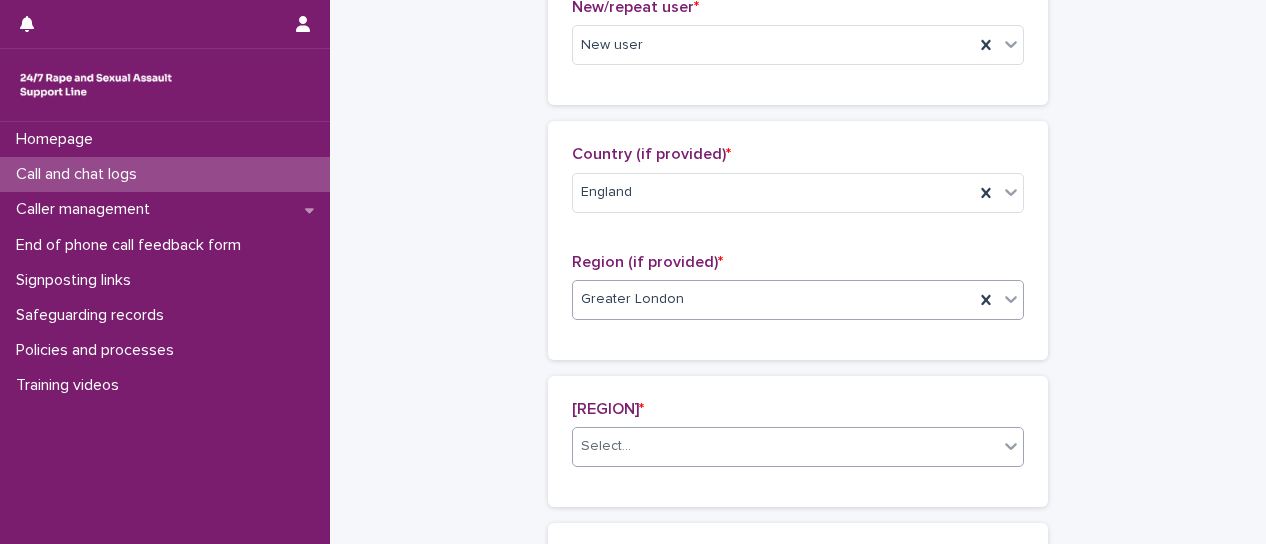 click at bounding box center (1011, 446) 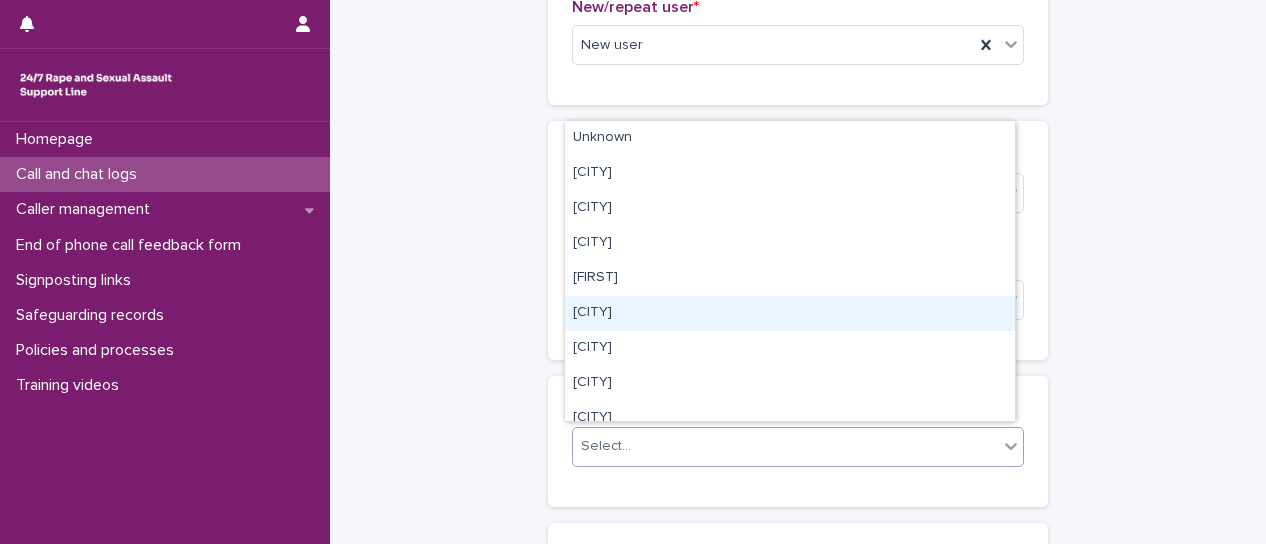 click on "[CITY]" at bounding box center (790, 313) 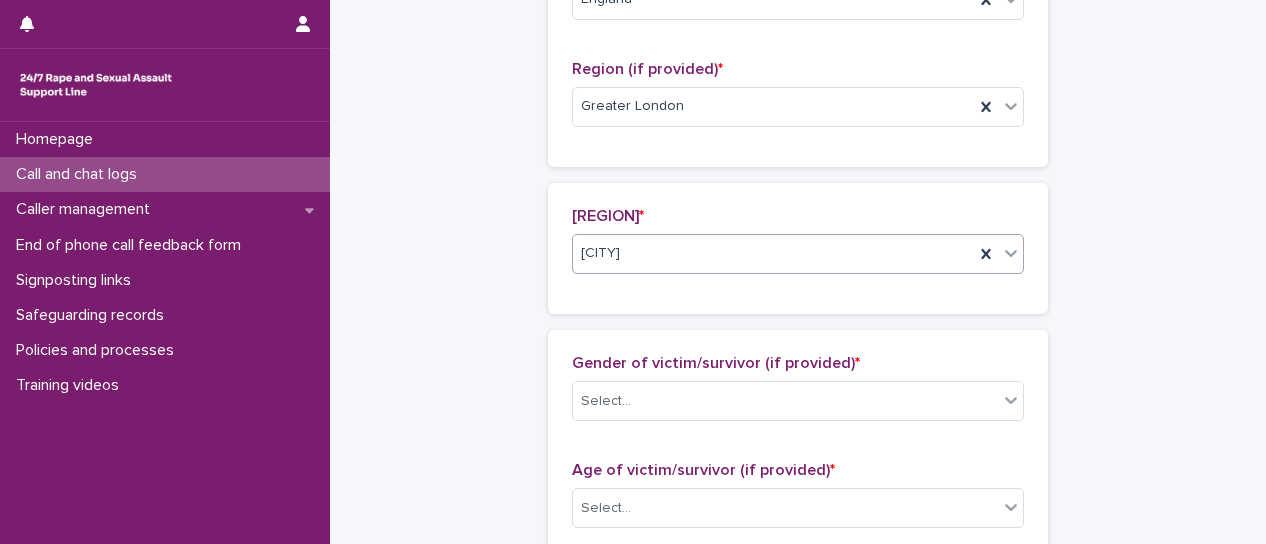 scroll, scrollTop: 804, scrollLeft: 0, axis: vertical 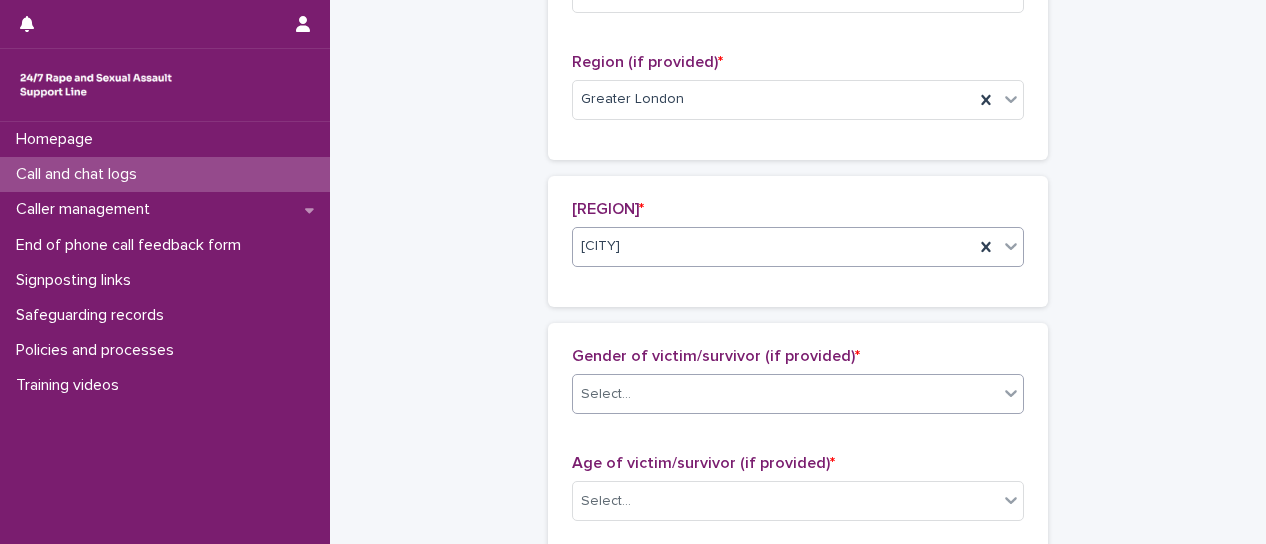 click at bounding box center (1011, 393) 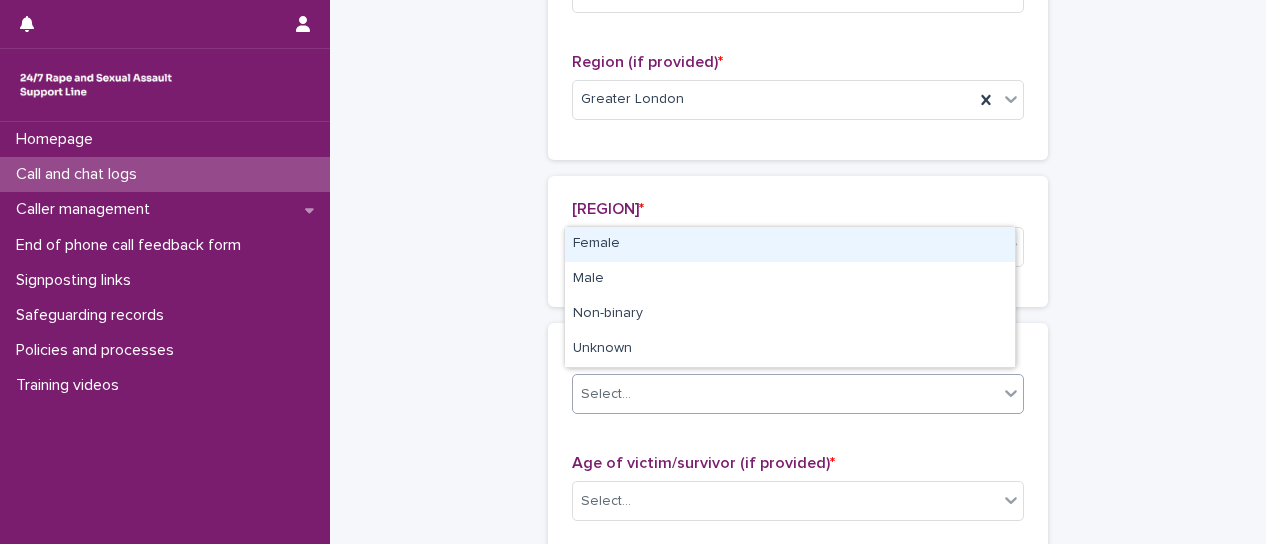 click on "Female" at bounding box center [790, 244] 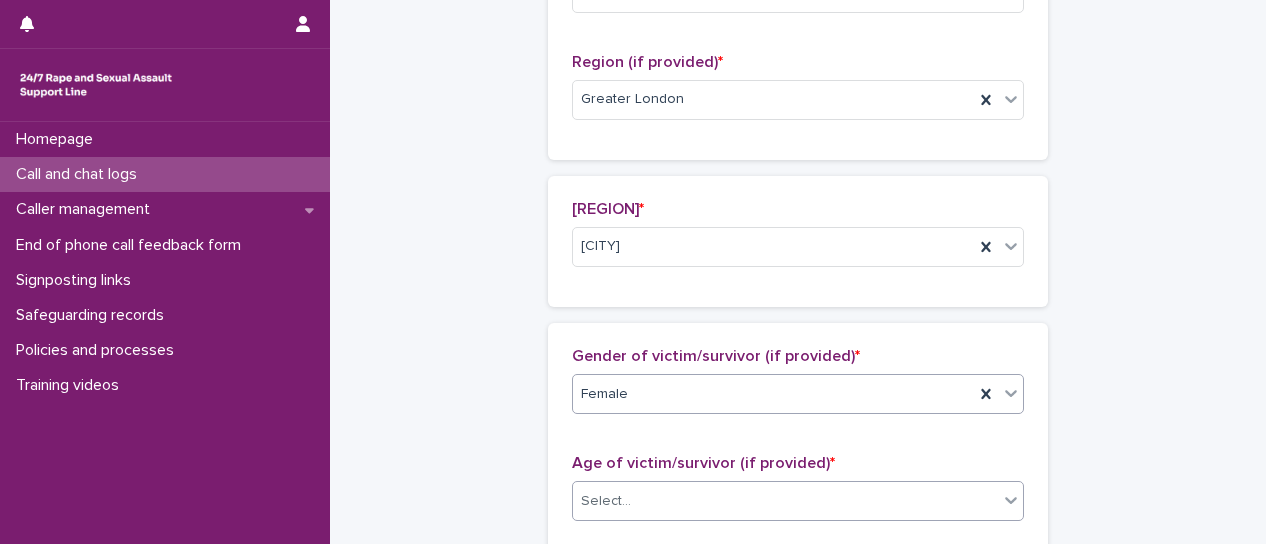 click 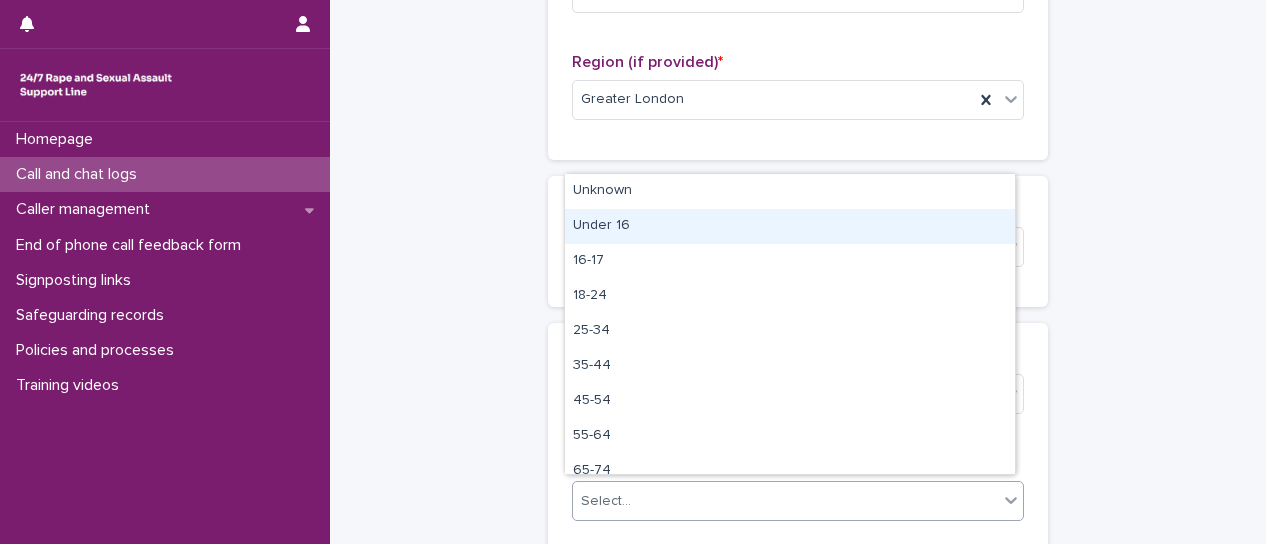 click on "Under 16" at bounding box center (790, 226) 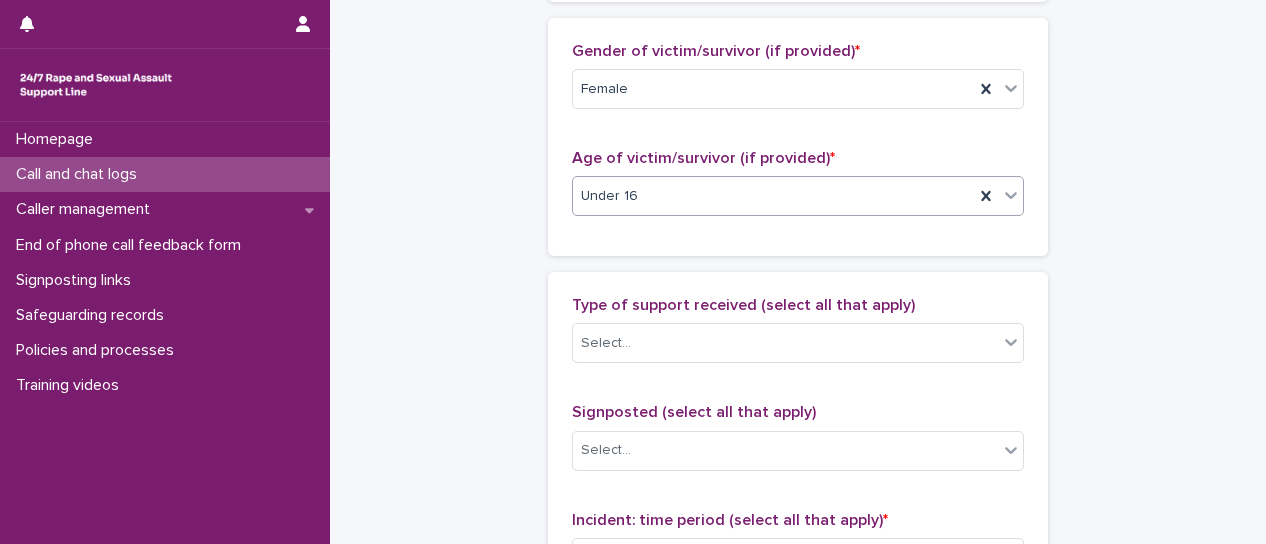 scroll, scrollTop: 1304, scrollLeft: 0, axis: vertical 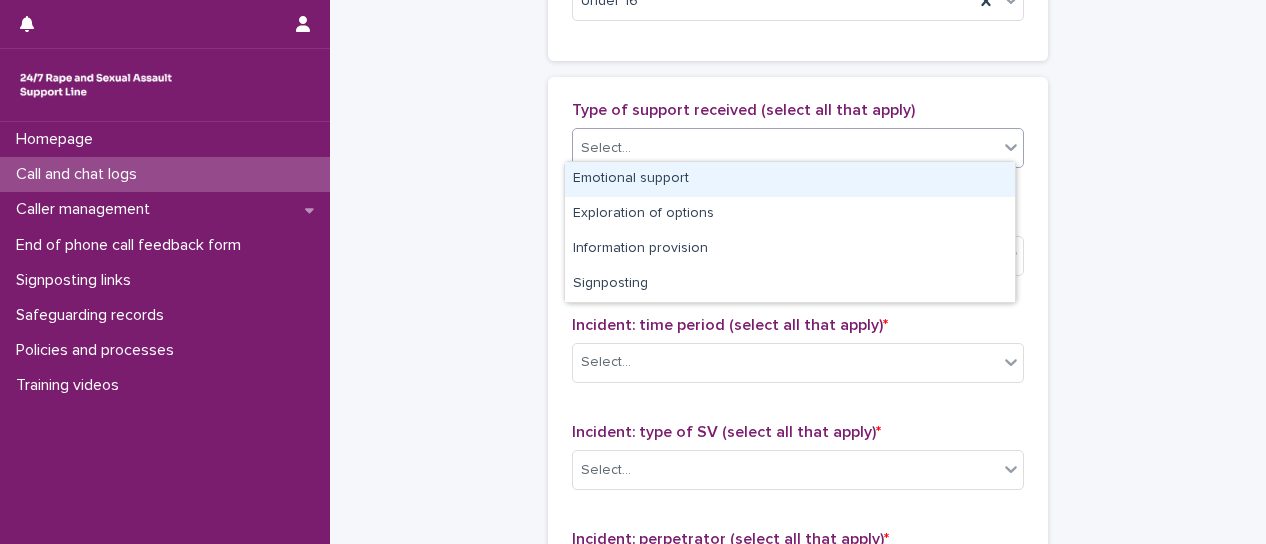 click 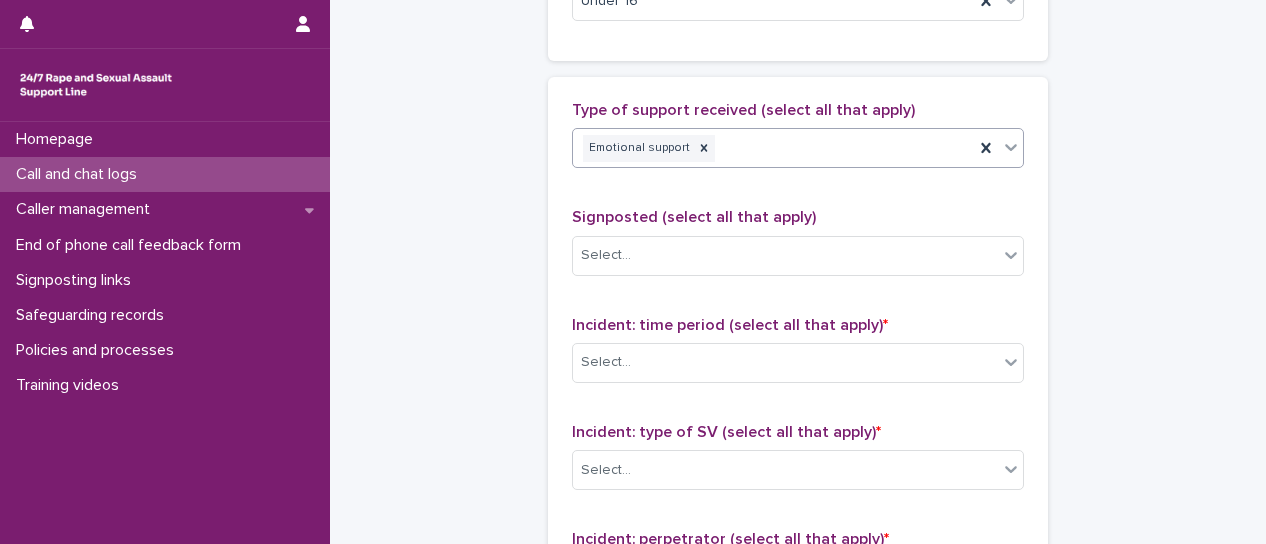 click at bounding box center [1011, 147] 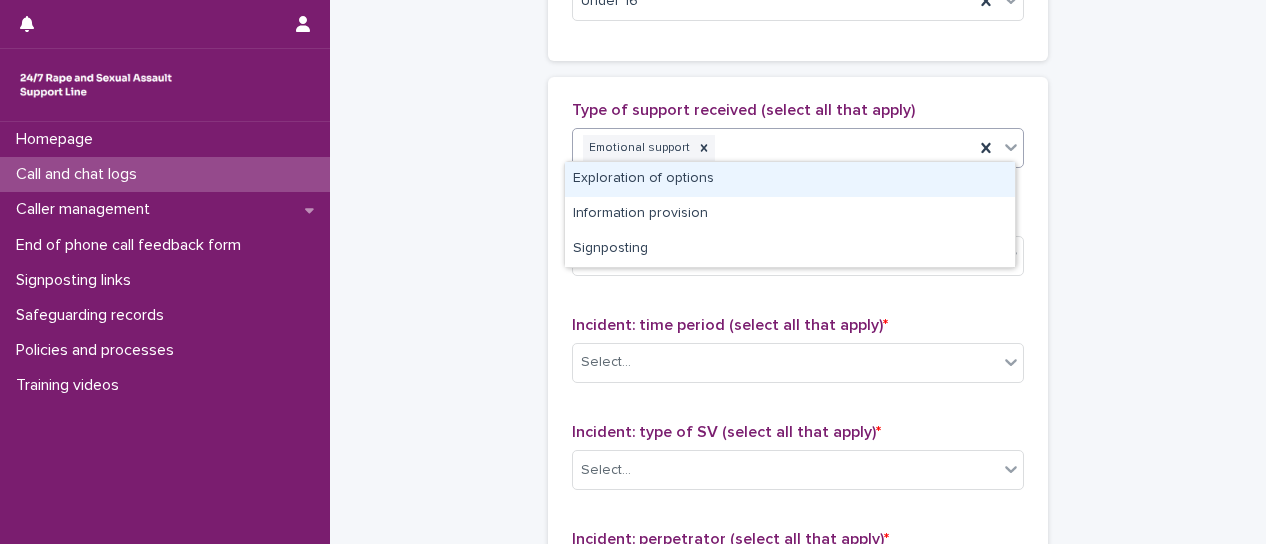 click on "Exploration of options" at bounding box center (790, 179) 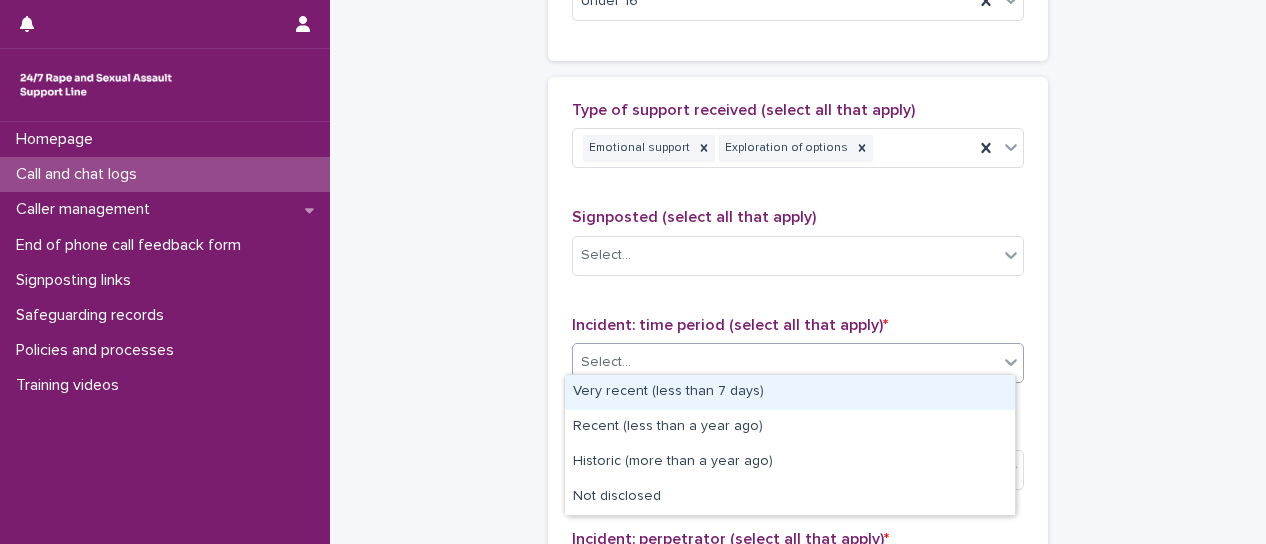 click at bounding box center [1011, 362] 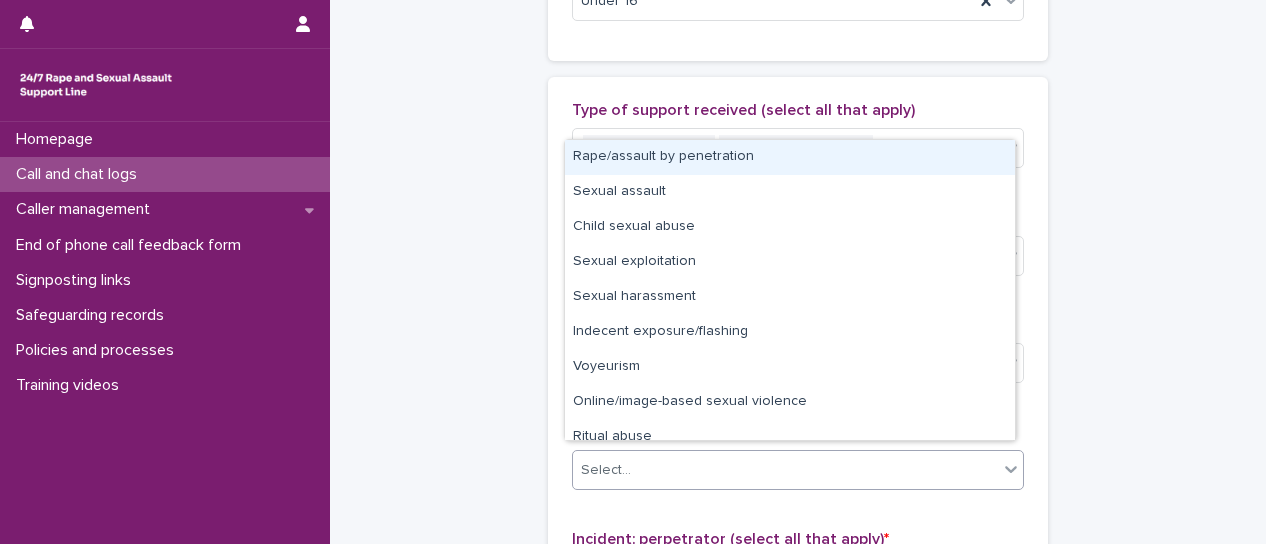 click 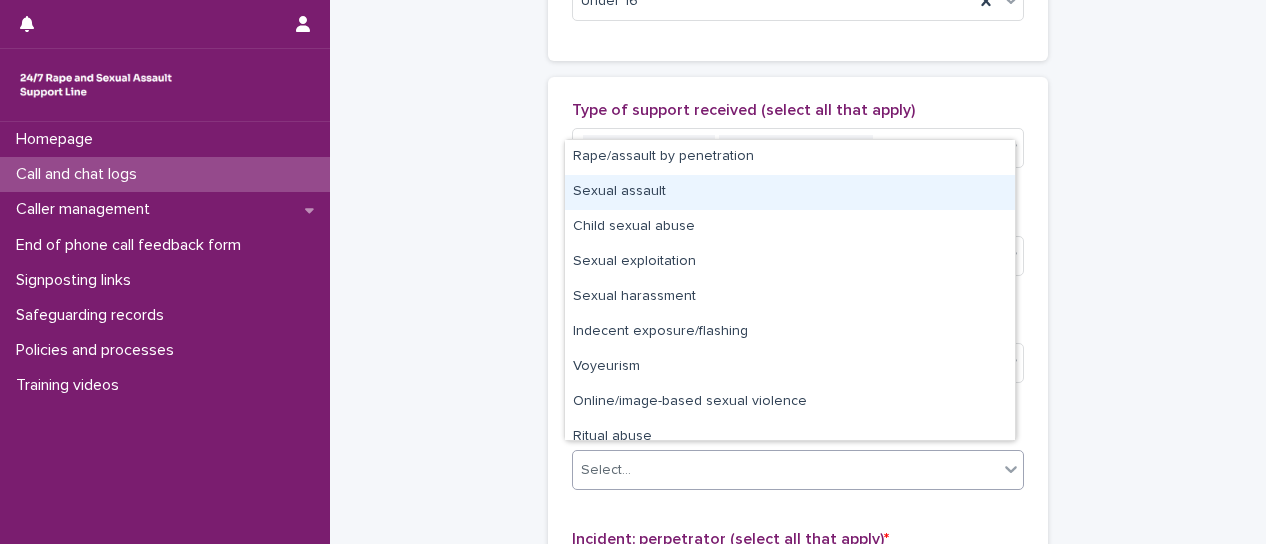 click on "Sexual assault" at bounding box center (790, 192) 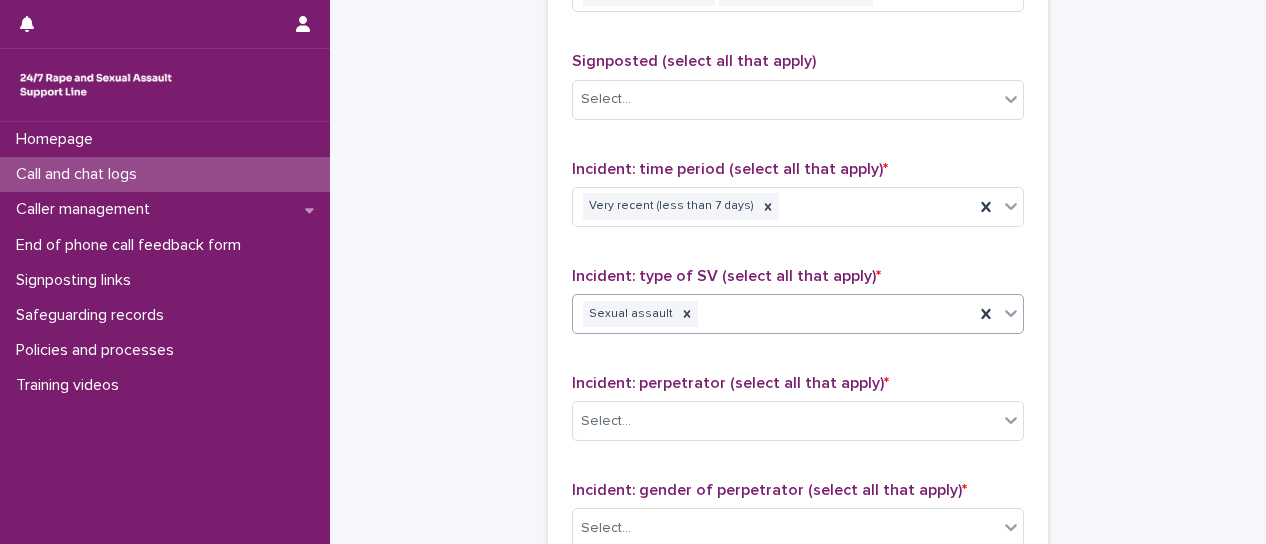 scroll, scrollTop: 1504, scrollLeft: 0, axis: vertical 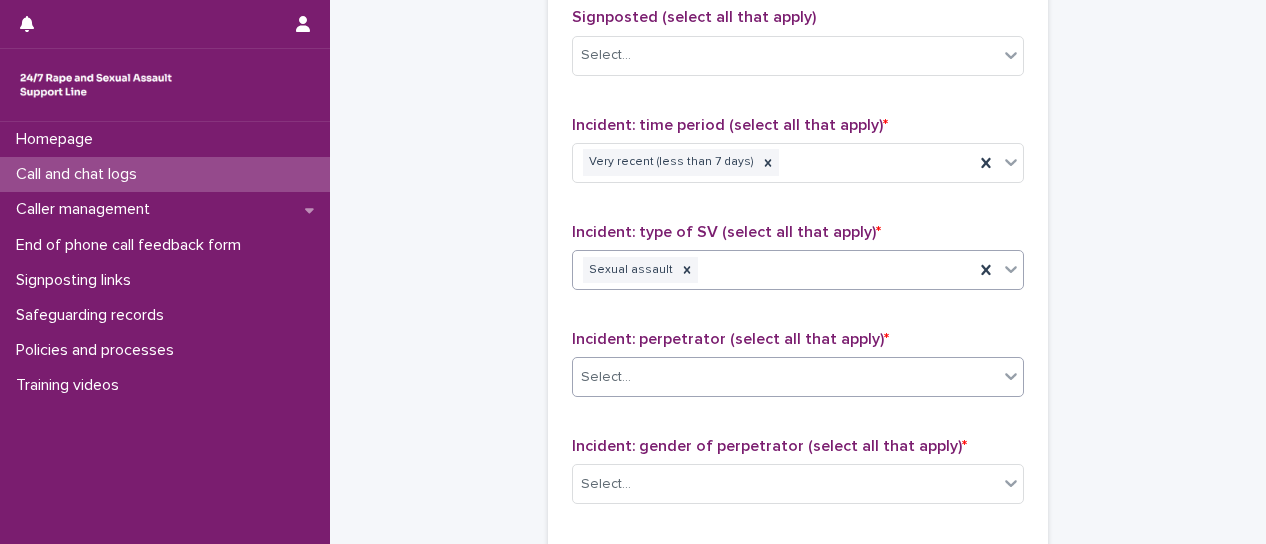 click at bounding box center [1011, 376] 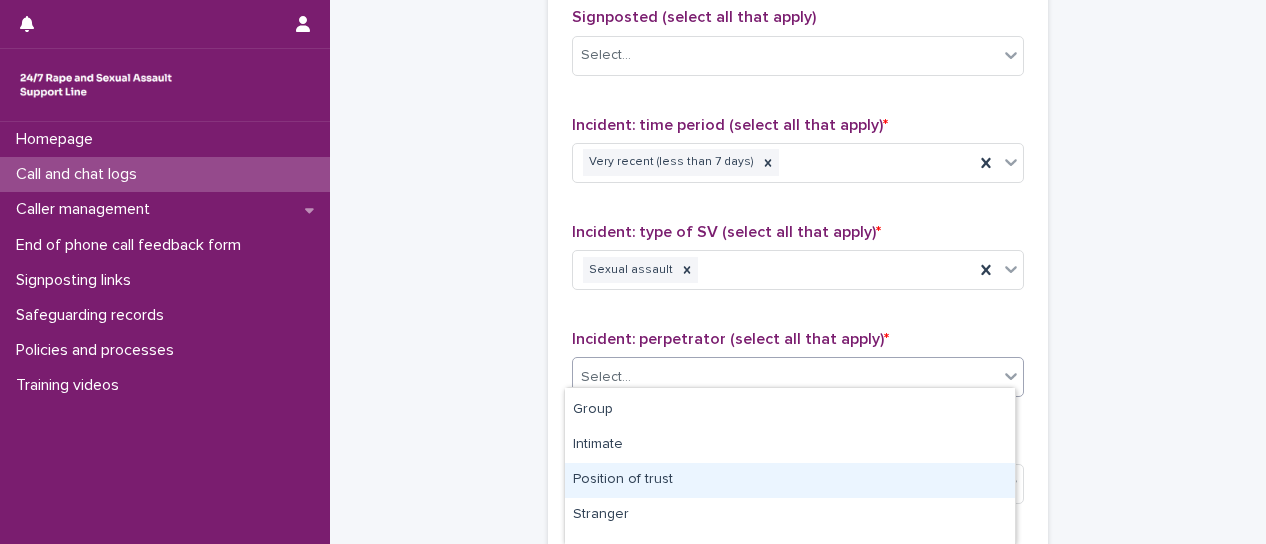 scroll, scrollTop: 200, scrollLeft: 0, axis: vertical 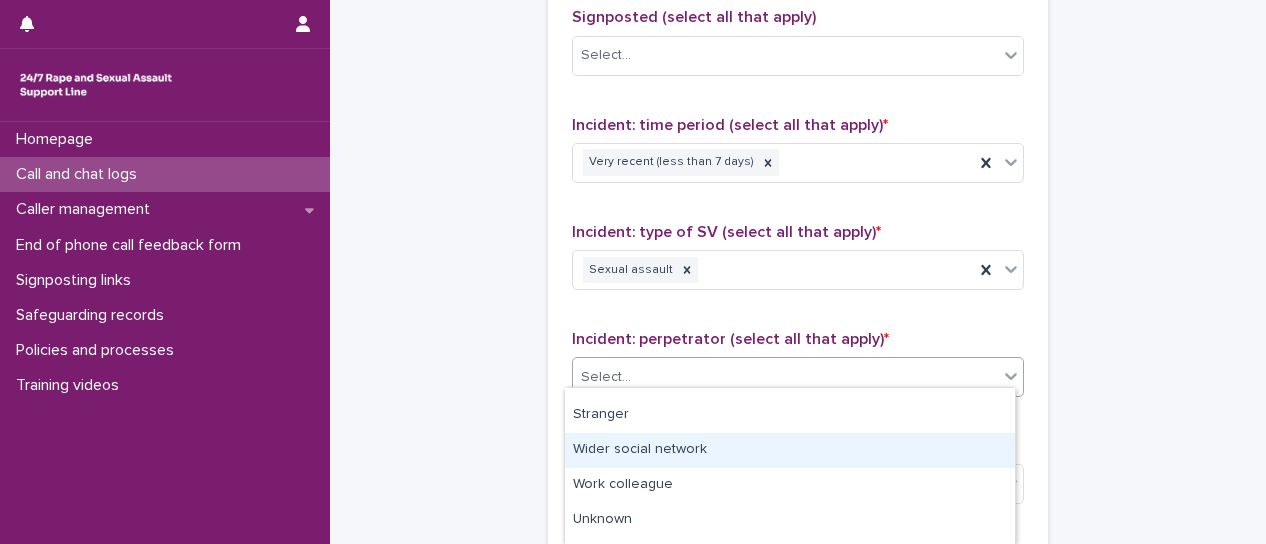 click on "Wider social network" at bounding box center [790, 450] 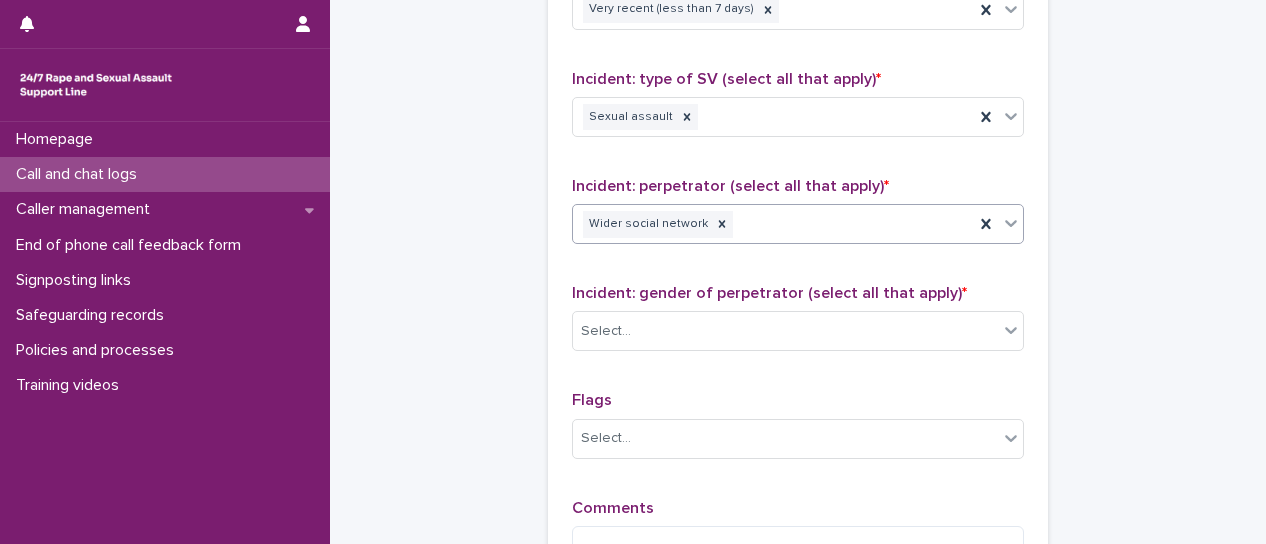 scroll, scrollTop: 1704, scrollLeft: 0, axis: vertical 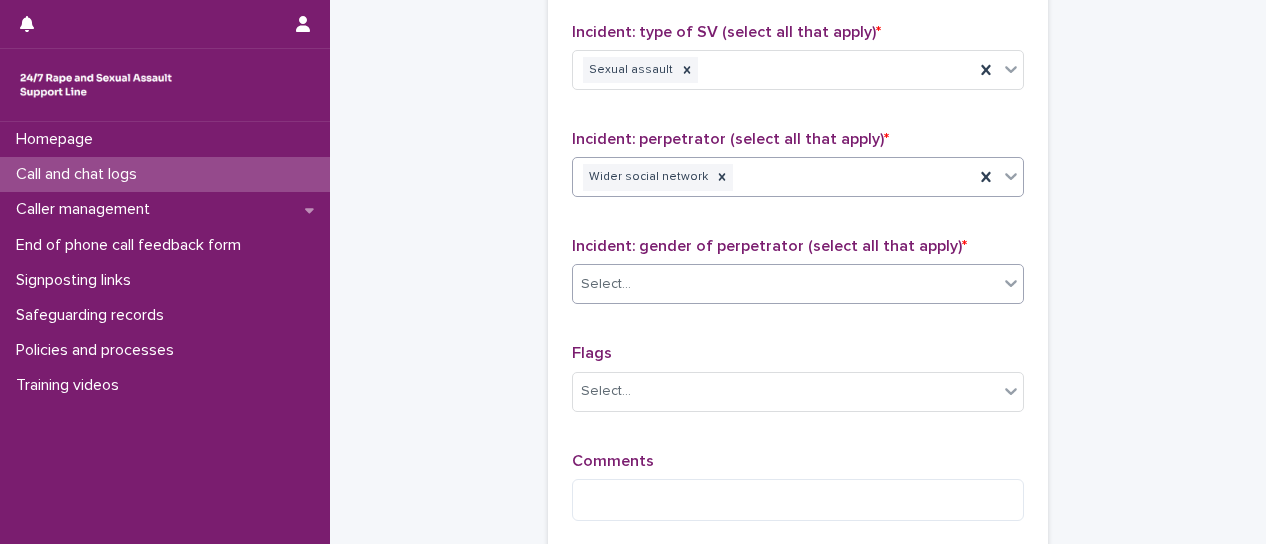 click 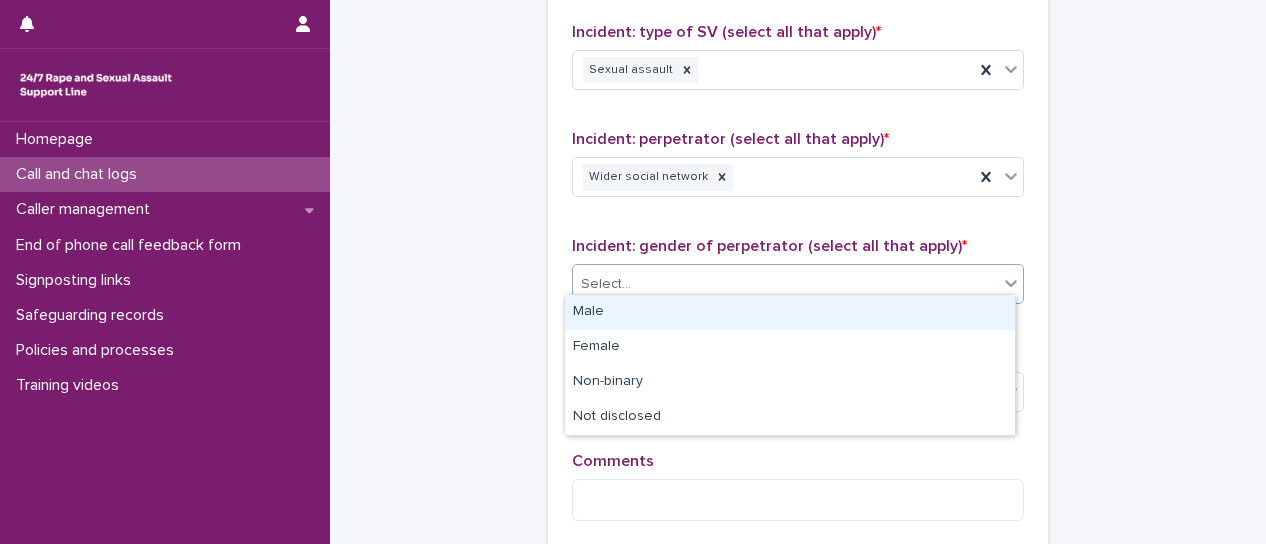 drag, startPoint x: 922, startPoint y: 316, endPoint x: 716, endPoint y: 385, distance: 217.2487 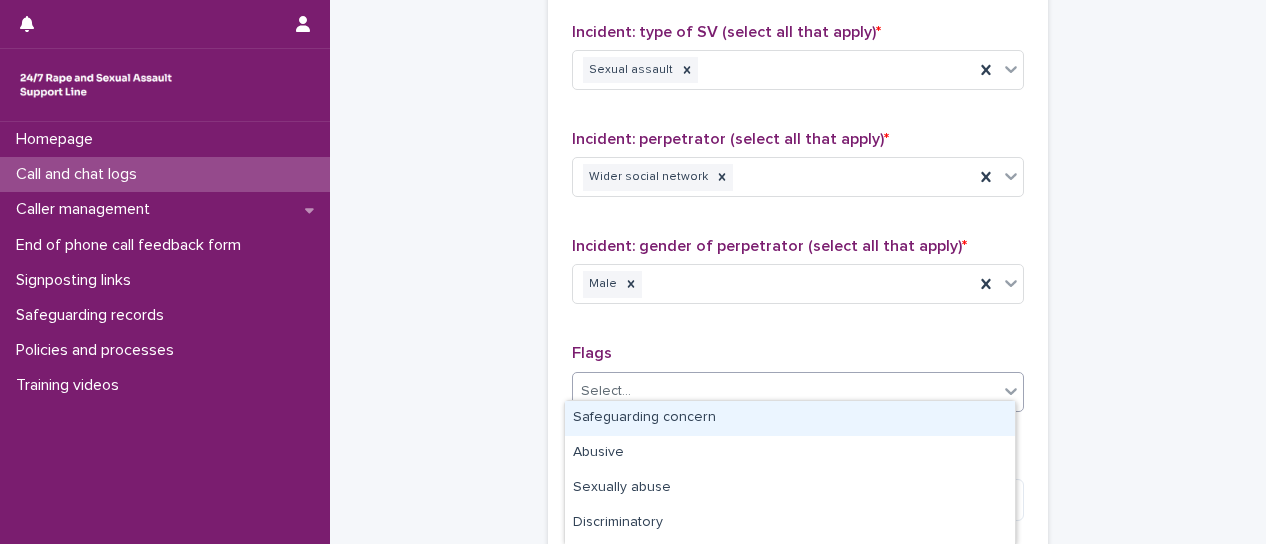 click at bounding box center [1011, 391] 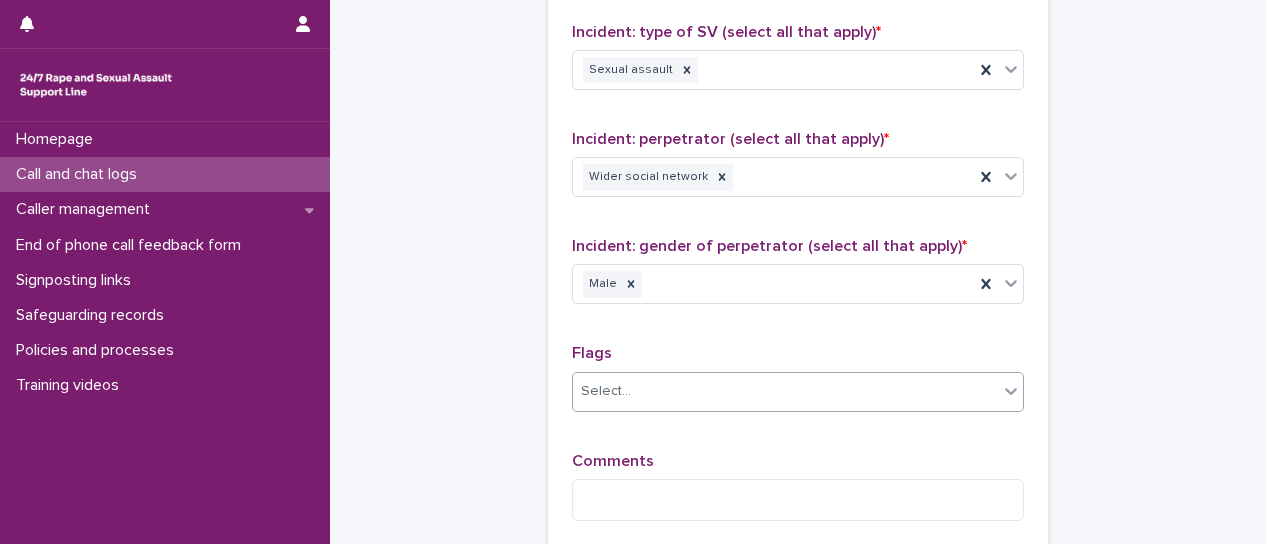 click 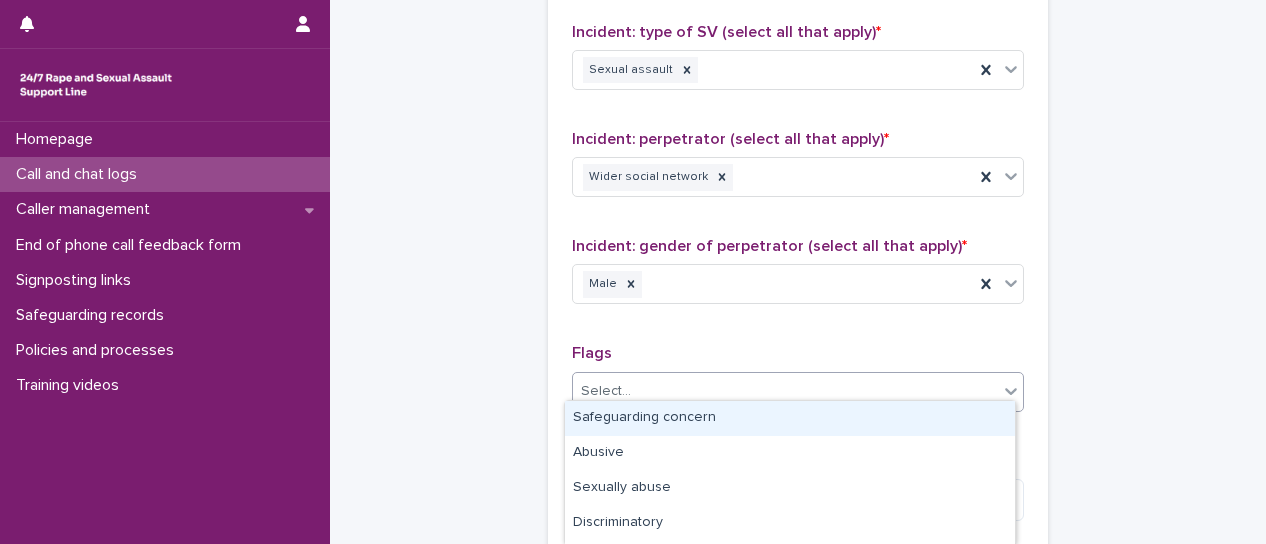 click on "Safeguarding concern" at bounding box center [790, 418] 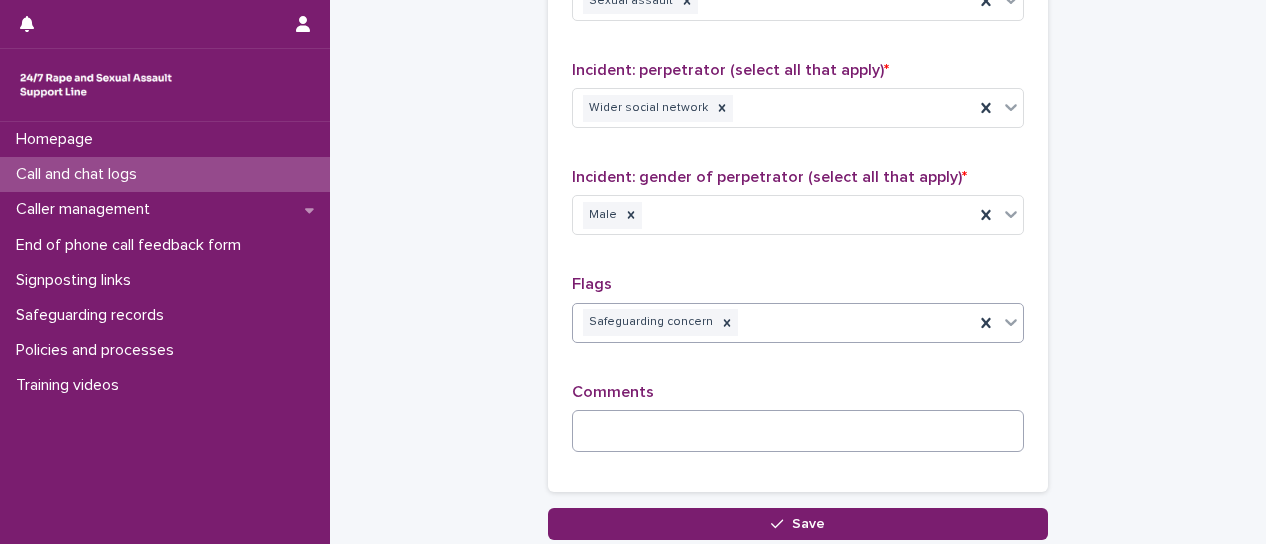 scroll, scrollTop: 1804, scrollLeft: 0, axis: vertical 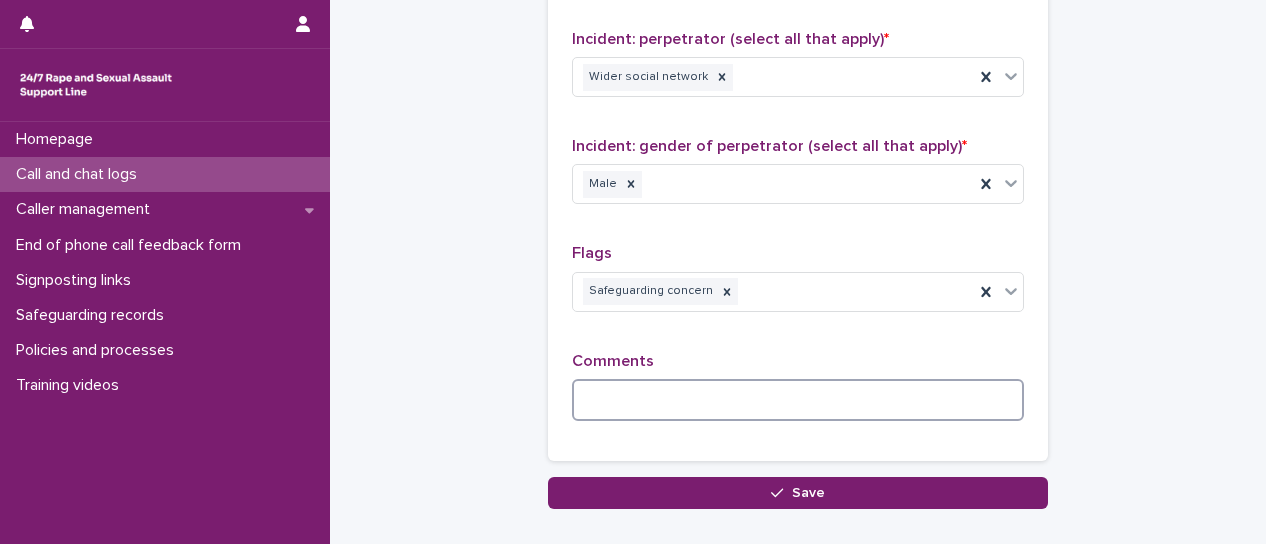 drag, startPoint x: 796, startPoint y: 401, endPoint x: 962, endPoint y: 383, distance: 166.97305 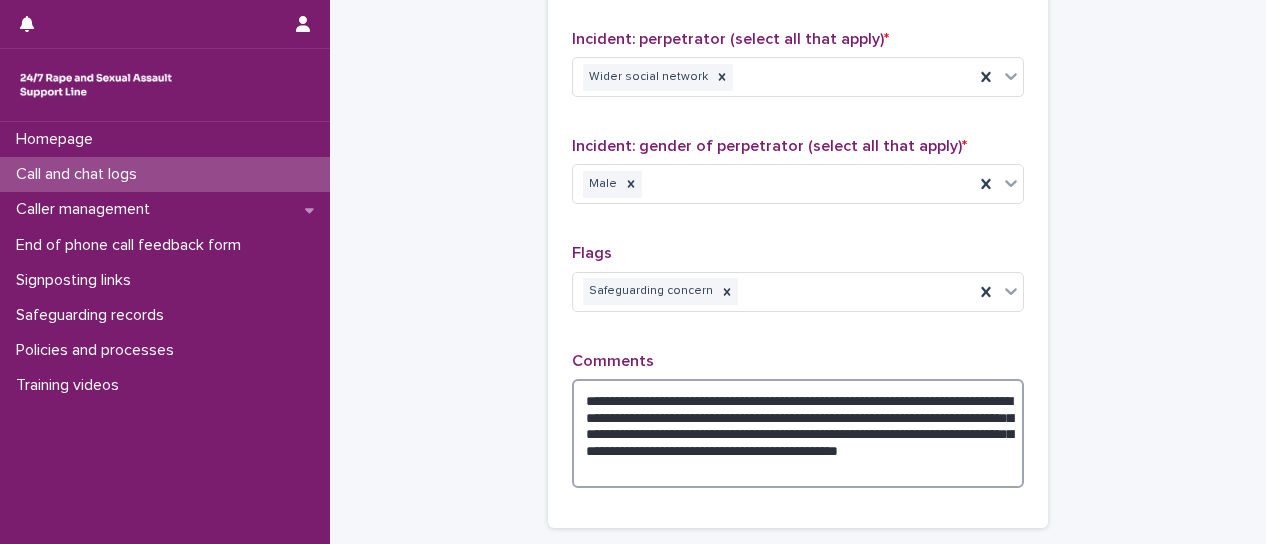 click on "**********" at bounding box center [798, 433] 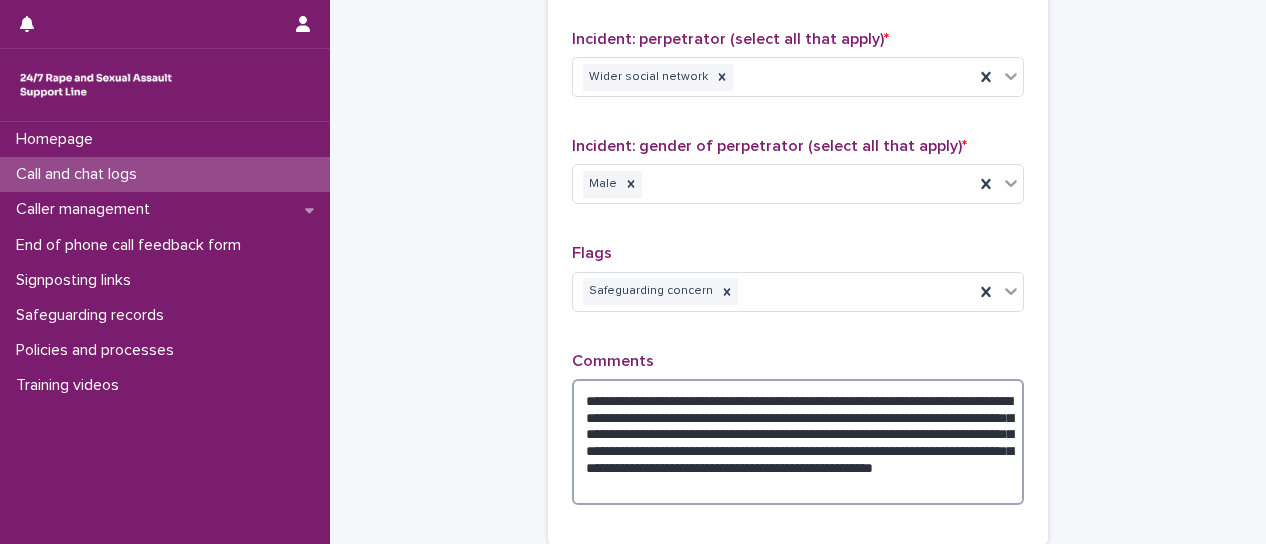 click on "**********" at bounding box center [798, 442] 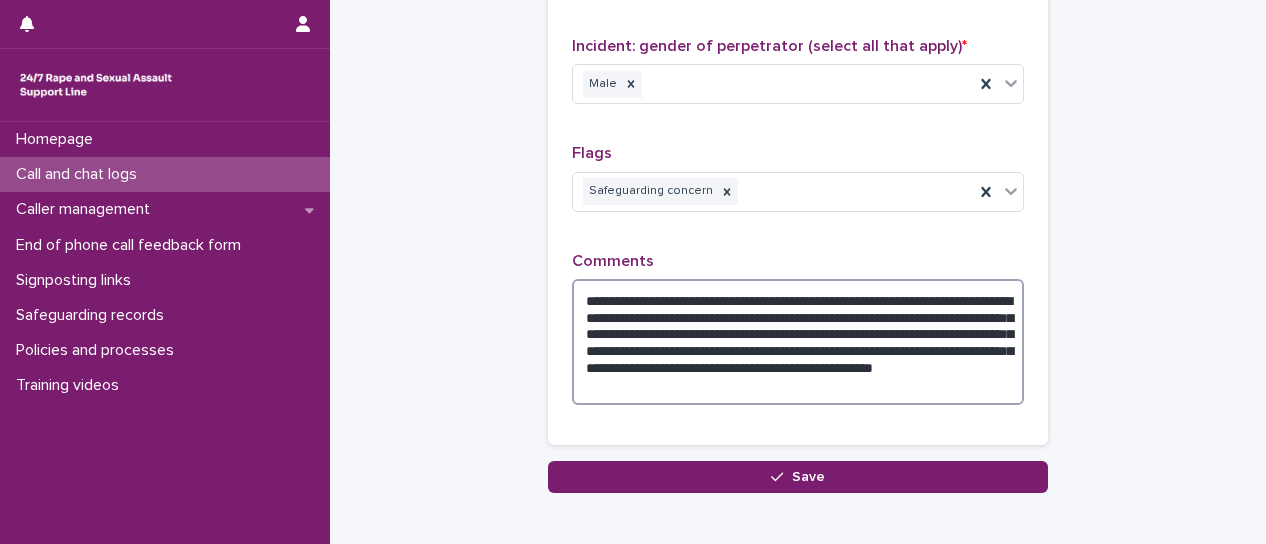 drag, startPoint x: 697, startPoint y: 377, endPoint x: 974, endPoint y: 374, distance: 277.01624 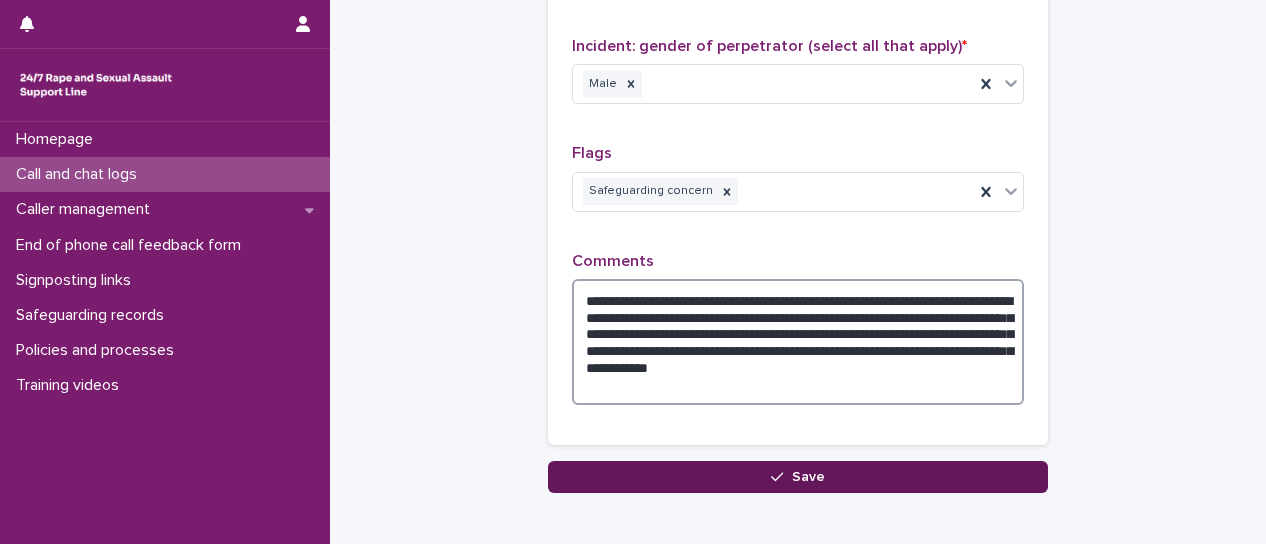 type on "**********" 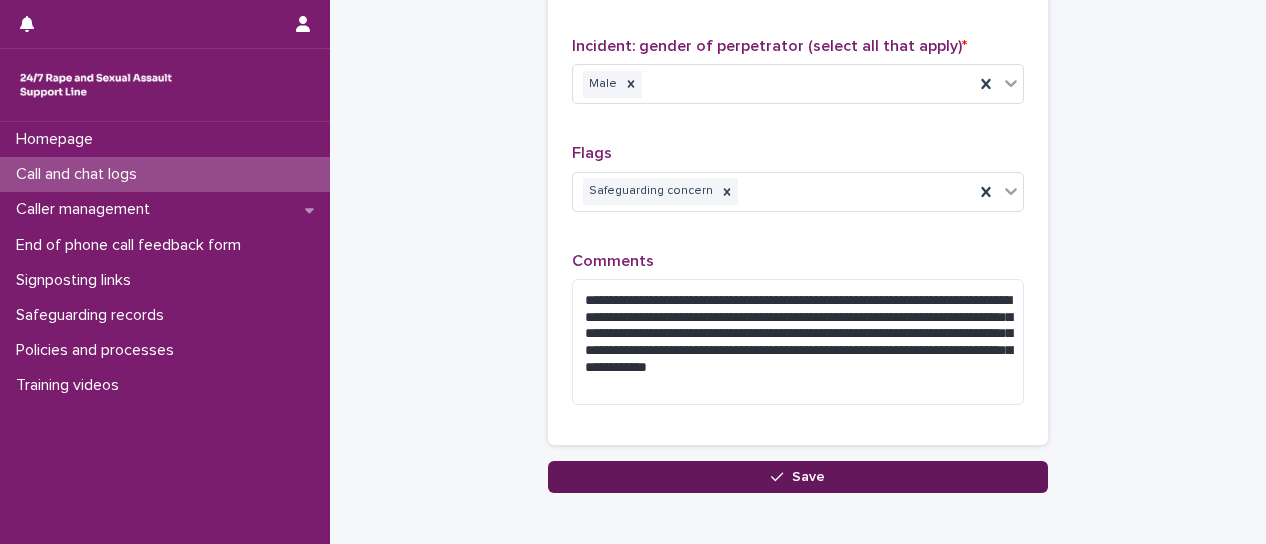 click on "Save" at bounding box center [798, 477] 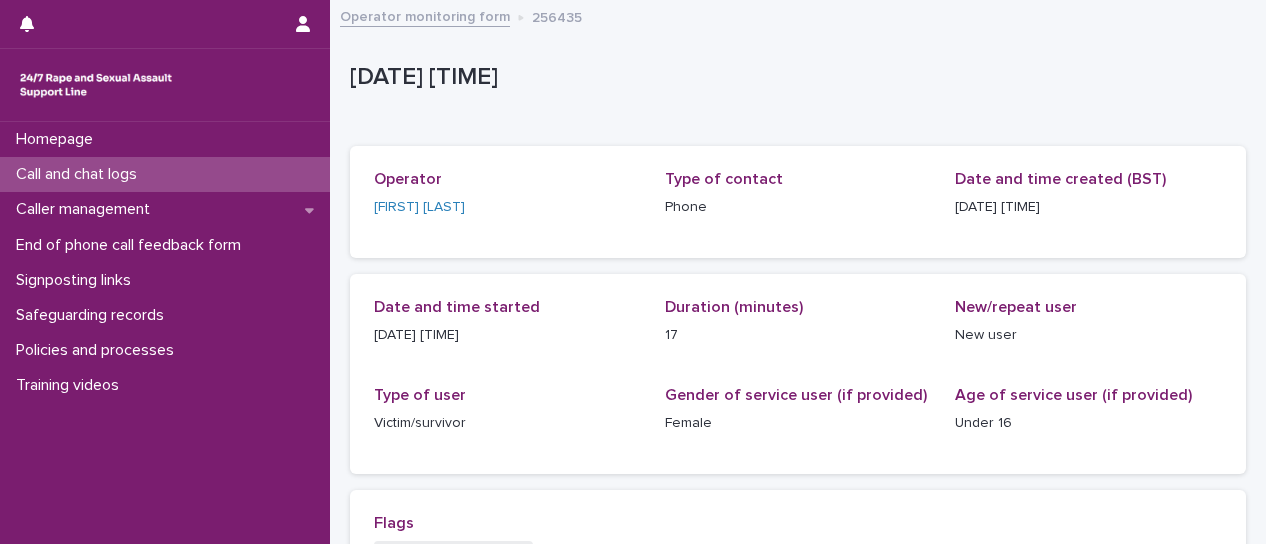 scroll, scrollTop: 0, scrollLeft: 0, axis: both 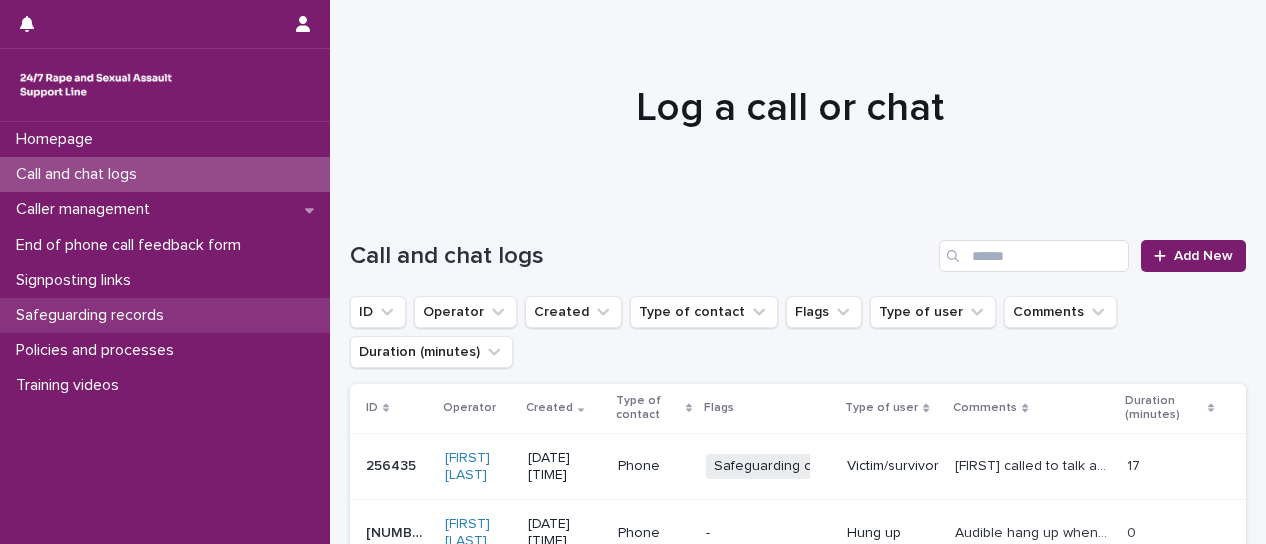 click on "Safeguarding records" at bounding box center (94, 315) 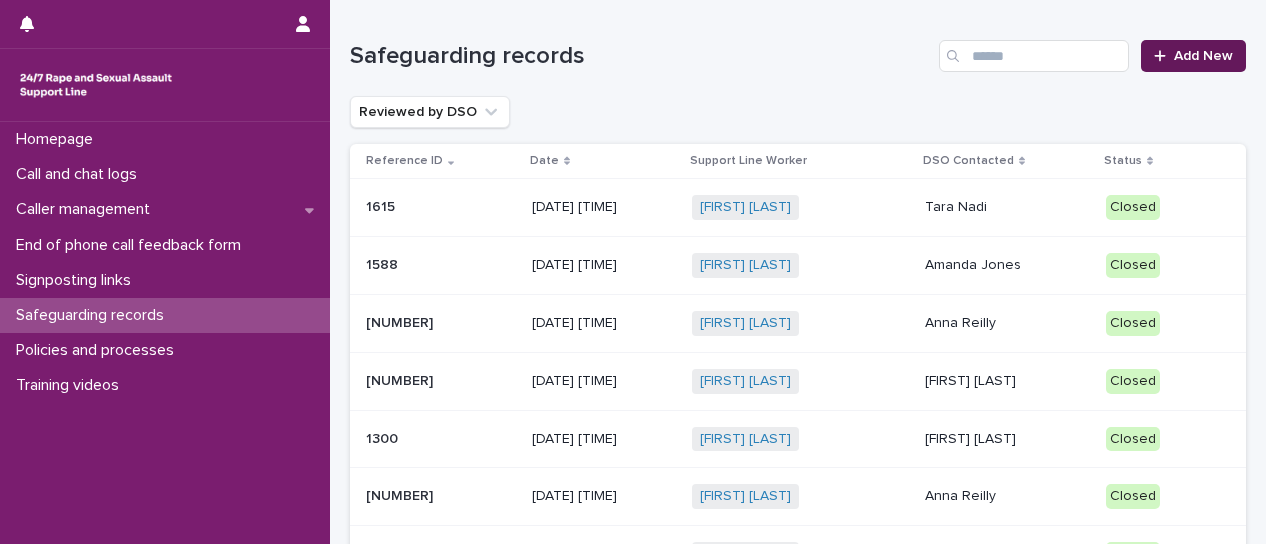 click on "Add New" at bounding box center [1203, 56] 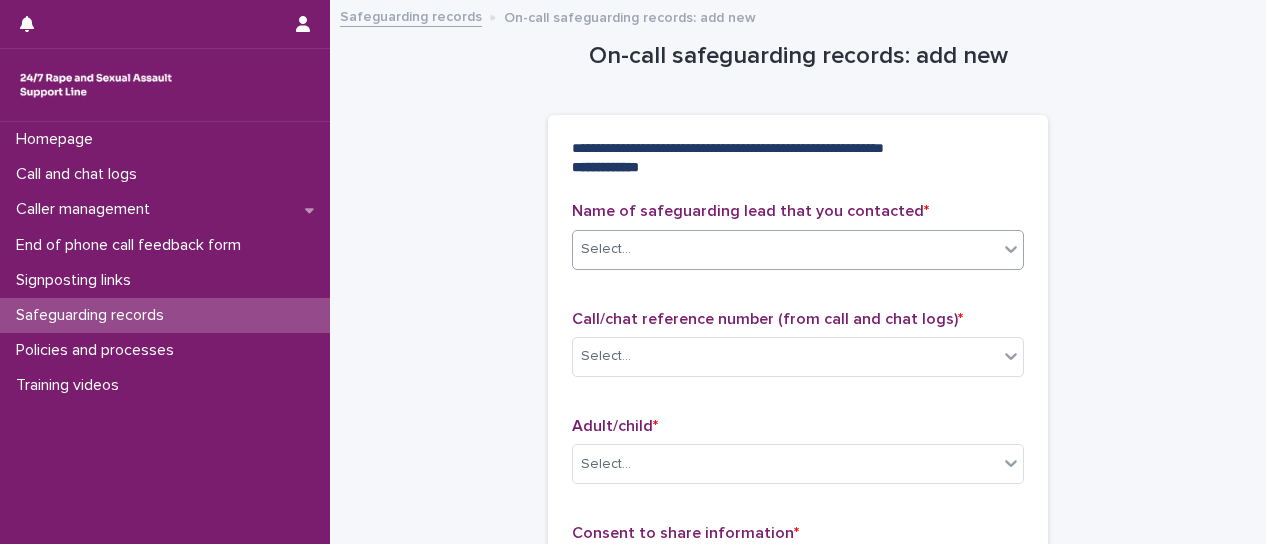 click at bounding box center (1011, 249) 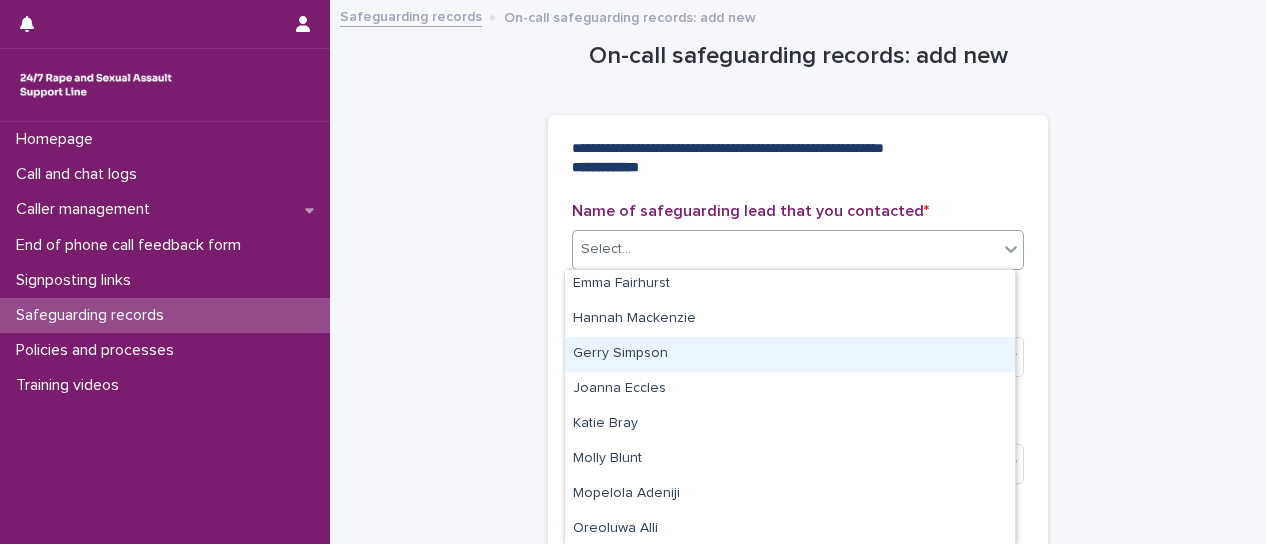 scroll, scrollTop: 300, scrollLeft: 0, axis: vertical 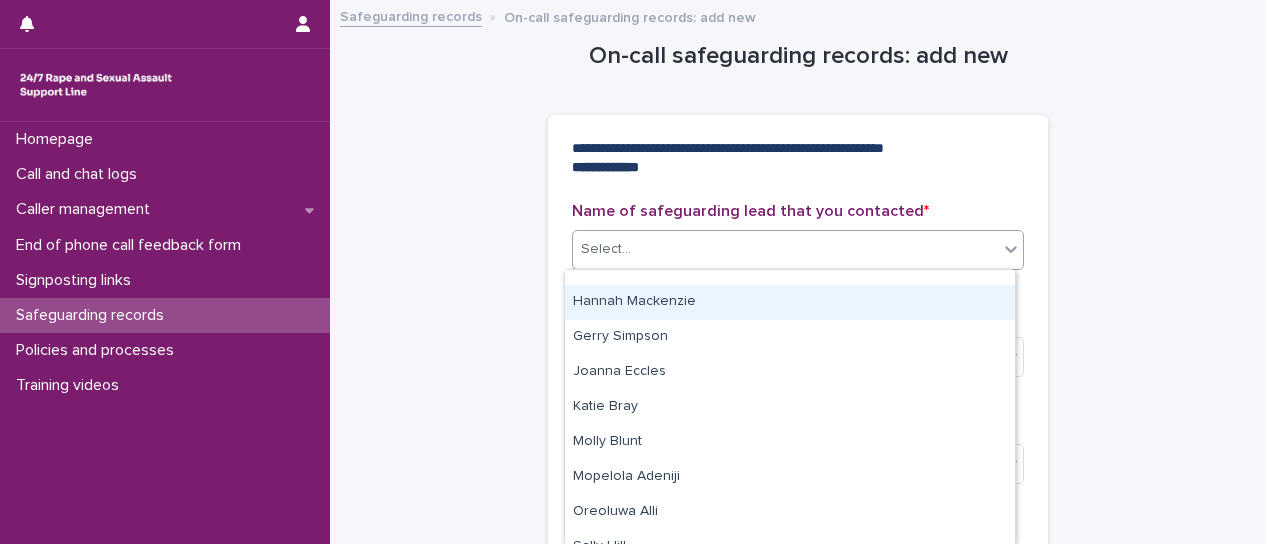 click on "Hannah Mackenzie" at bounding box center [790, 302] 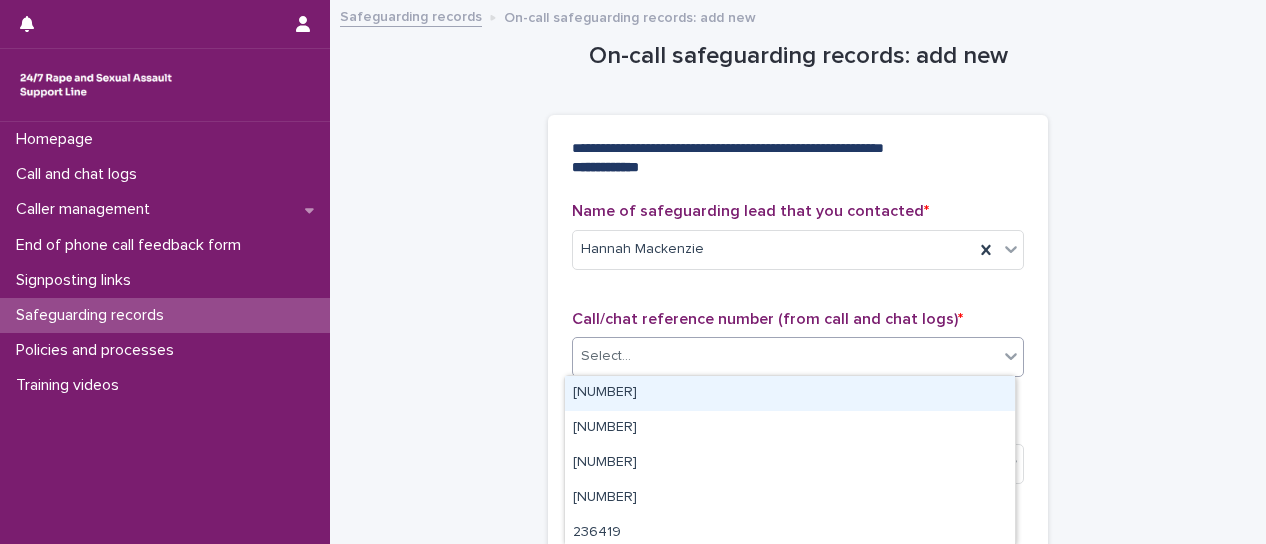 click on "Select..." at bounding box center (785, 356) 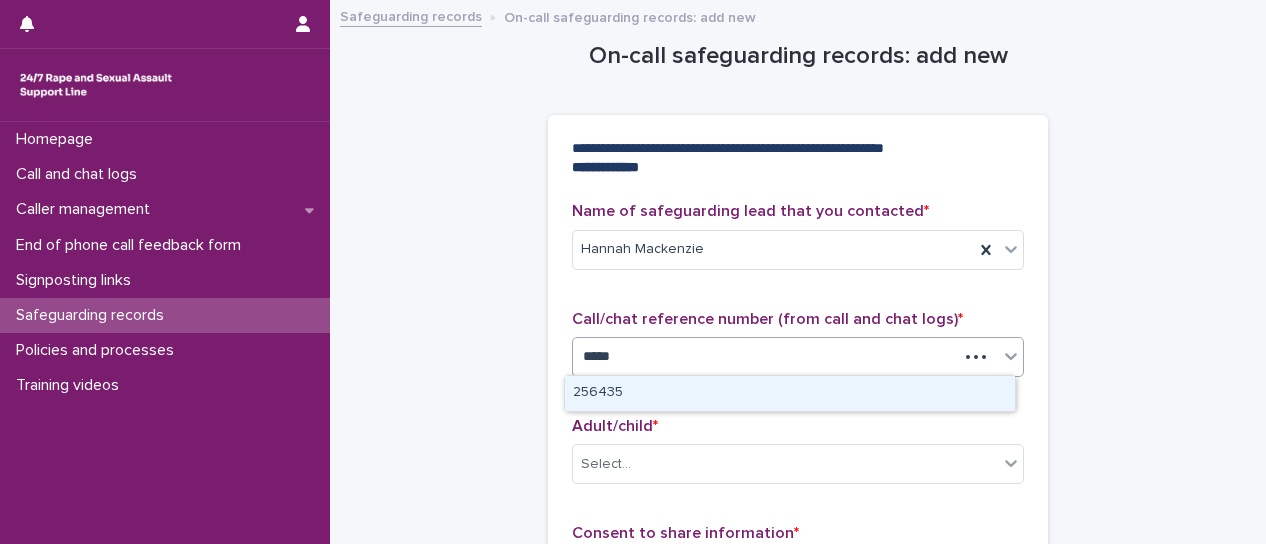 type on "******" 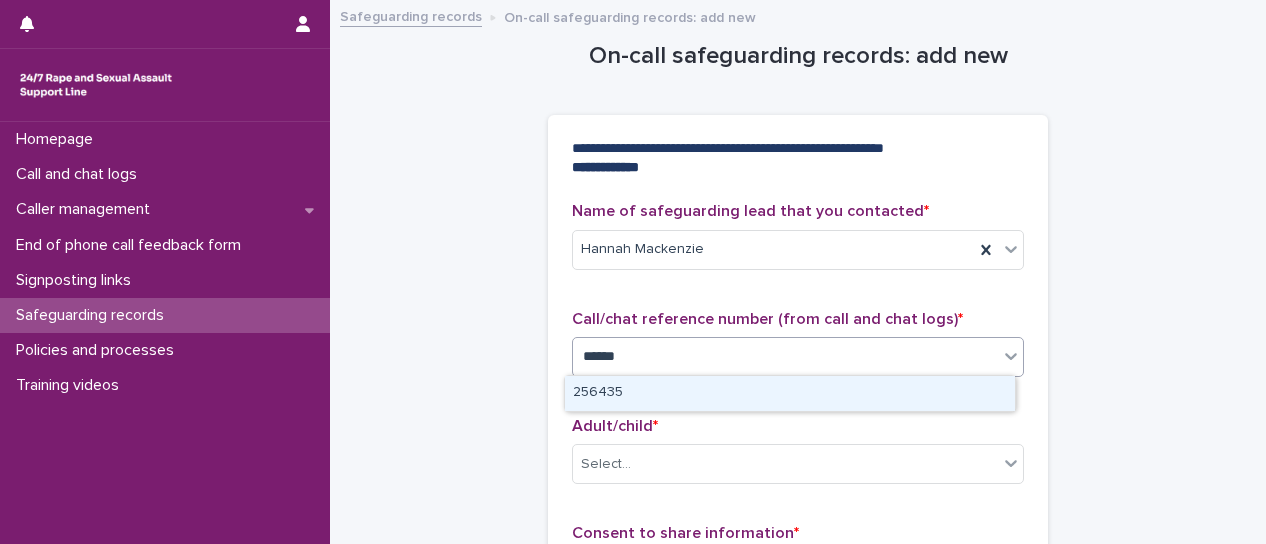 click on "256435" at bounding box center (790, 393) 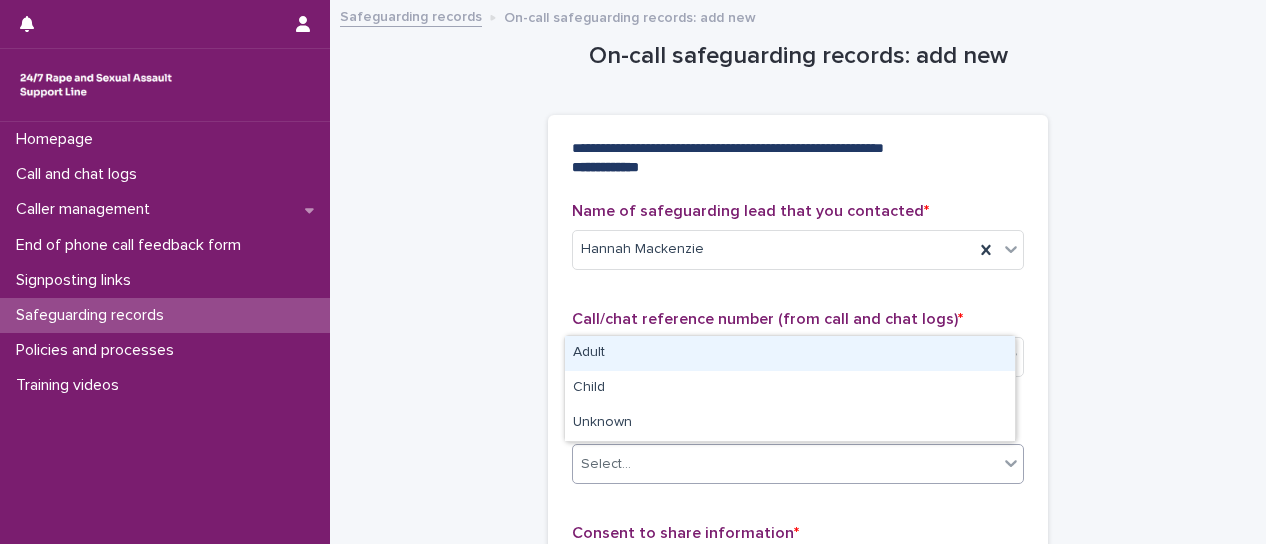 click 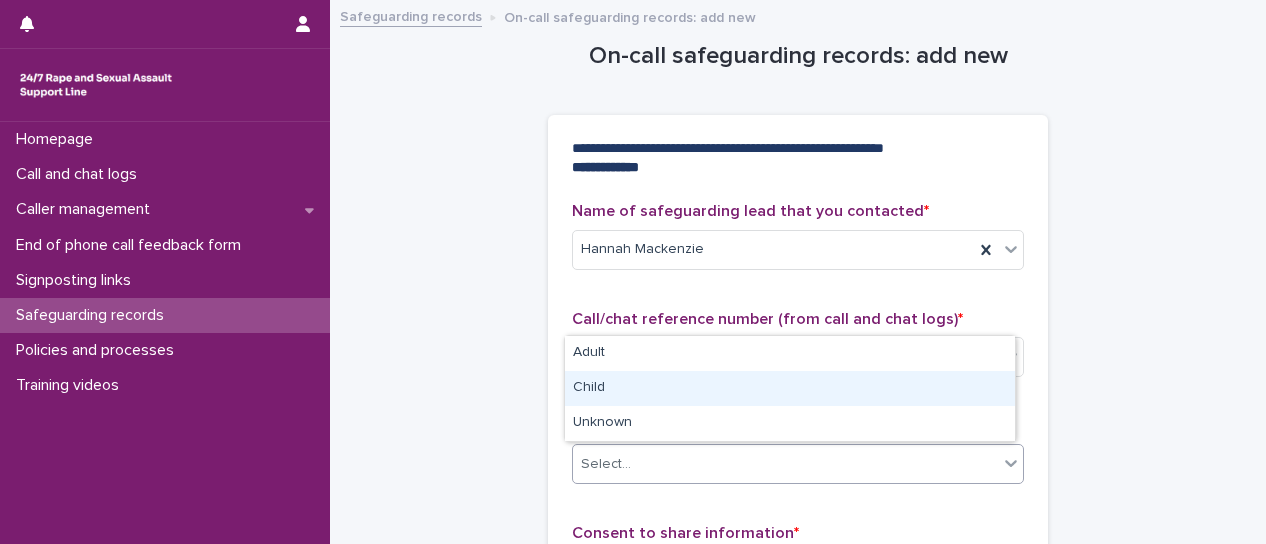 click on "Child" at bounding box center (790, 388) 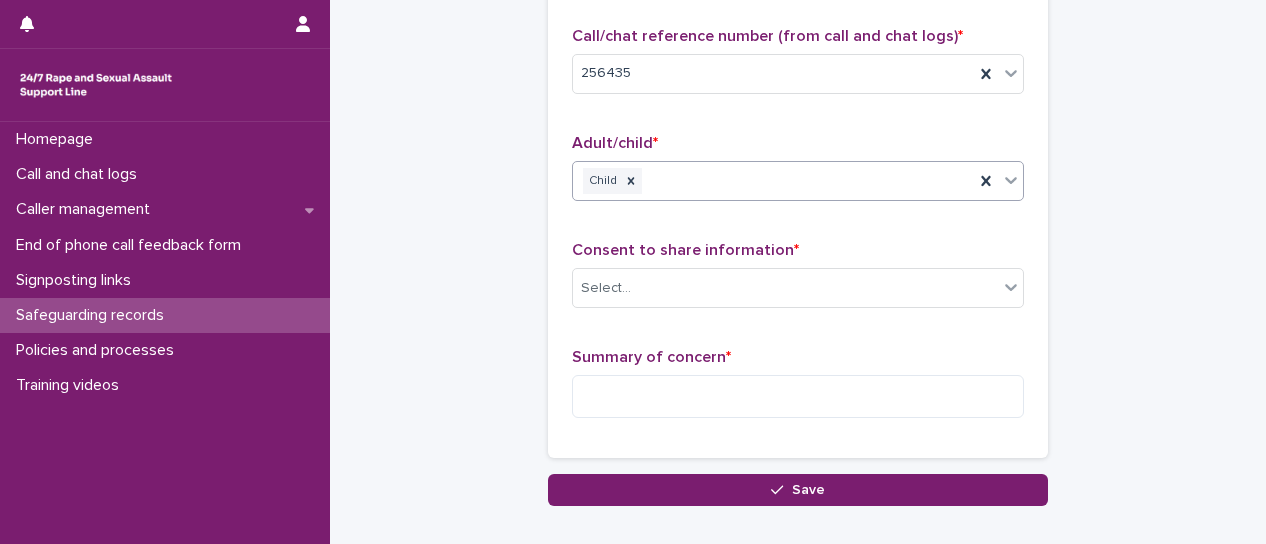 scroll, scrollTop: 300, scrollLeft: 0, axis: vertical 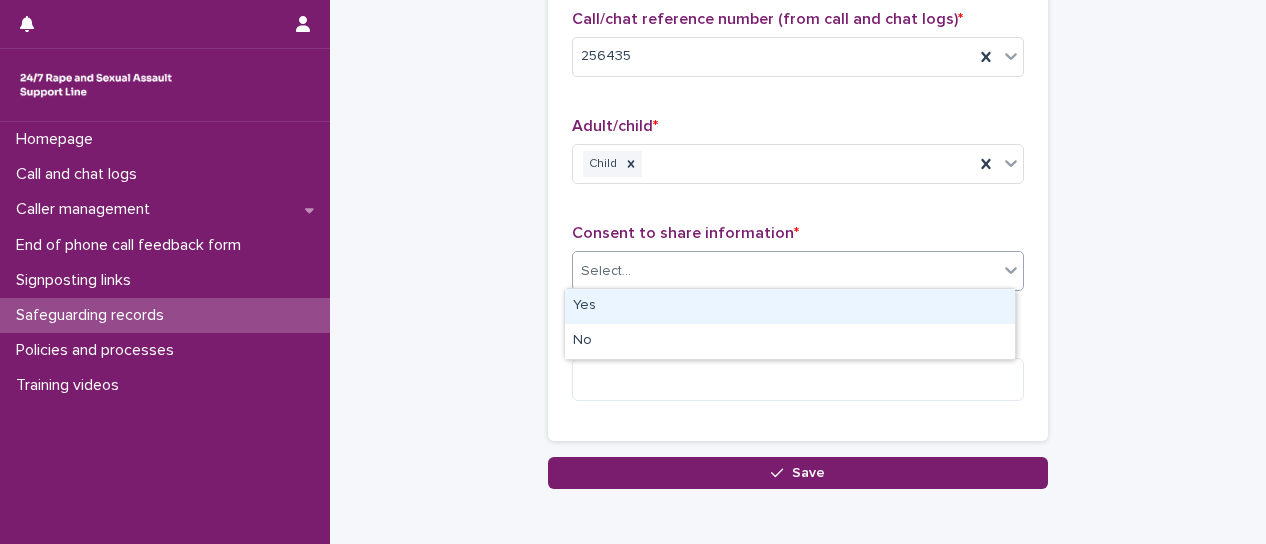click 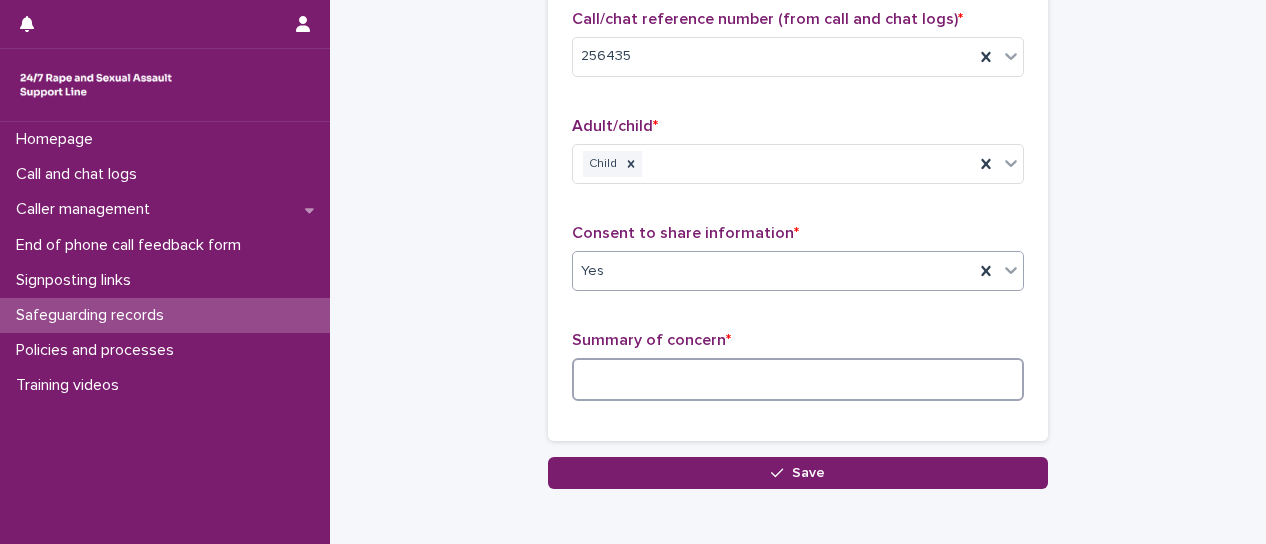 click at bounding box center (798, 379) 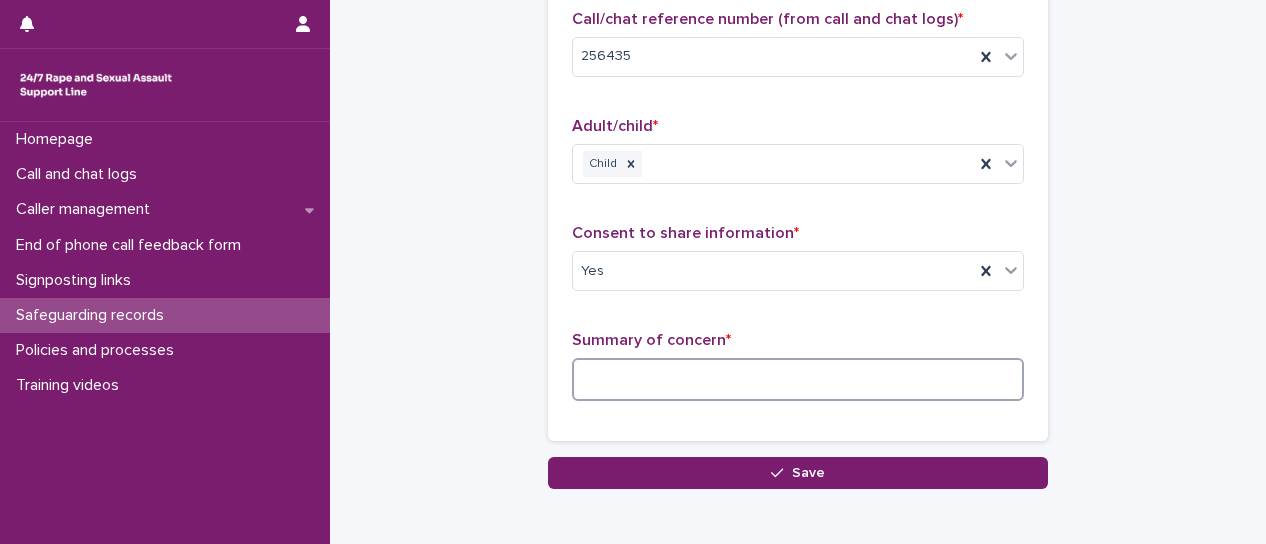 paste on "**********" 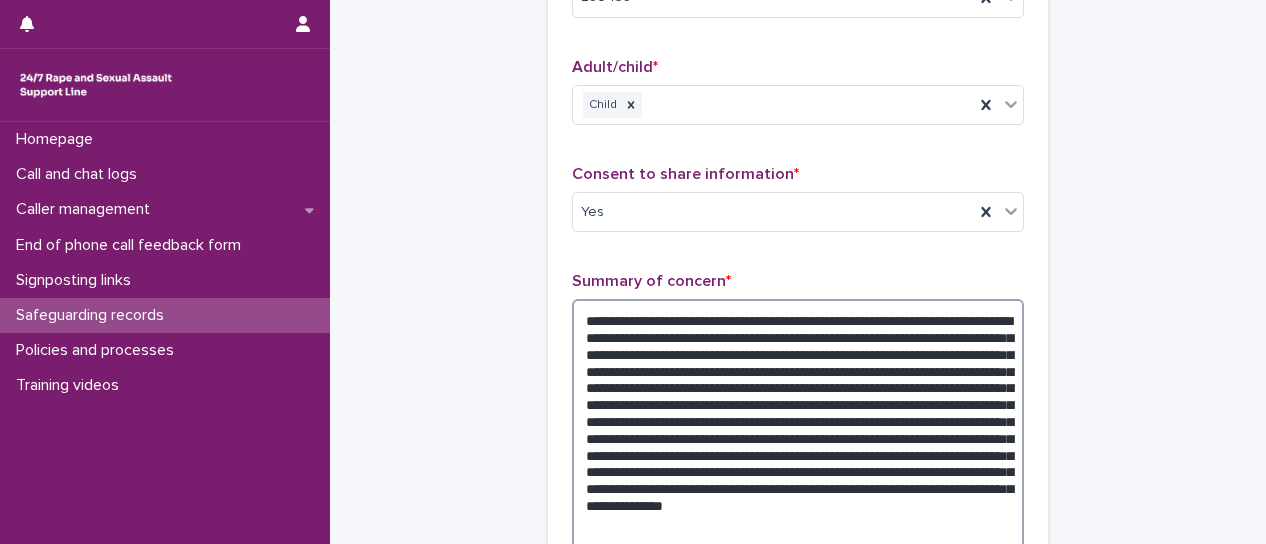 scroll, scrollTop: 376, scrollLeft: 0, axis: vertical 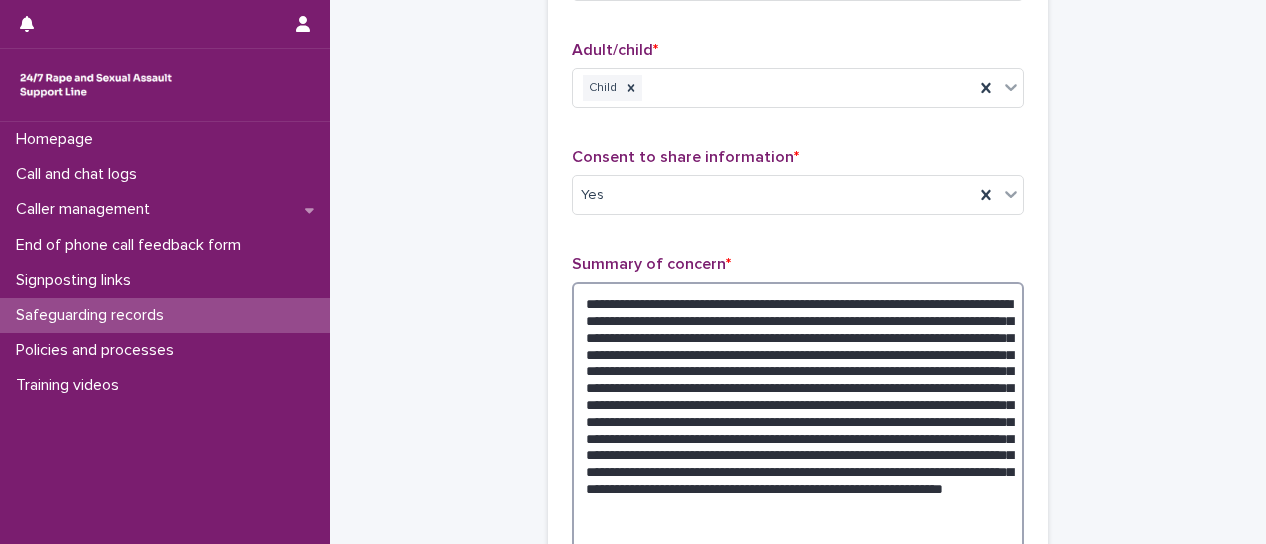 drag, startPoint x: 921, startPoint y: 352, endPoint x: 931, endPoint y: 345, distance: 12.206555 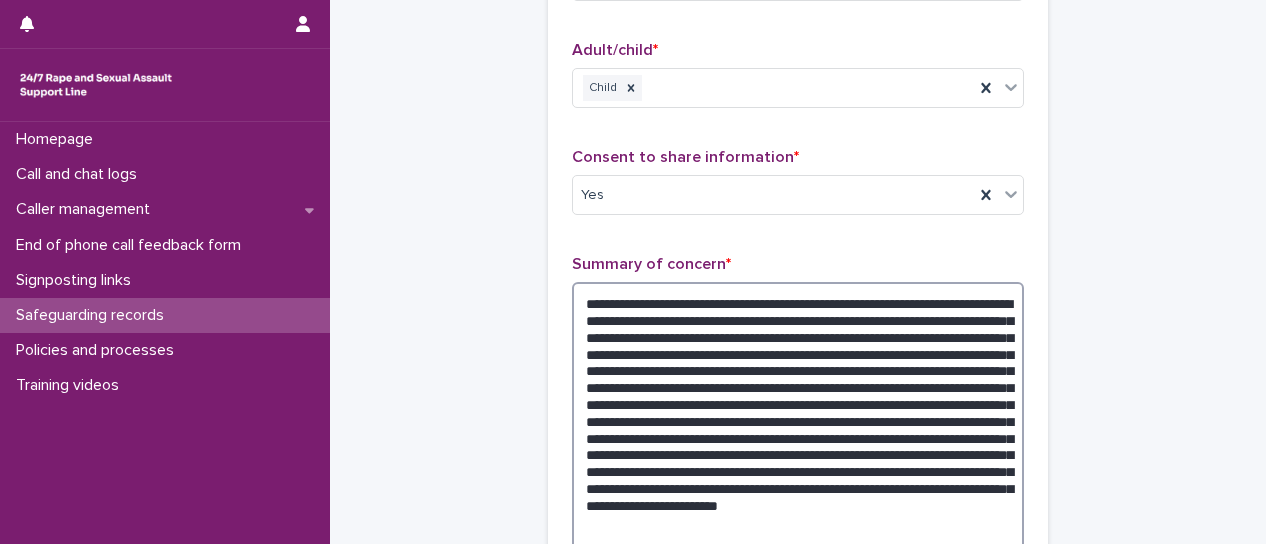 click at bounding box center (798, 429) 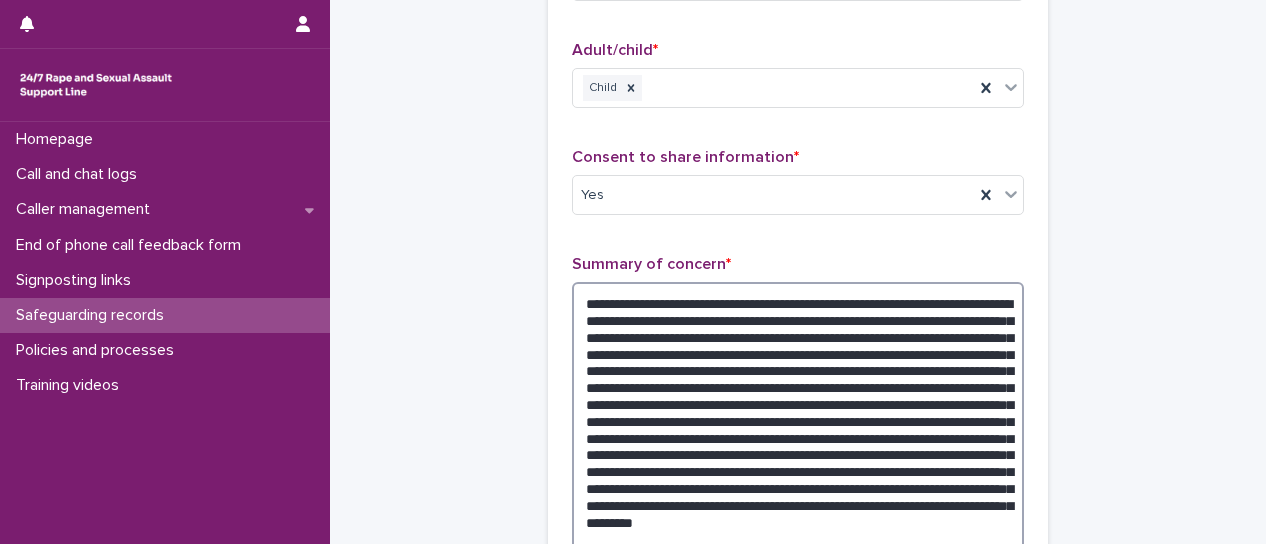 click at bounding box center (798, 437) 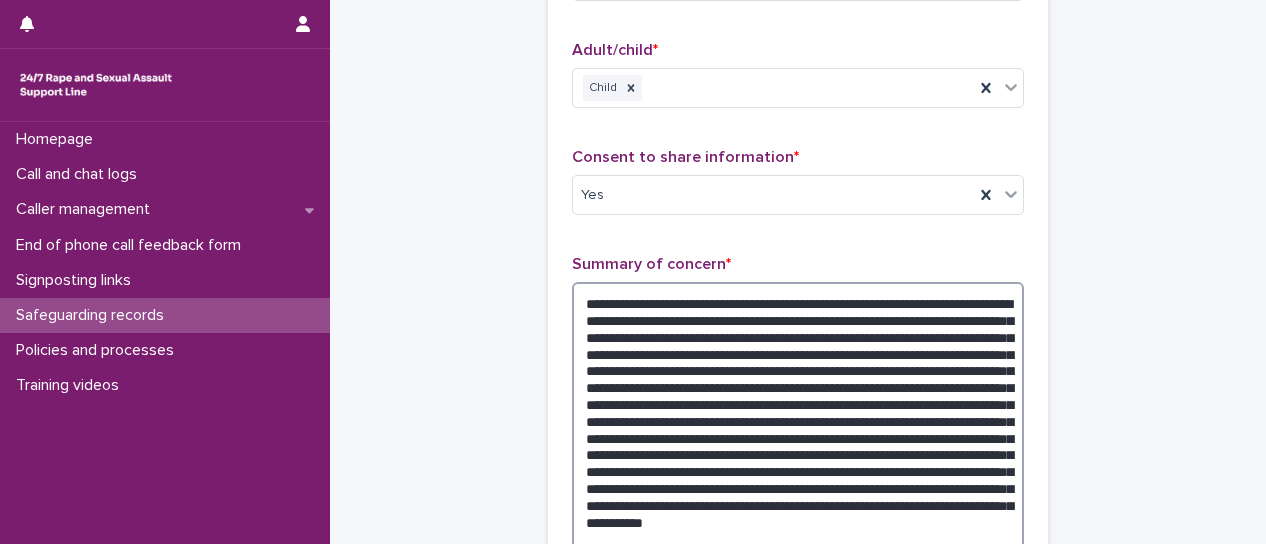 drag, startPoint x: 715, startPoint y: 503, endPoint x: 692, endPoint y: 497, distance: 23.769728 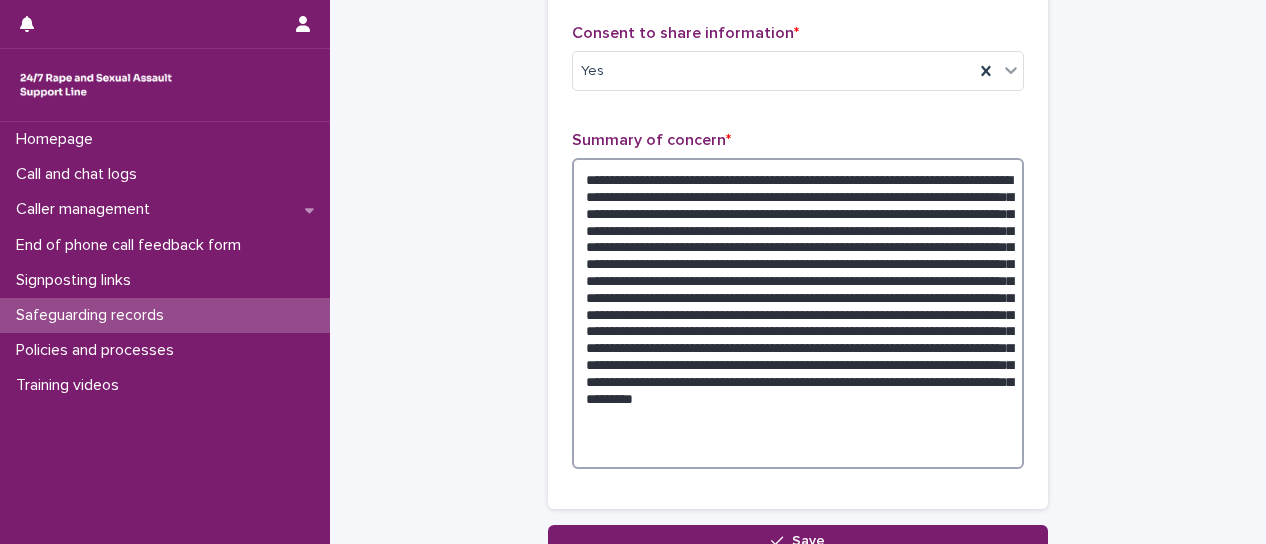 scroll, scrollTop: 576, scrollLeft: 0, axis: vertical 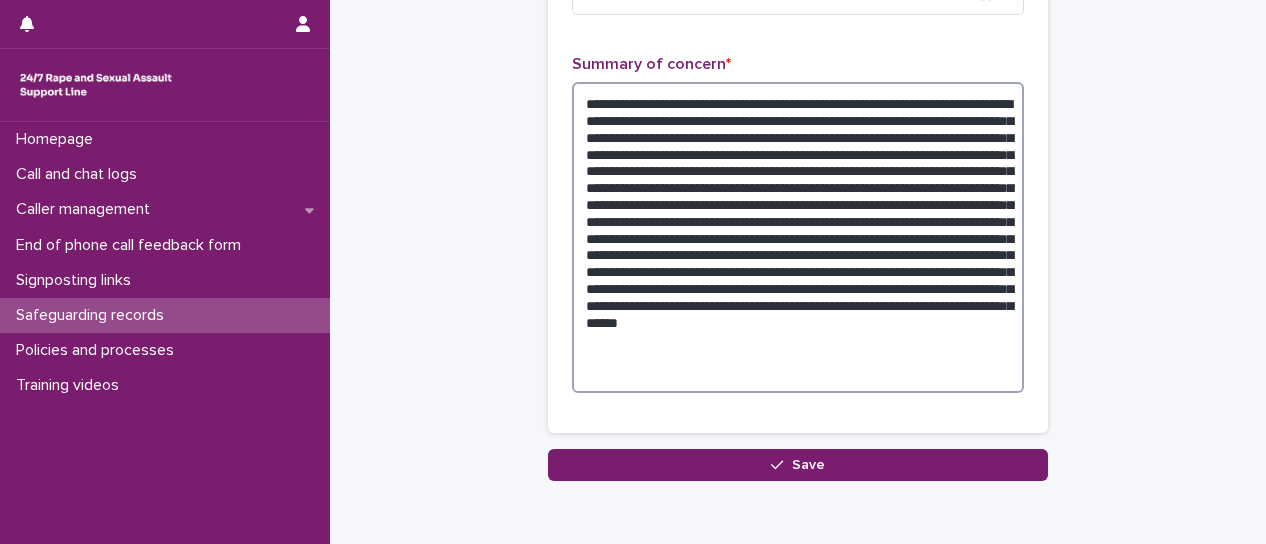 click at bounding box center [798, 237] 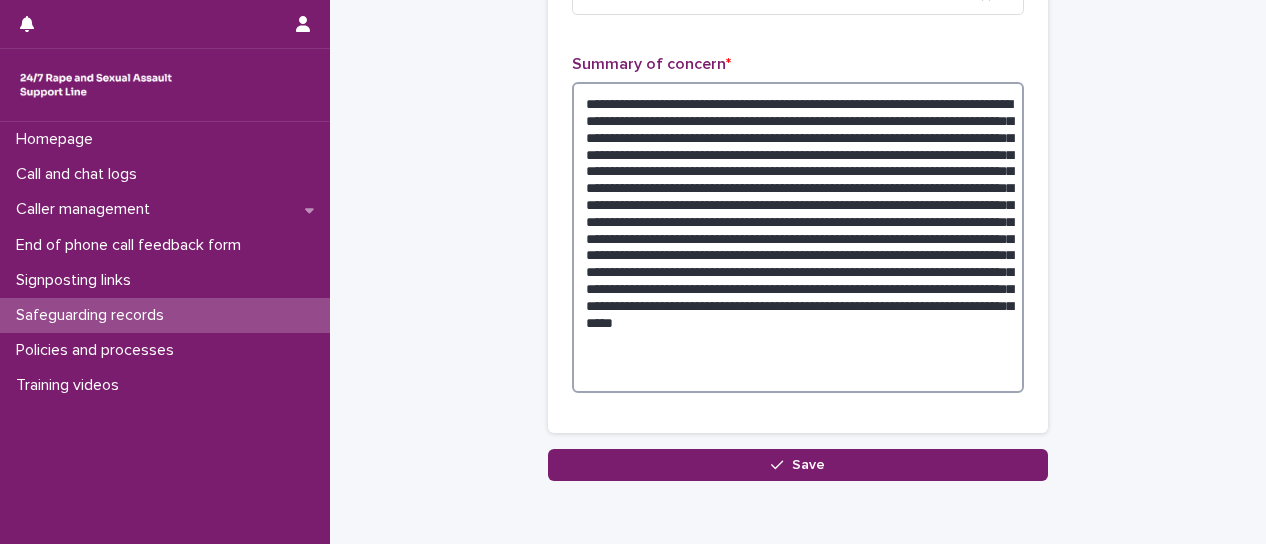 drag, startPoint x: 850, startPoint y: 350, endPoint x: 892, endPoint y: 370, distance: 46.518814 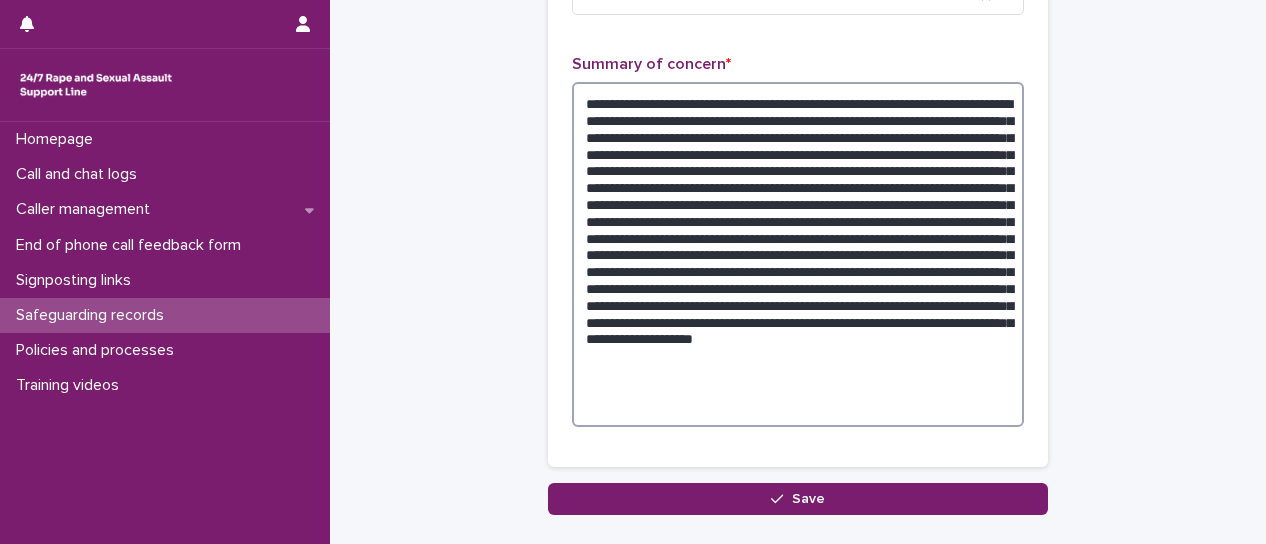 click at bounding box center (798, 254) 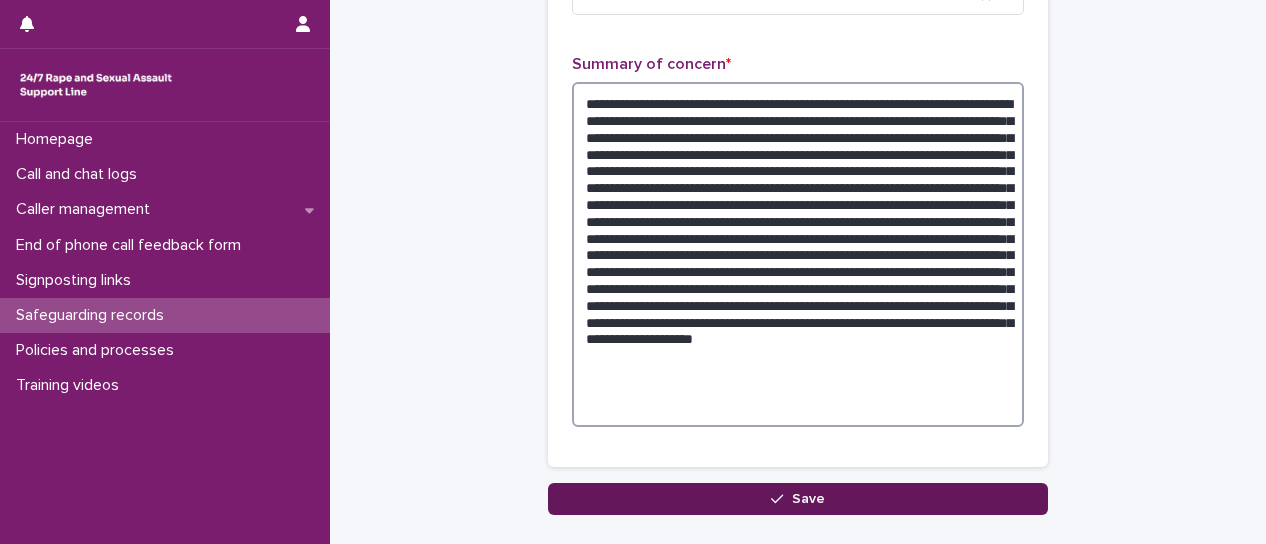 type on "**********" 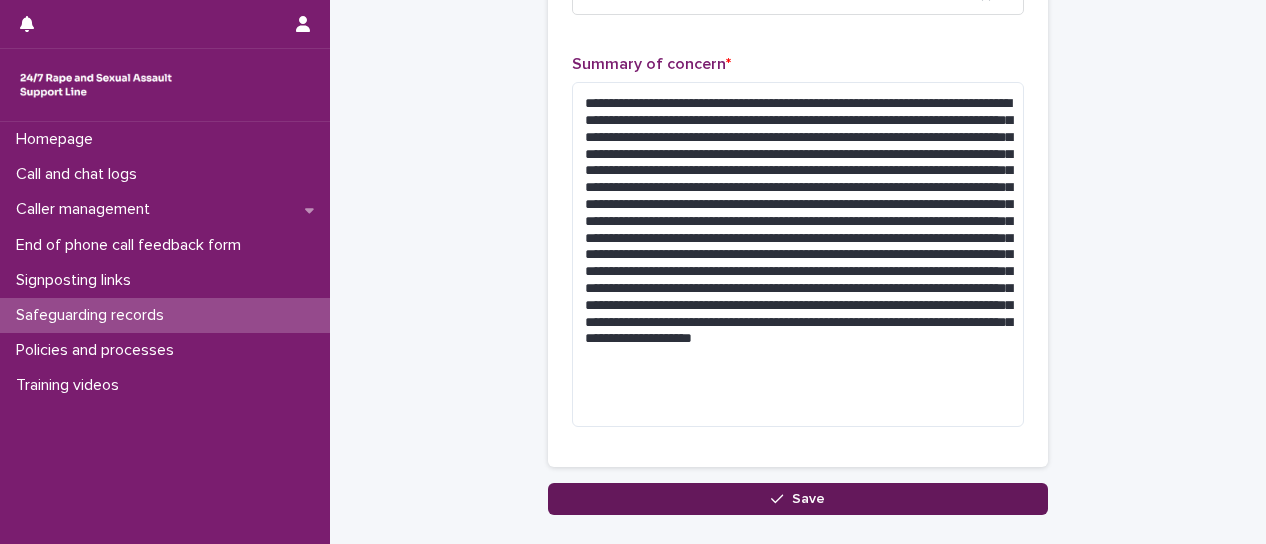 click on "Save" at bounding box center [808, 499] 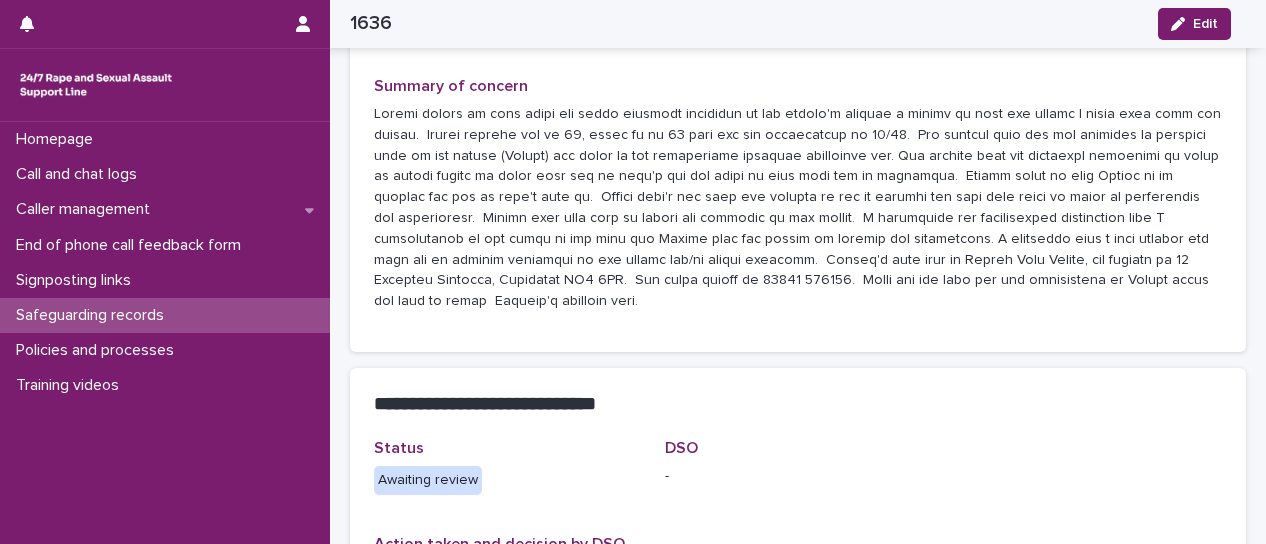 scroll, scrollTop: 422, scrollLeft: 0, axis: vertical 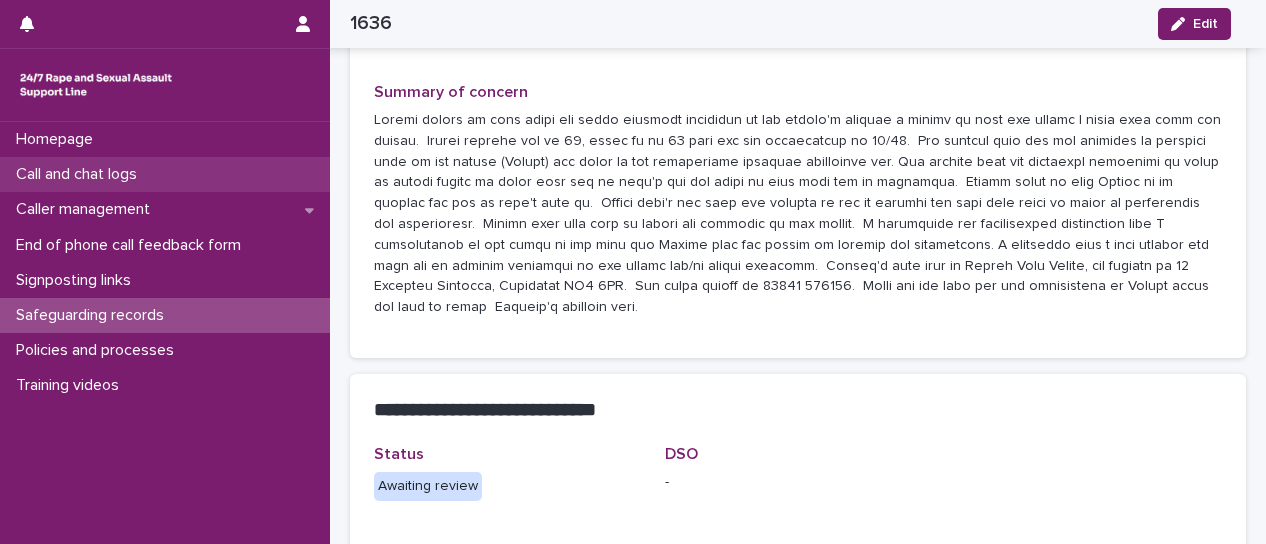 click on "Call and chat logs" at bounding box center [80, 174] 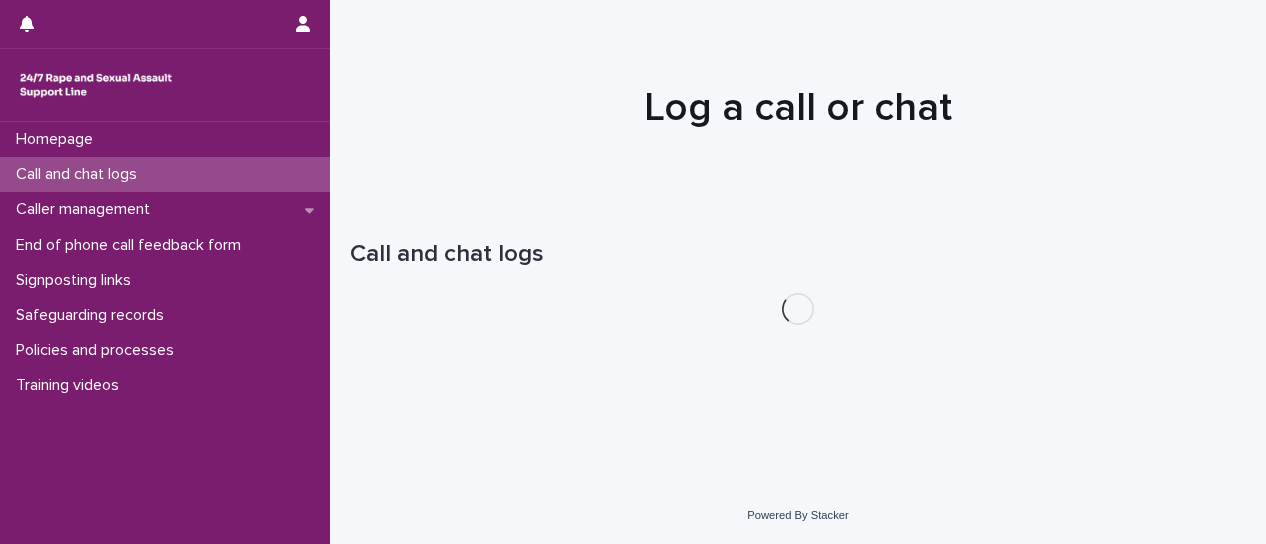 scroll, scrollTop: 0, scrollLeft: 0, axis: both 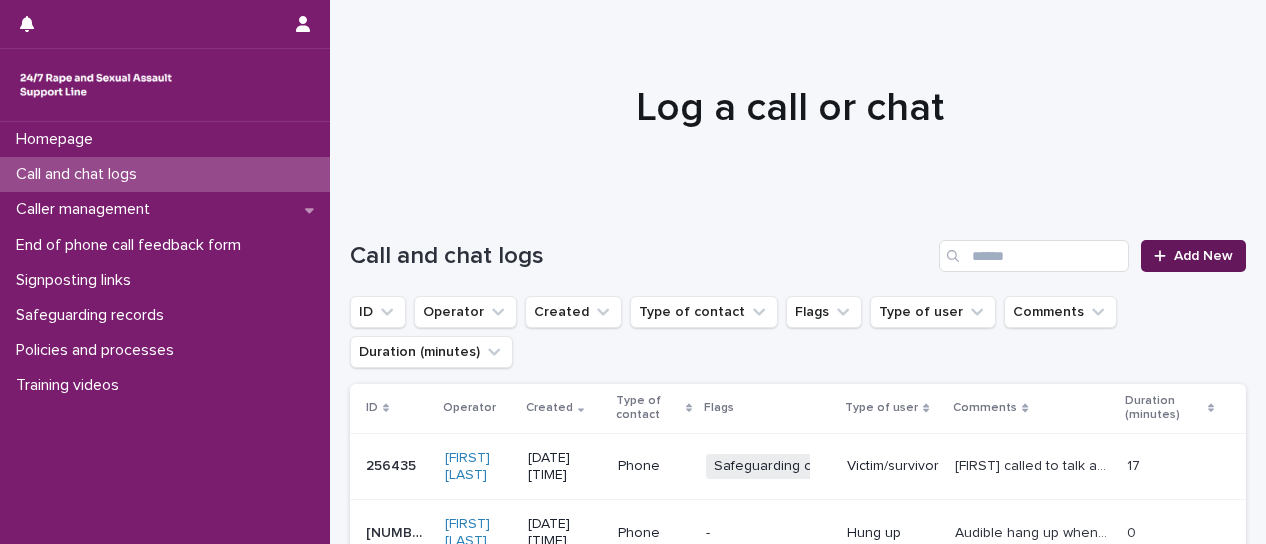 click on "Add New" at bounding box center [1203, 256] 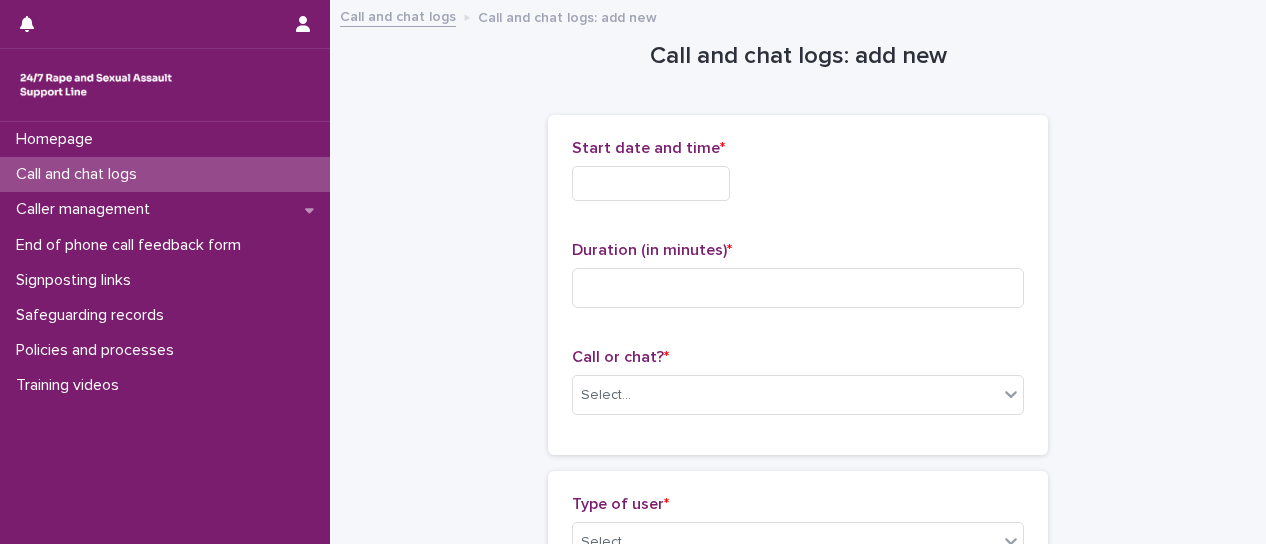 click at bounding box center (651, 183) 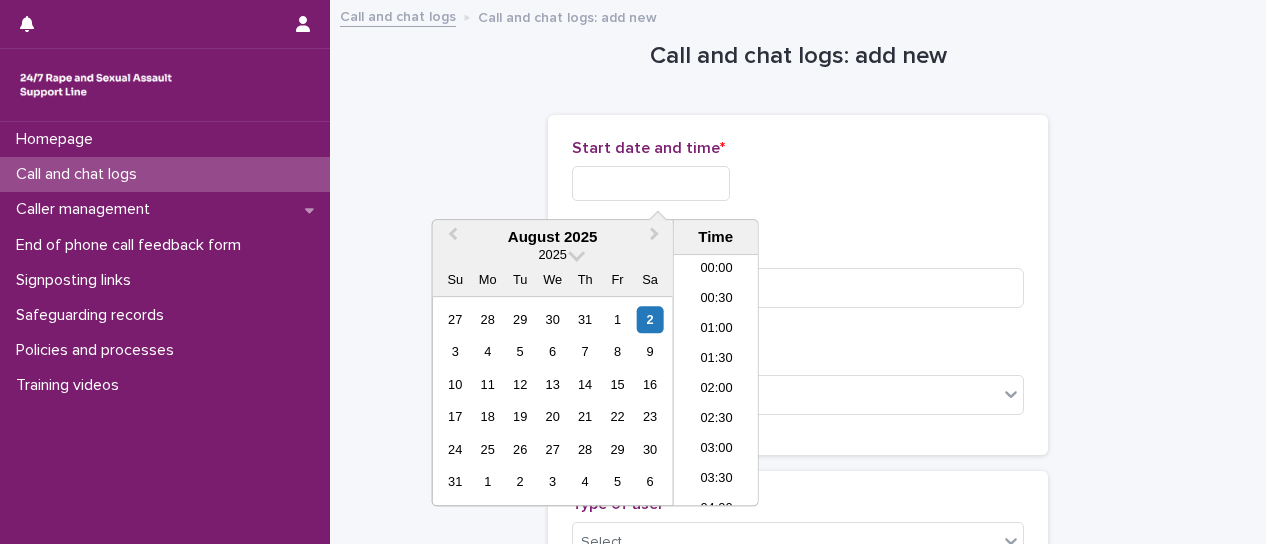 scroll, scrollTop: 790, scrollLeft: 0, axis: vertical 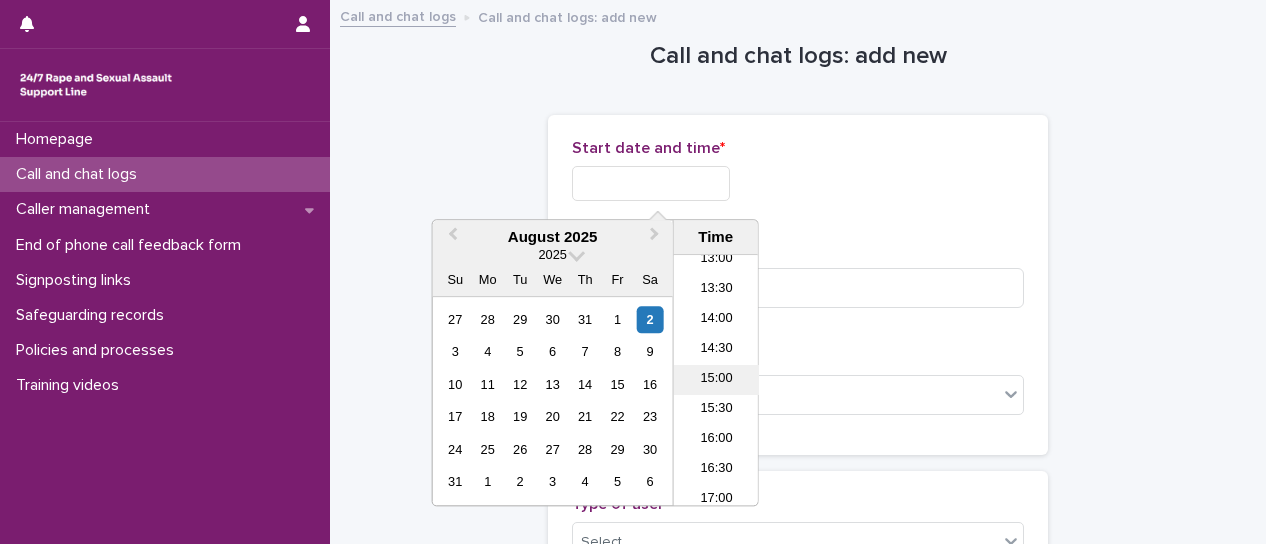click on "15:00" at bounding box center [716, 380] 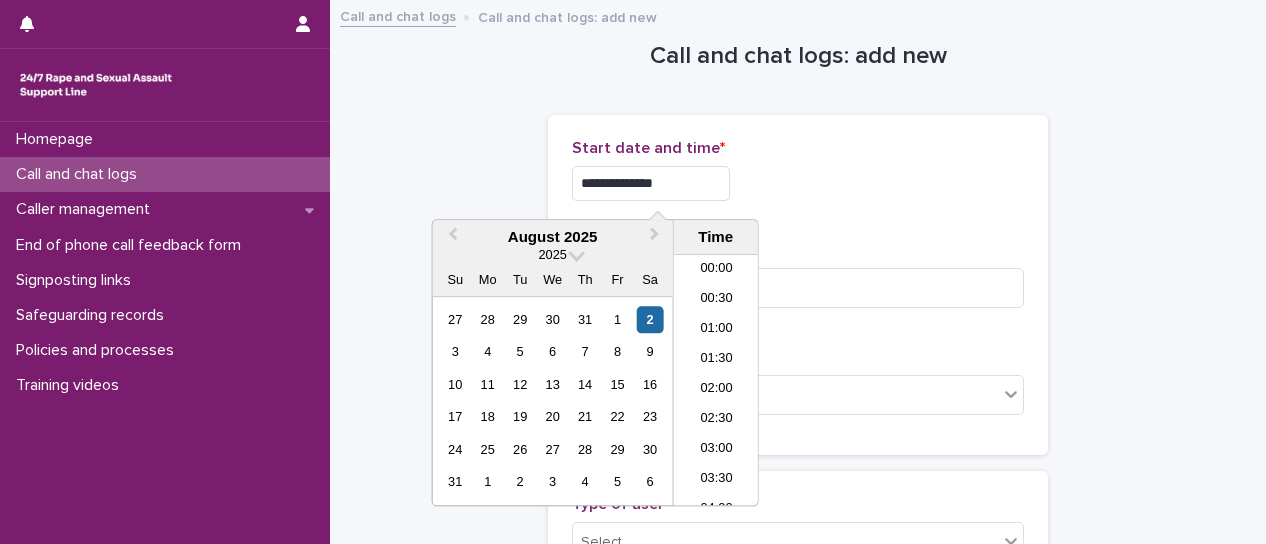 click on "**********" at bounding box center [651, 183] 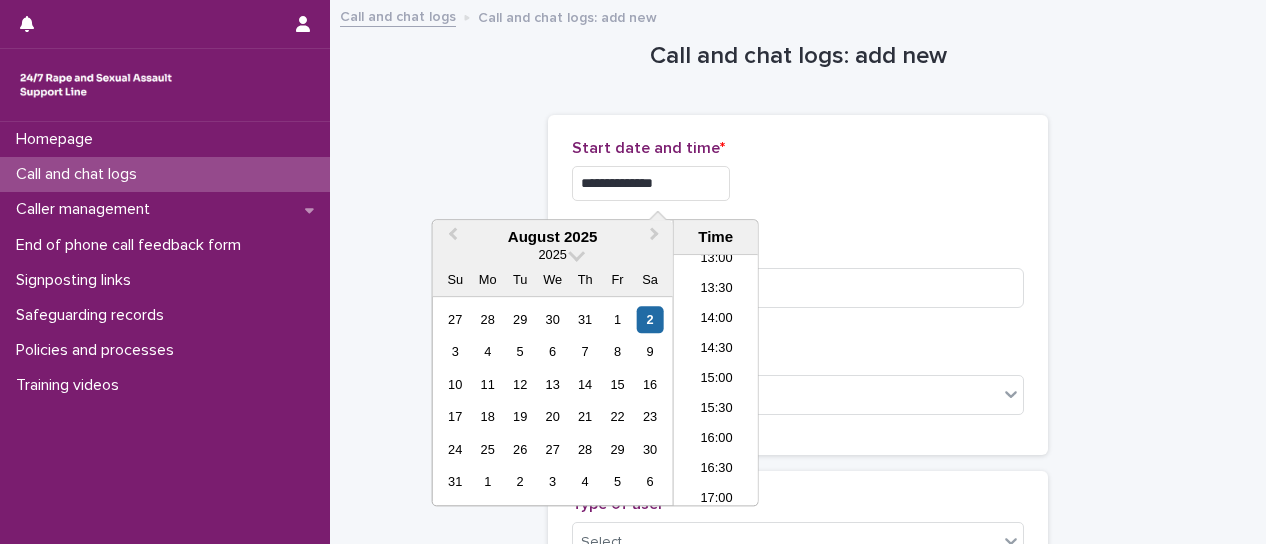 type on "**********" 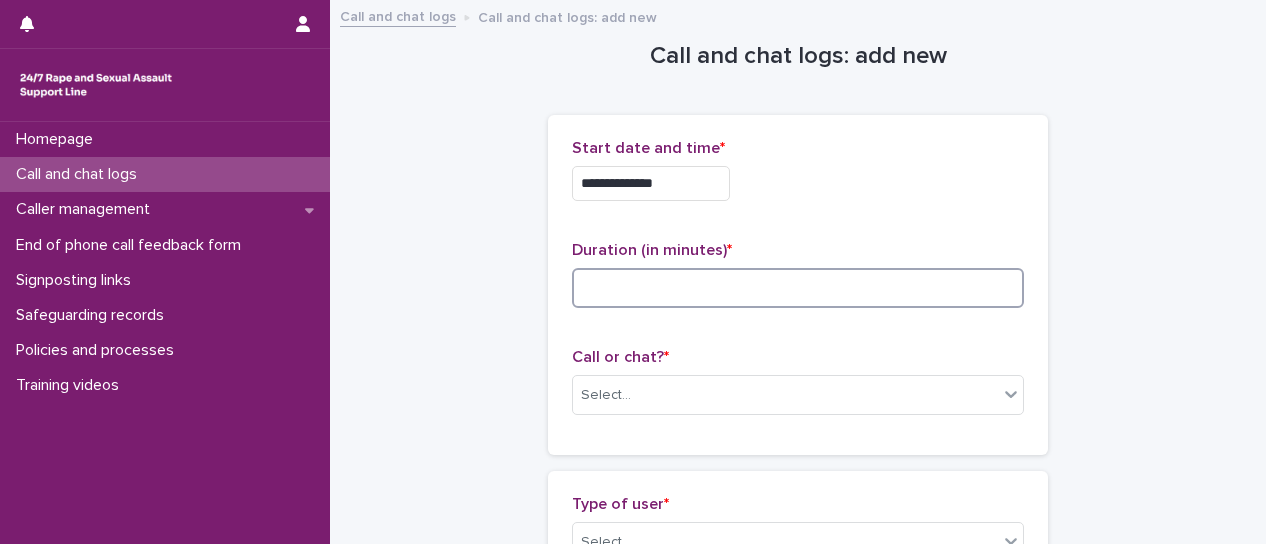 click at bounding box center [798, 288] 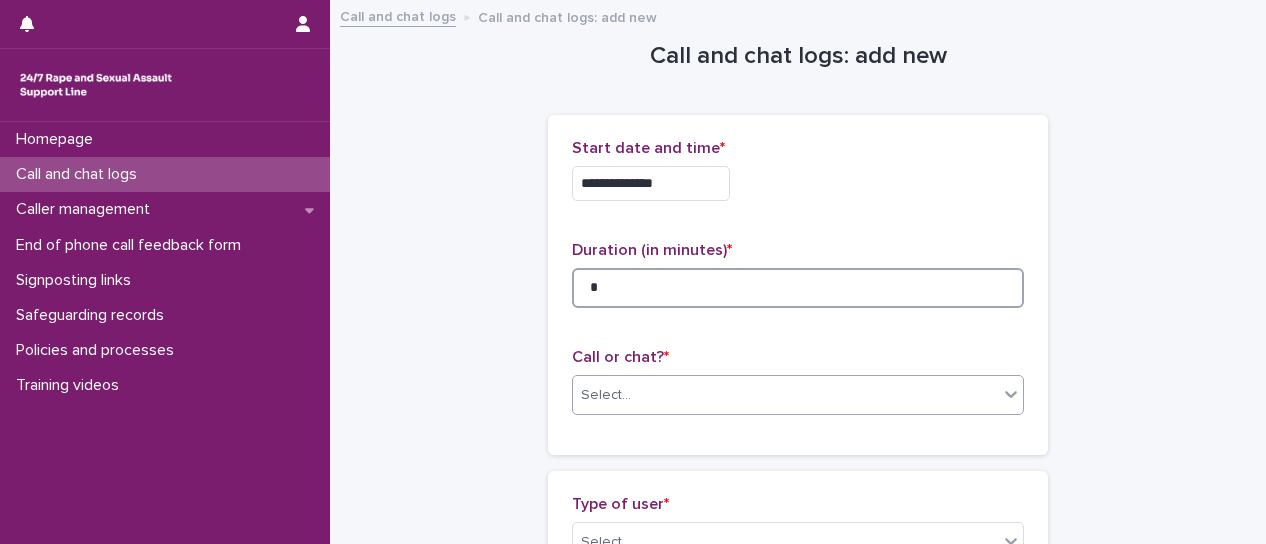 type on "*" 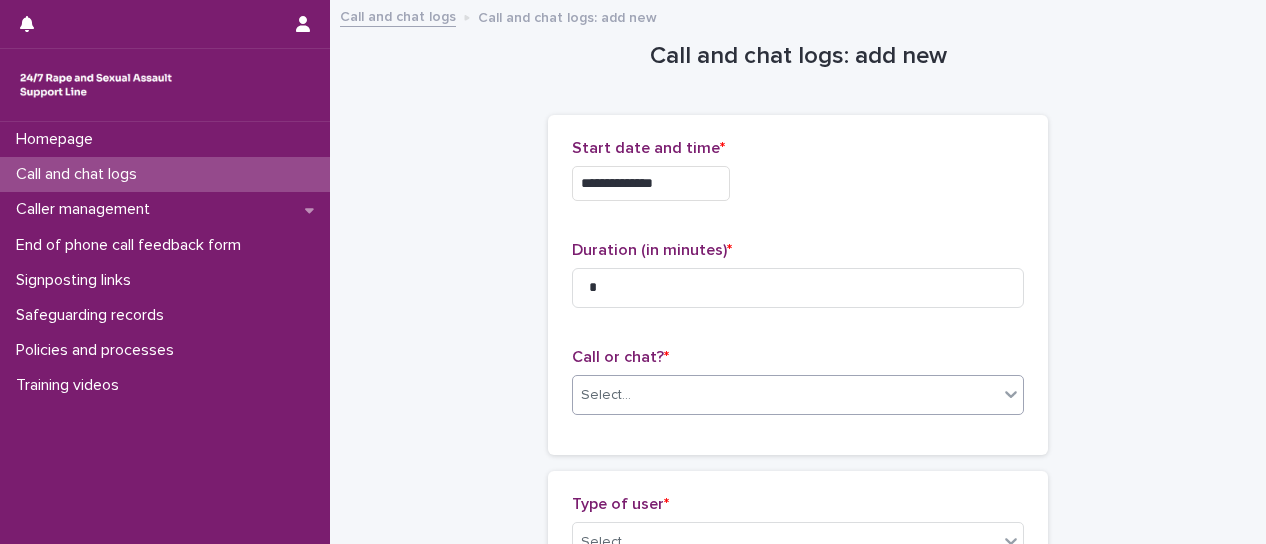 click 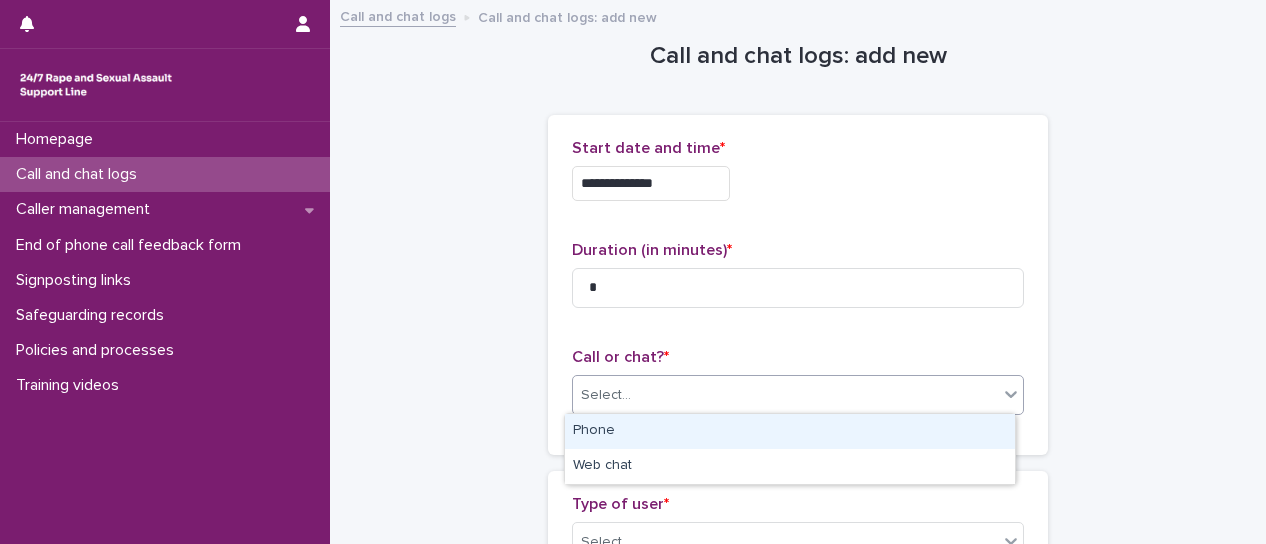 click on "Phone" at bounding box center [790, 431] 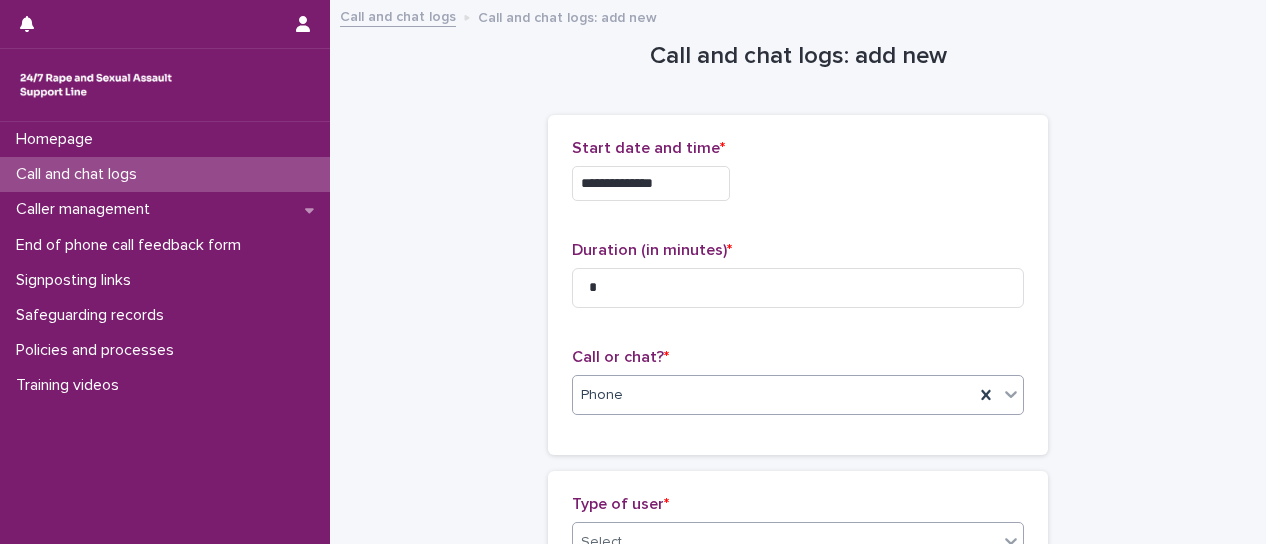 click 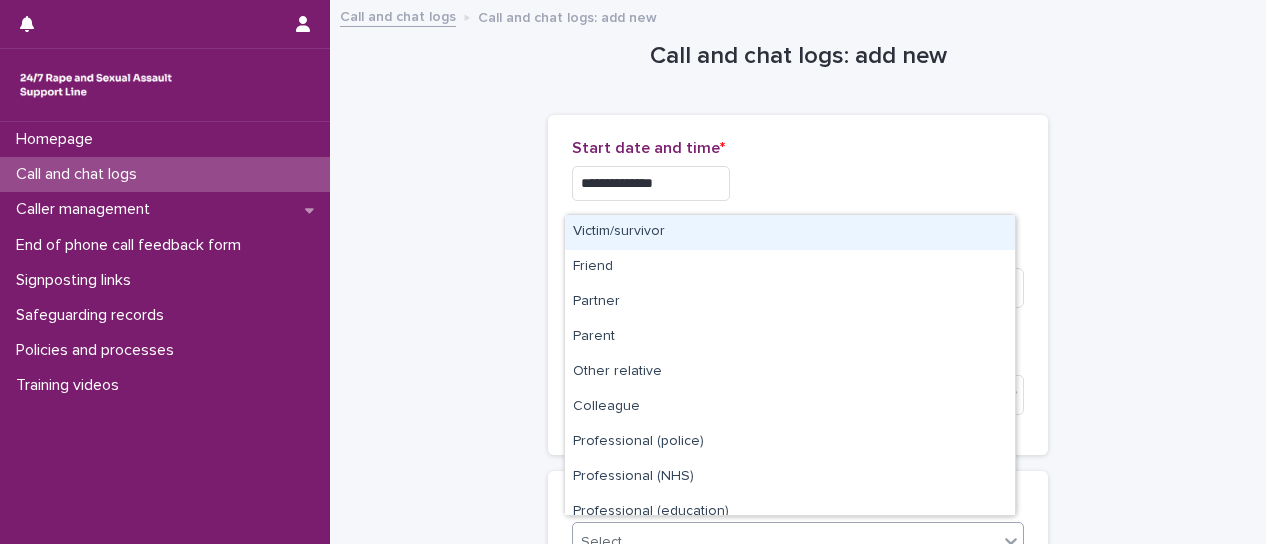 scroll, scrollTop: 4, scrollLeft: 0, axis: vertical 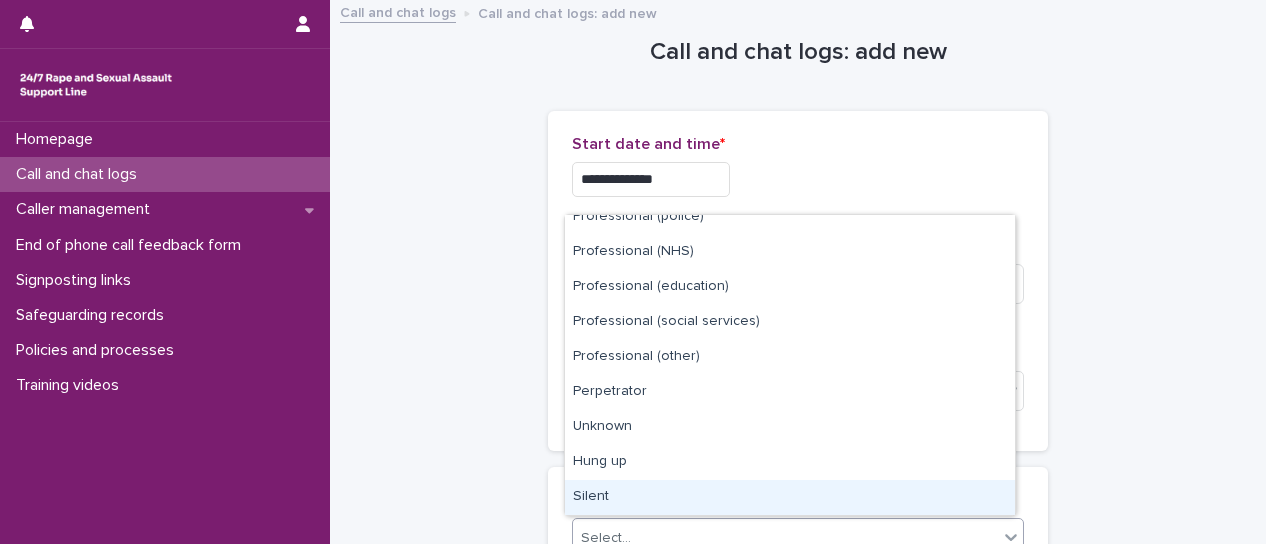 drag, startPoint x: 844, startPoint y: 498, endPoint x: 858, endPoint y: 482, distance: 21.260292 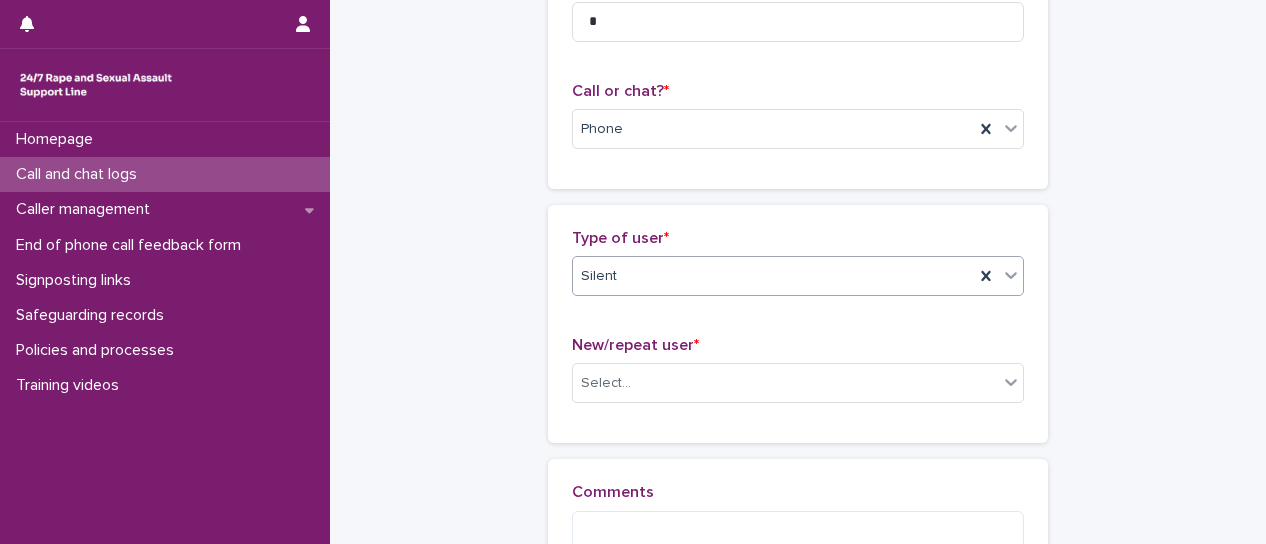 scroll, scrollTop: 388, scrollLeft: 0, axis: vertical 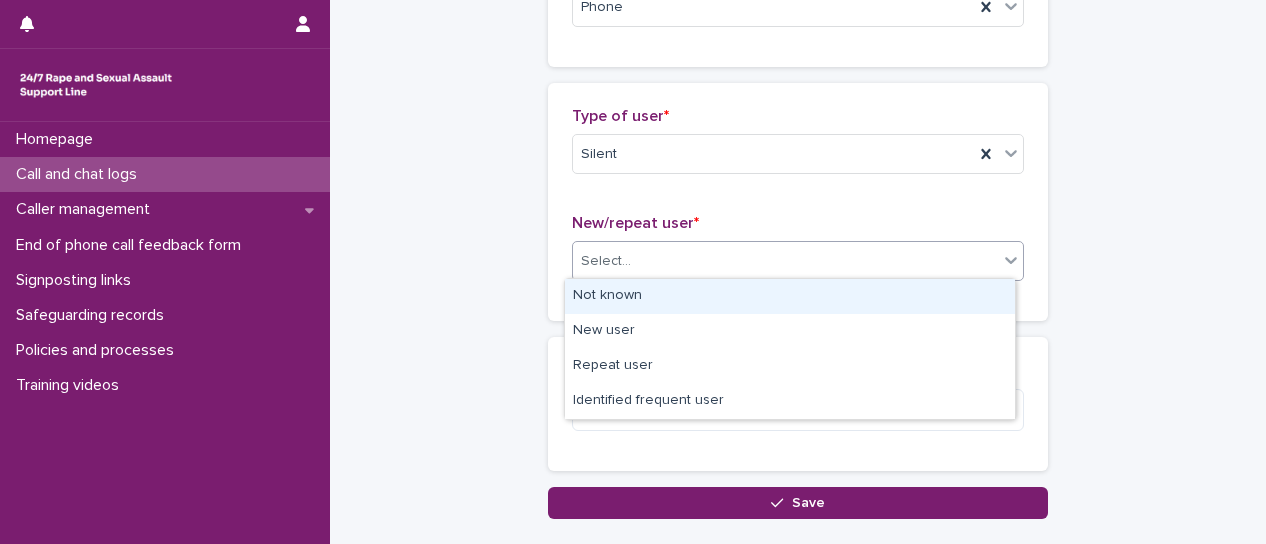 click 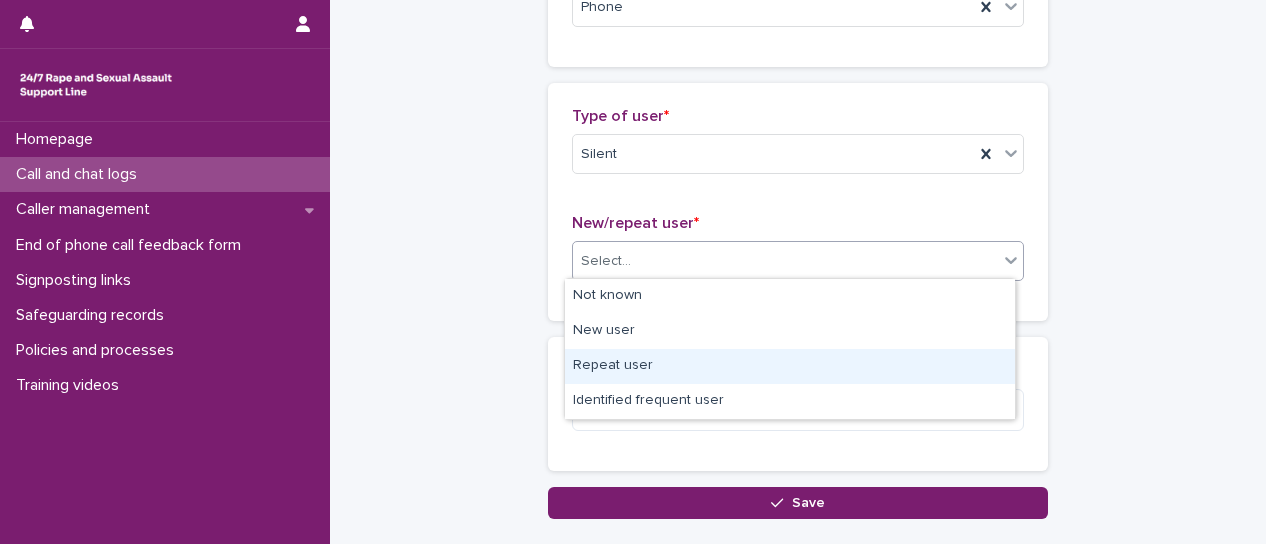 click on "Repeat user" at bounding box center [790, 366] 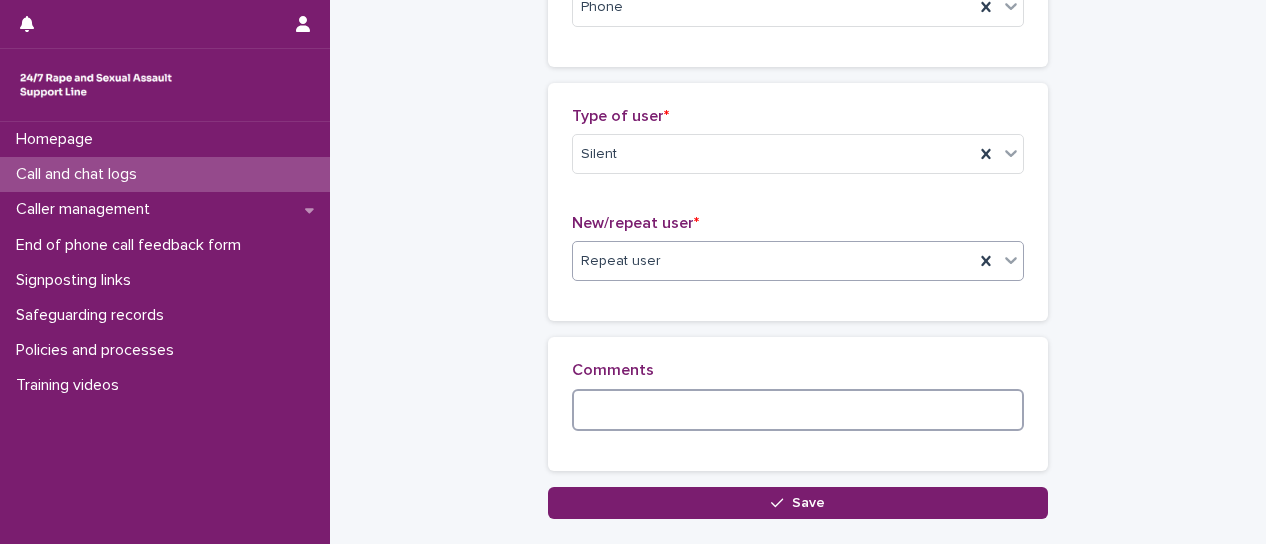 drag, startPoint x: 876, startPoint y: 413, endPoint x: 866, endPoint y: 391, distance: 24.166092 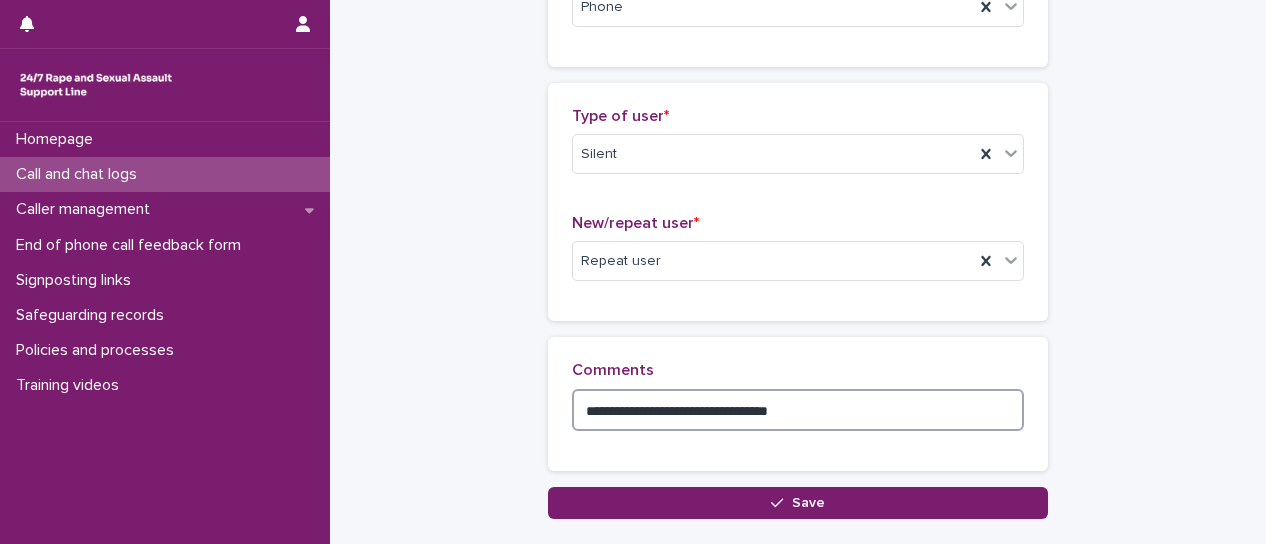 drag, startPoint x: 684, startPoint y: 409, endPoint x: 858, endPoint y: 401, distance: 174.1838 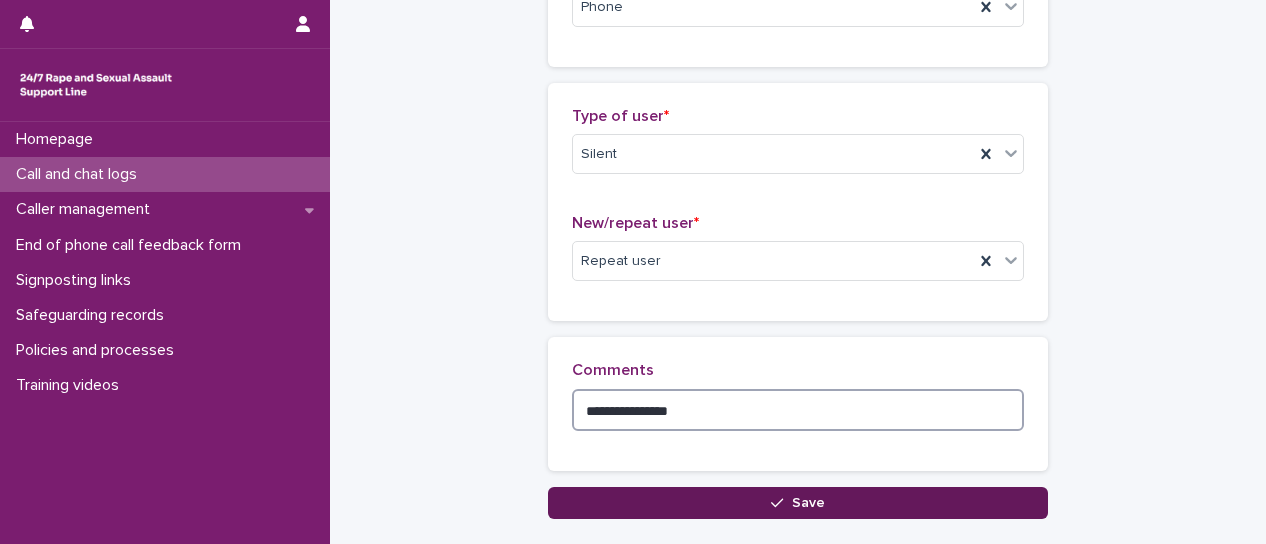 type on "**********" 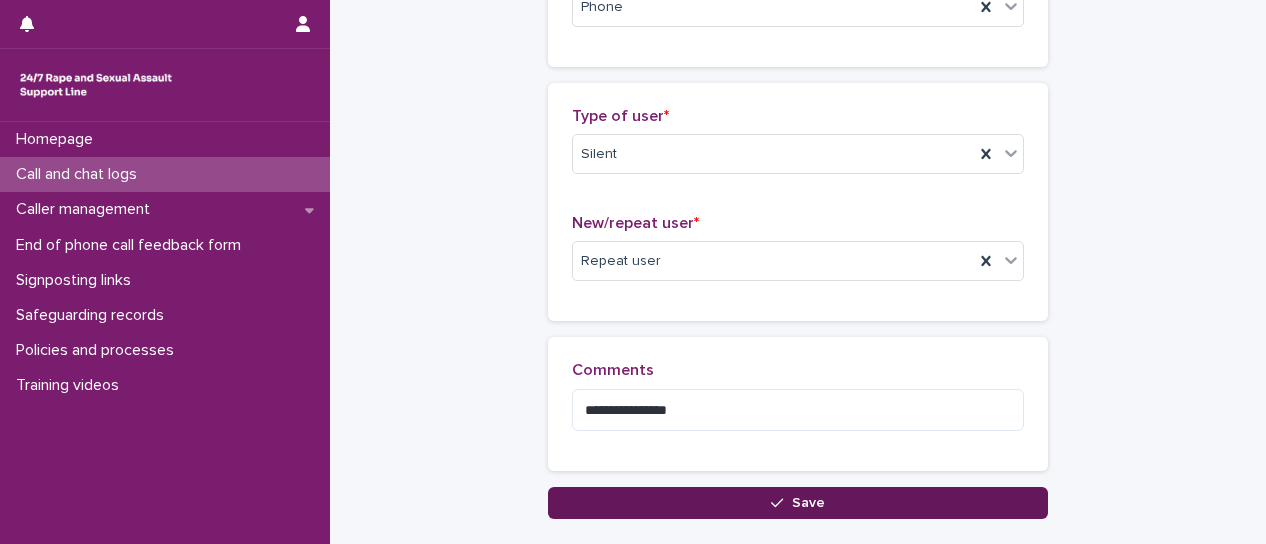 click 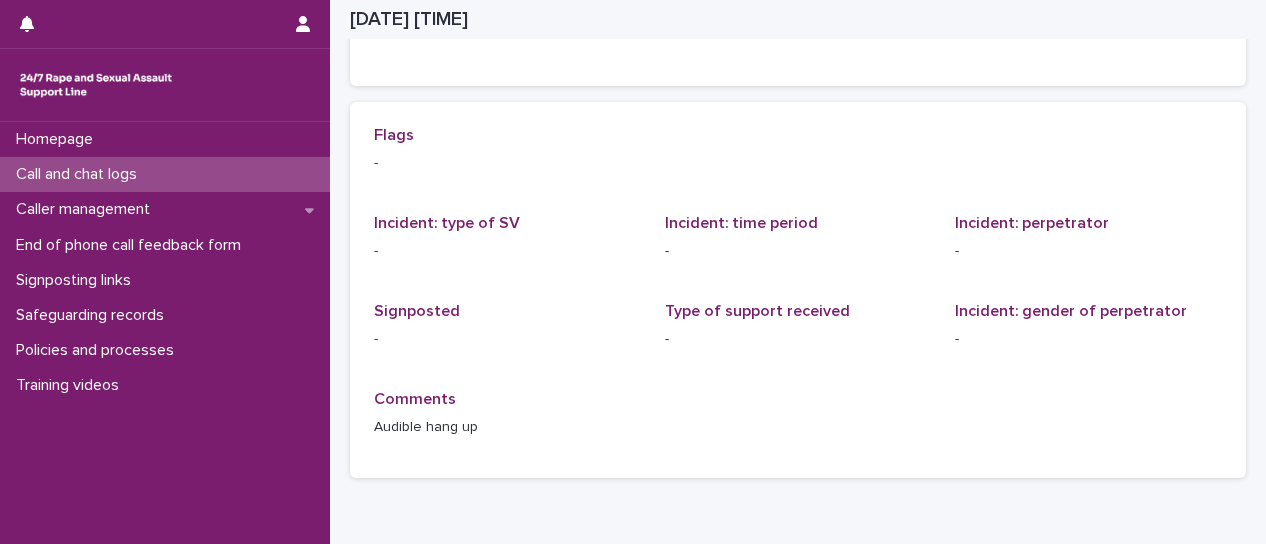 scroll, scrollTop: 0, scrollLeft: 0, axis: both 